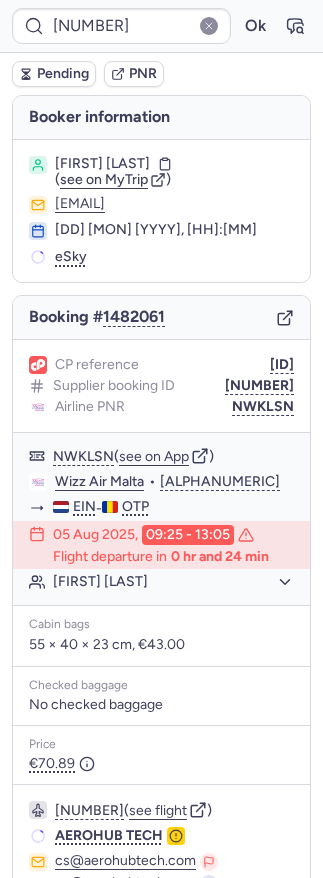 scroll, scrollTop: 0, scrollLeft: 0, axis: both 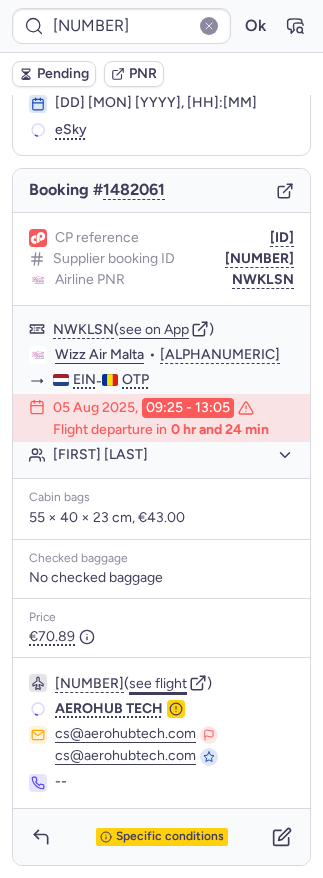 click on "see flight" 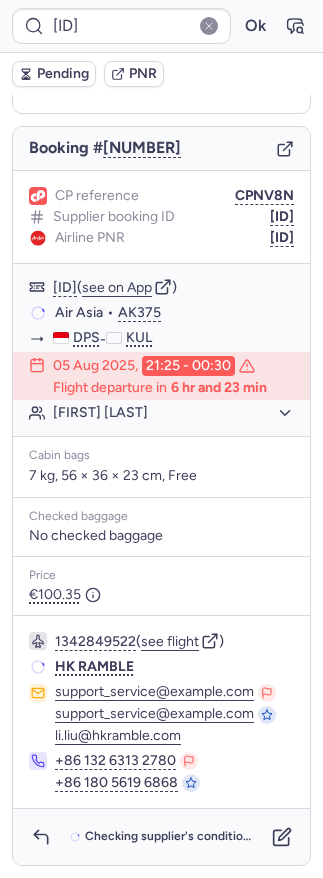 scroll, scrollTop: 143, scrollLeft: 0, axis: vertical 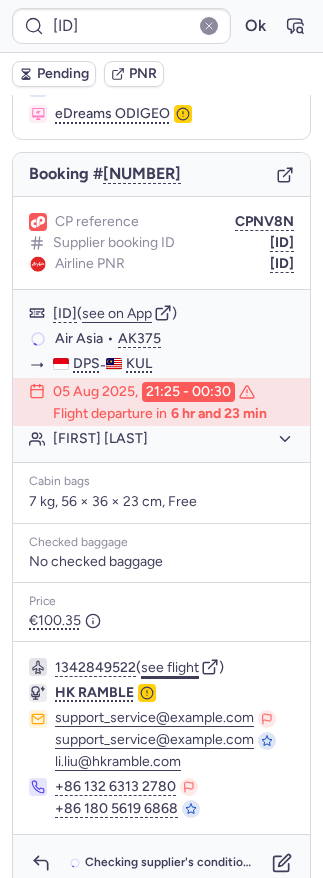 click on "see flight" 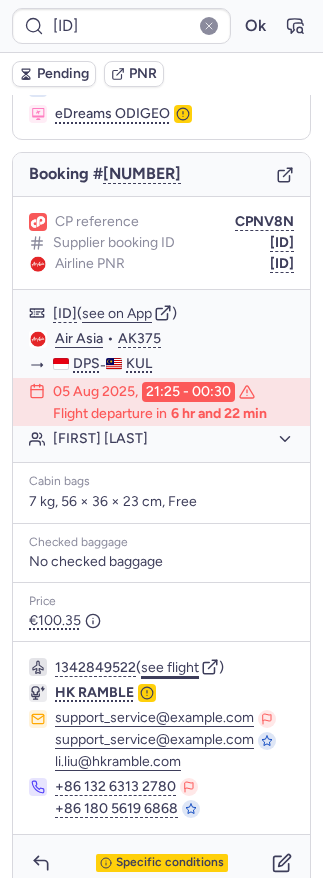 type on "[ALPHANUMERIC]" 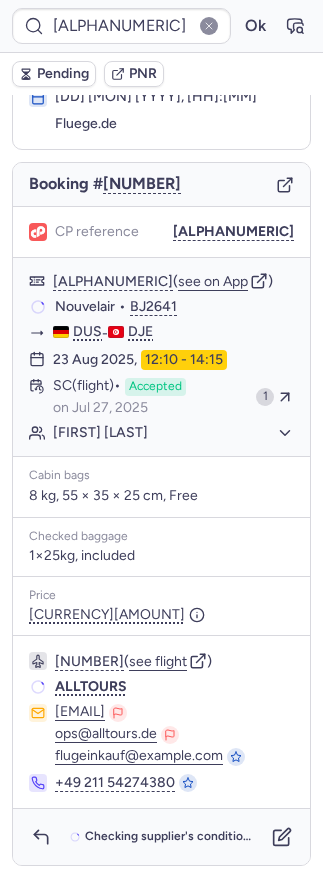 scroll, scrollTop: 133, scrollLeft: 0, axis: vertical 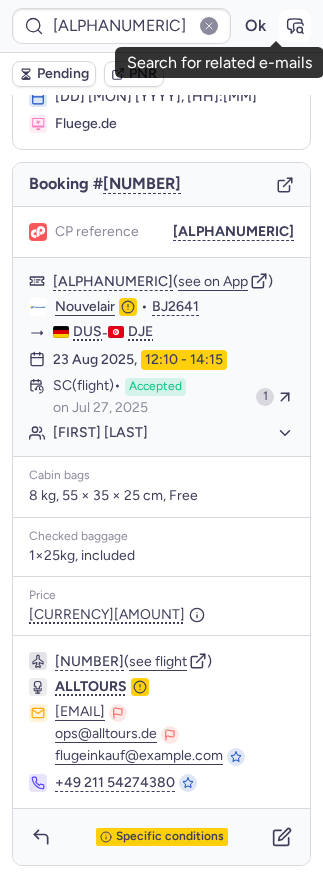 click 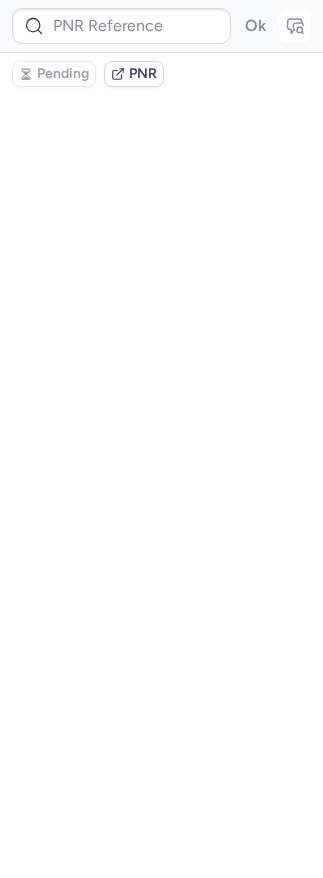 scroll, scrollTop: 0, scrollLeft: 0, axis: both 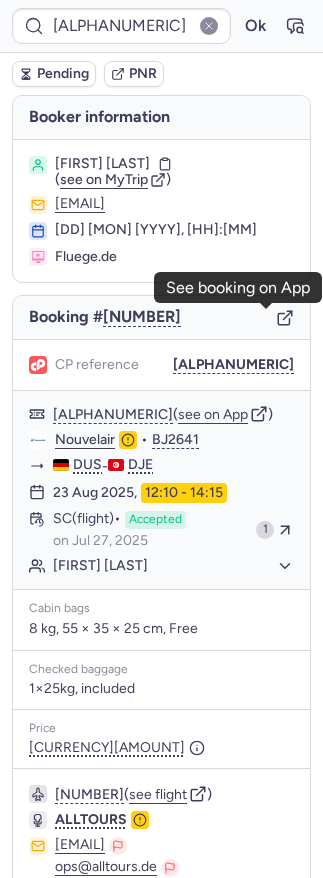 click 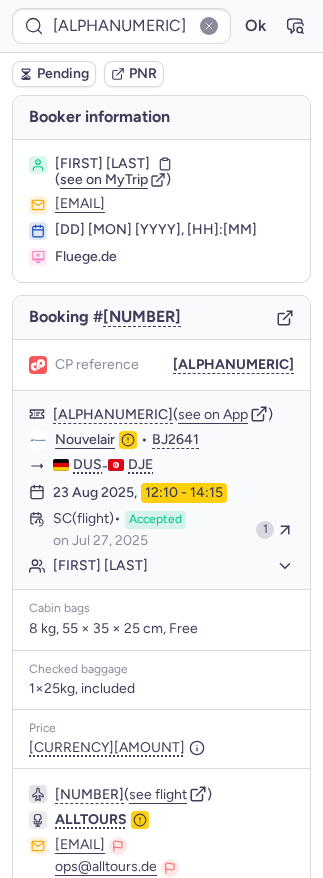 click on "[ALPHANUMERIC] Ok" at bounding box center (161, 26) 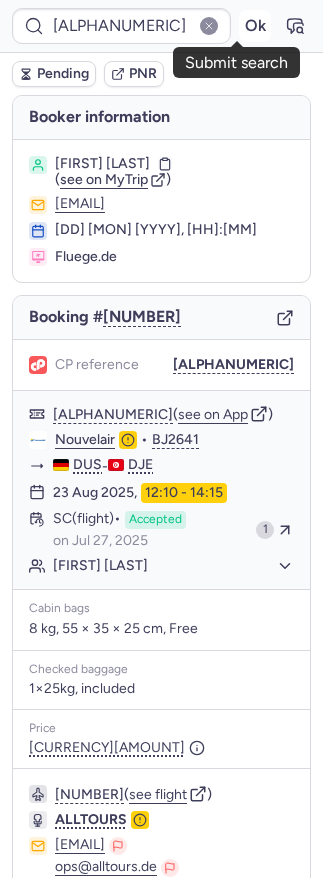 click on "Ok" at bounding box center [255, 26] 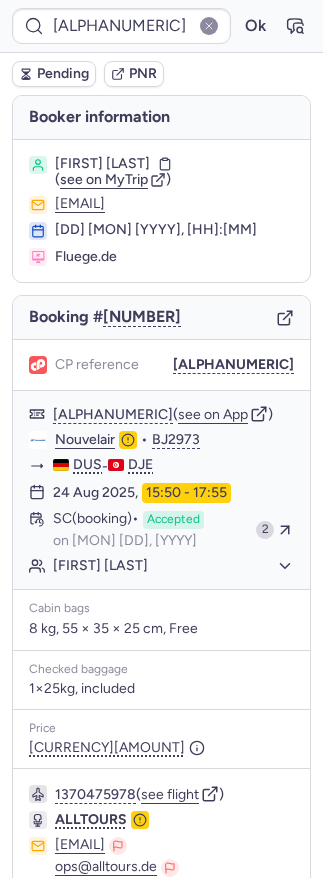 scroll, scrollTop: 133, scrollLeft: 0, axis: vertical 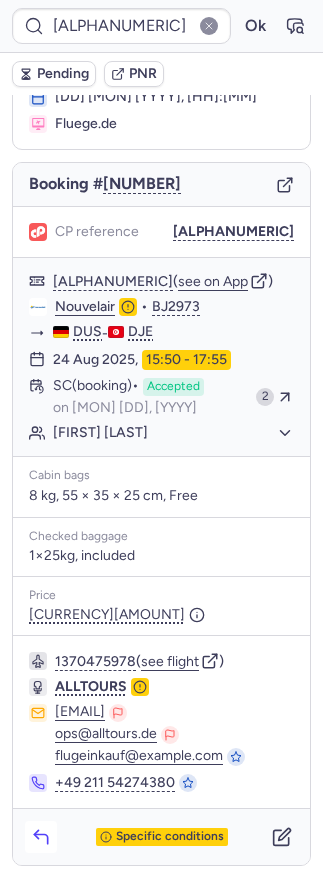 click 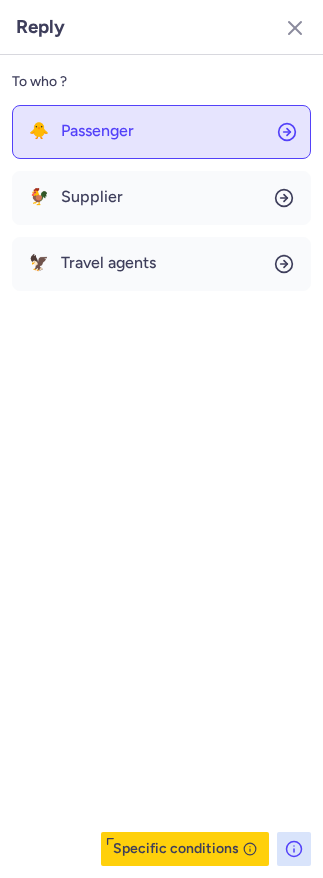 click on "🐥 Passenger" 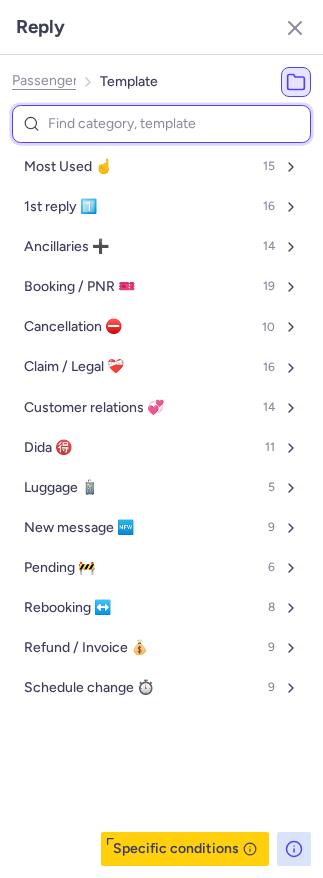 type on "r" 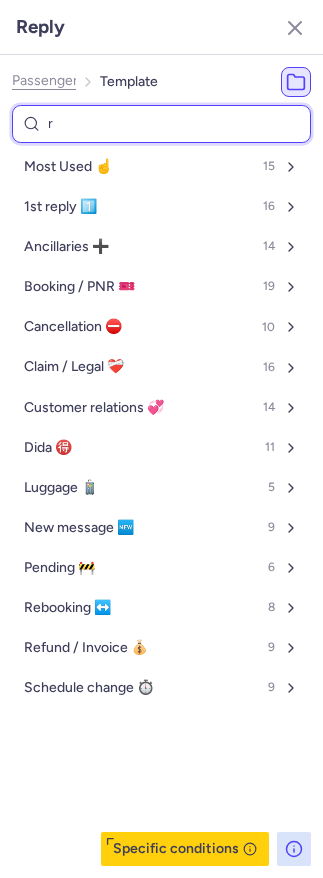 select on "de" 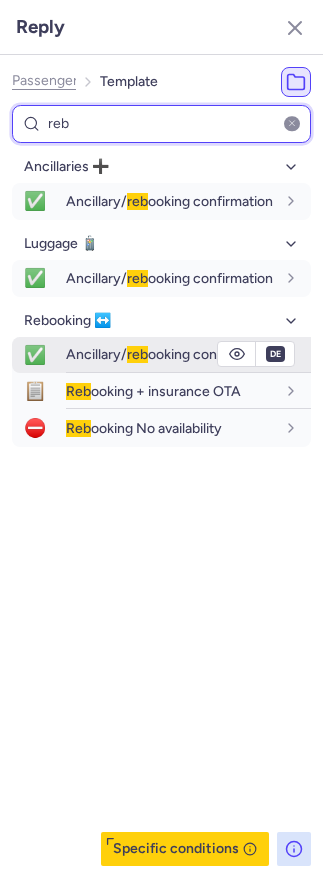type on "reb" 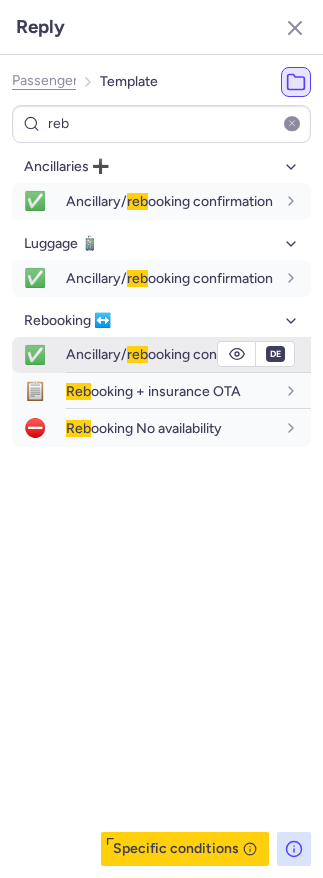 click on "Ancillary/ reb ooking confirmation" at bounding box center [169, 354] 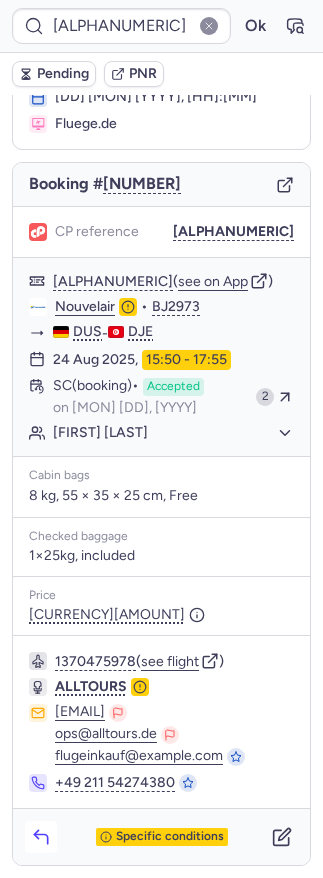 click 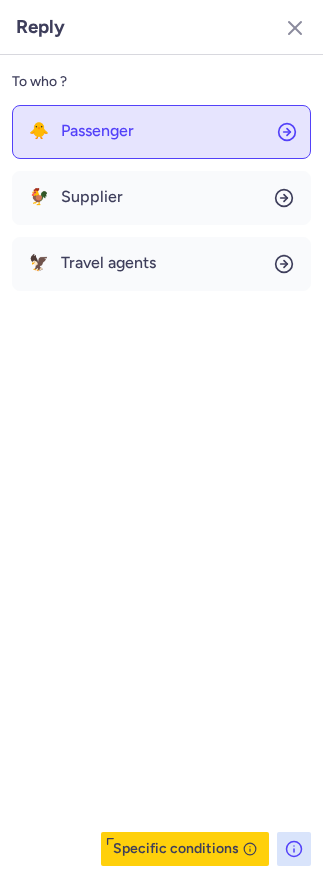 click on "Passenger" at bounding box center [97, 131] 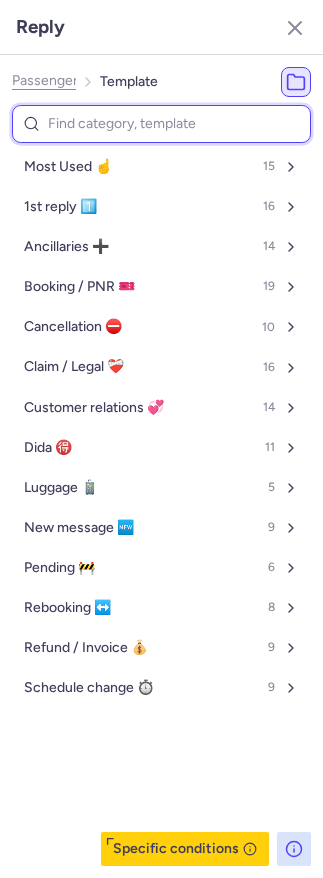 type on "t" 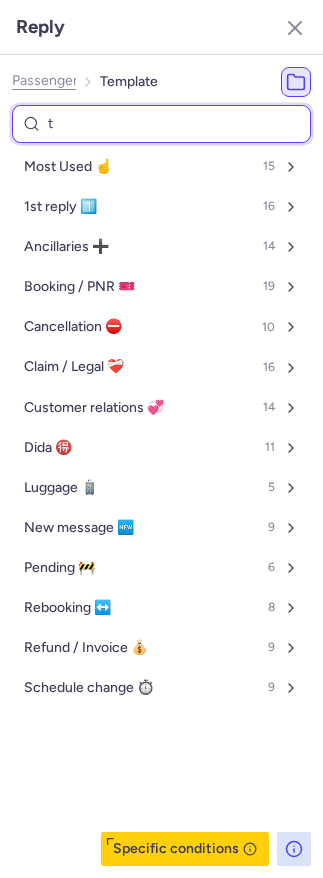 select on "de" 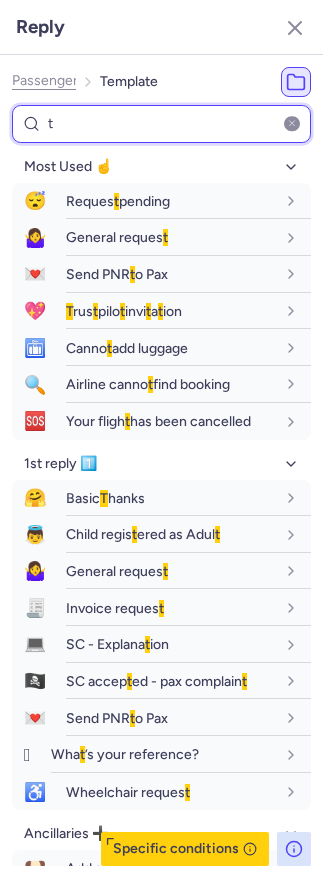 paste on "p" 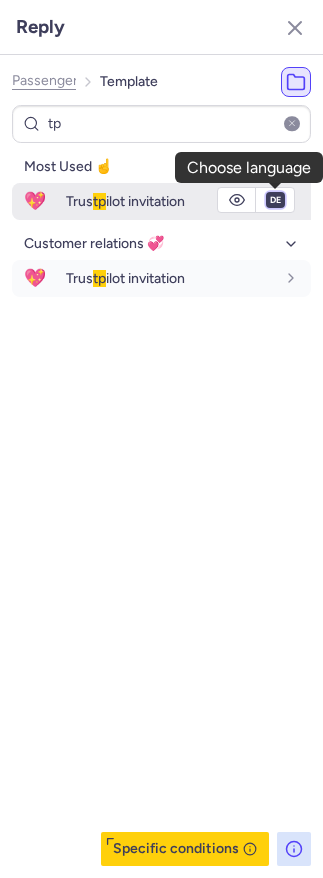 click on "fr en de nl pt es it ru" at bounding box center [275, 200] 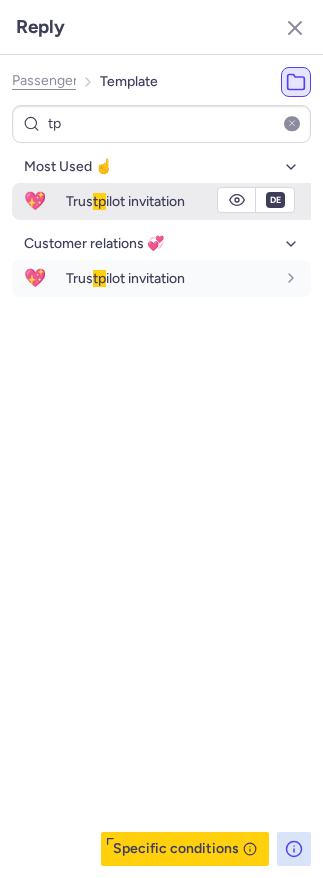 click on "fr en de nl pt es it ru" at bounding box center (275, 200) 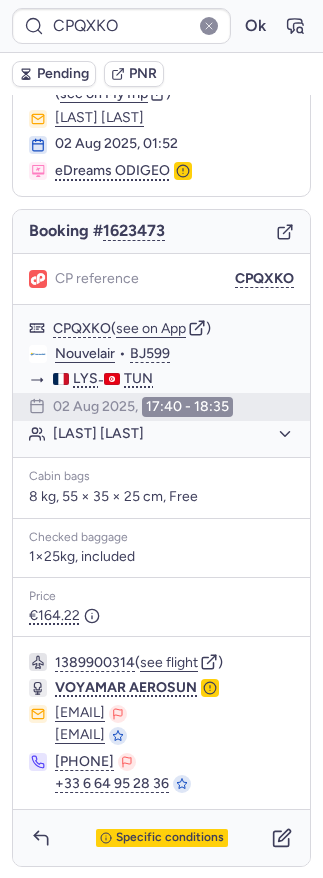 scroll, scrollTop: 87, scrollLeft: 0, axis: vertical 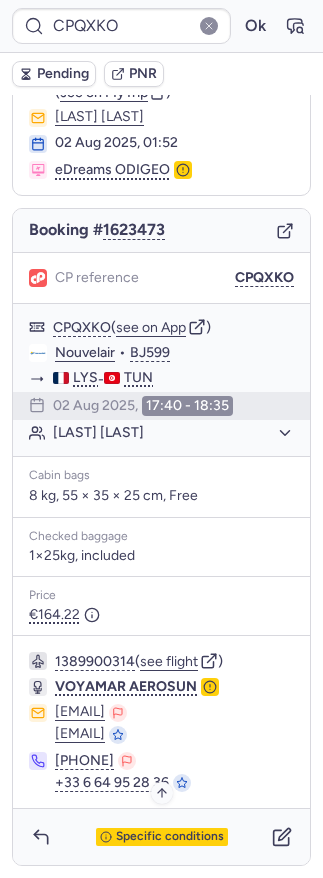 click on "Specific conditions" at bounding box center (170, 837) 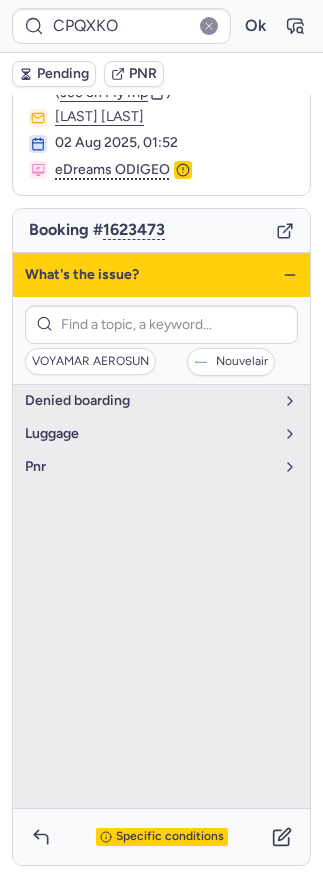 click 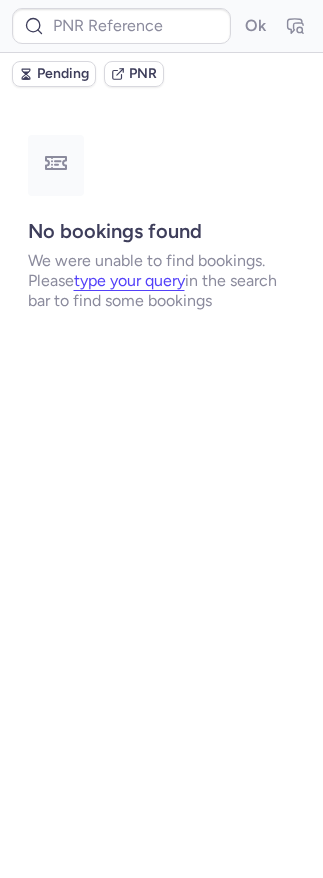 scroll, scrollTop: 0, scrollLeft: 0, axis: both 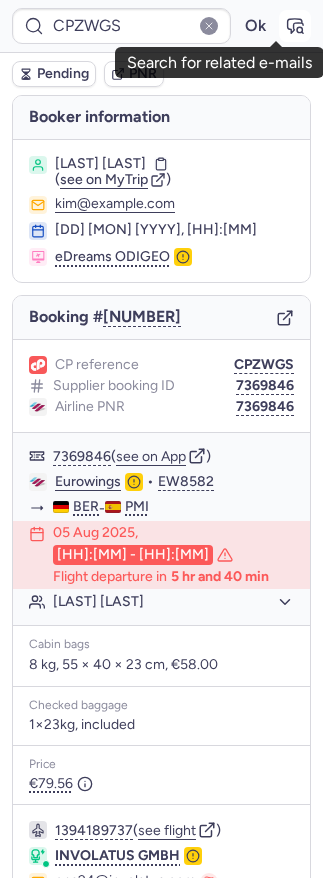click 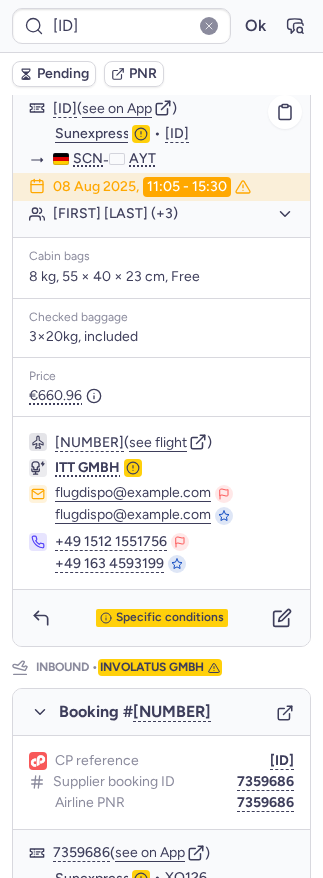 scroll, scrollTop: 467, scrollLeft: 0, axis: vertical 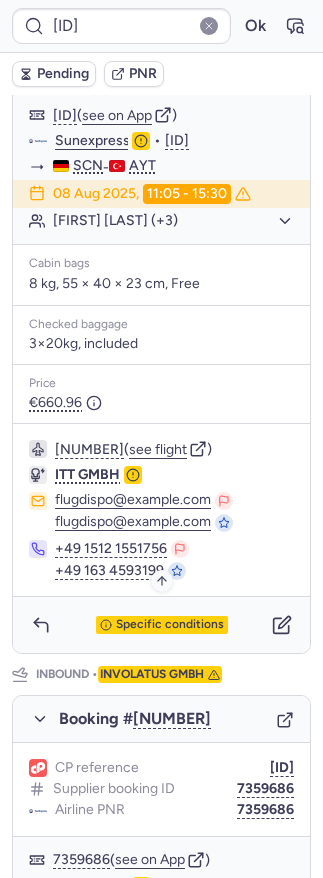 click on "Specific conditions" at bounding box center (170, 625) 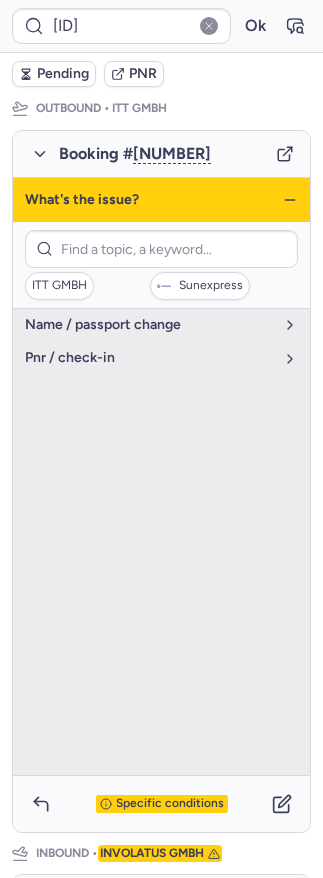 scroll, scrollTop: 287, scrollLeft: 0, axis: vertical 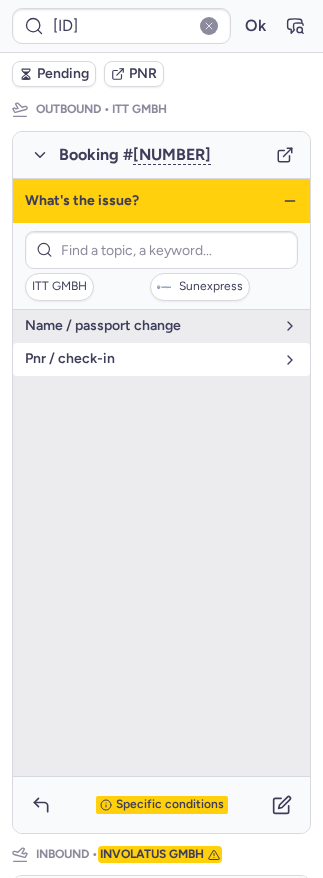 click on "pnr / check-in" at bounding box center (149, 359) 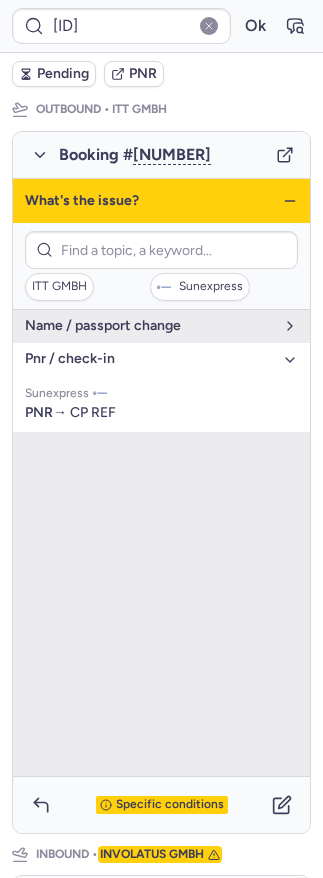 click 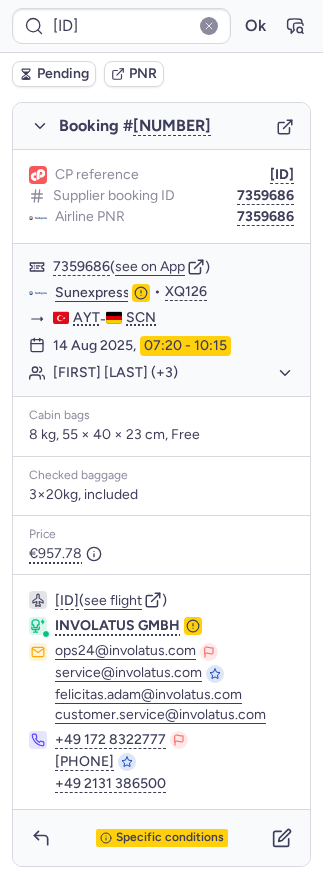 scroll, scrollTop: 1061, scrollLeft: 0, axis: vertical 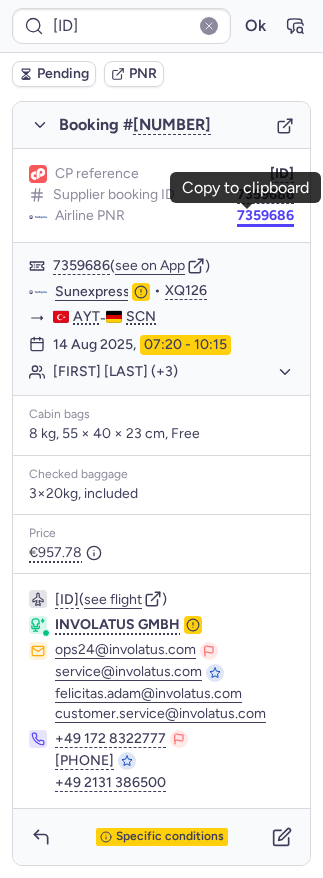 click on "7359686" at bounding box center (265, 216) 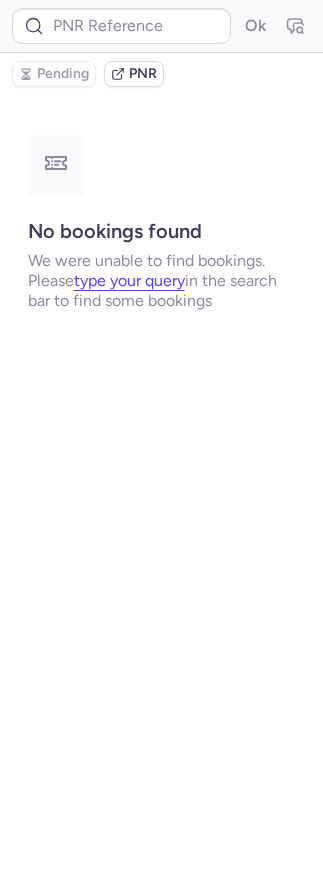 scroll, scrollTop: 0, scrollLeft: 0, axis: both 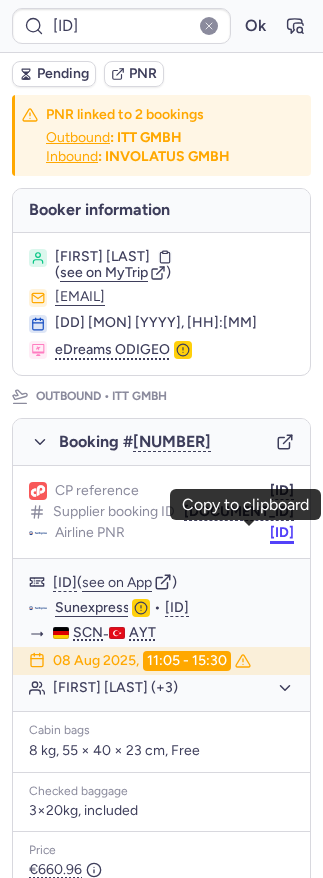 click on "[ID]" at bounding box center [282, 533] 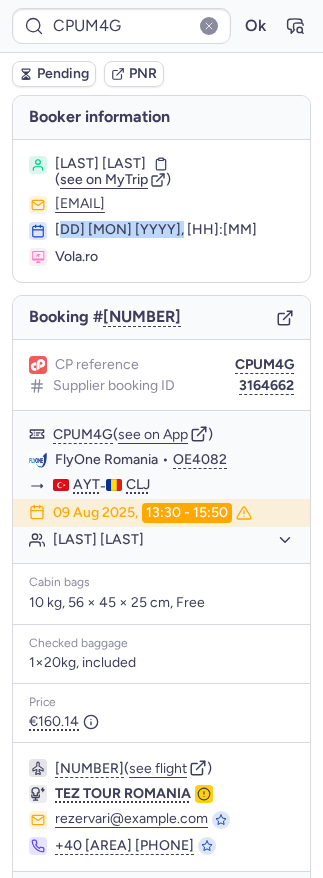 drag, startPoint x: 59, startPoint y: 251, endPoint x: 220, endPoint y: 255, distance: 161.04968 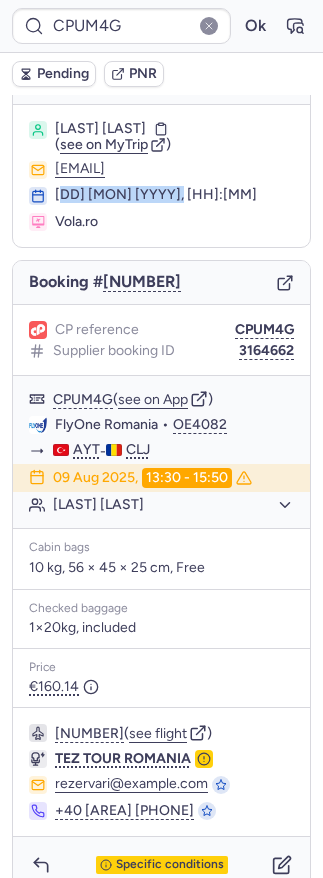 scroll, scrollTop: 33, scrollLeft: 0, axis: vertical 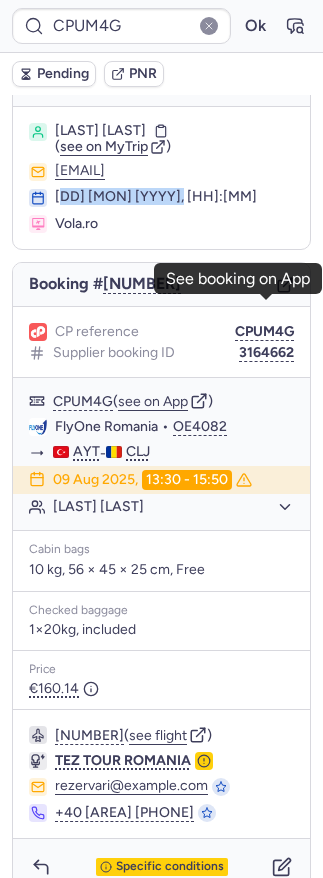 click 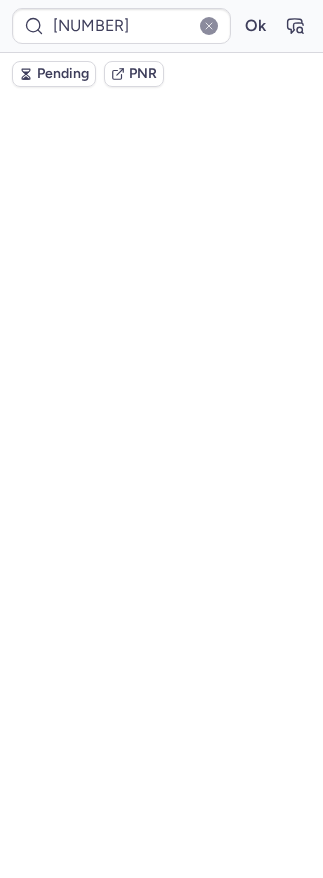 scroll, scrollTop: 0, scrollLeft: 0, axis: both 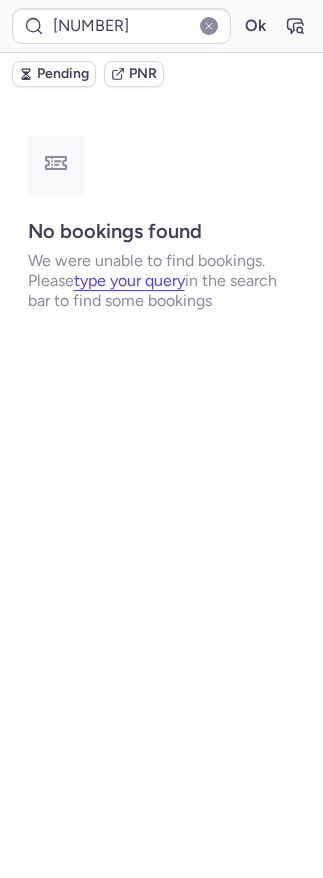 click on "[NUMBER] Ok Pending PNR No bookings found We were unable to find bookings. Please type your query in the search bar to find some bookings" 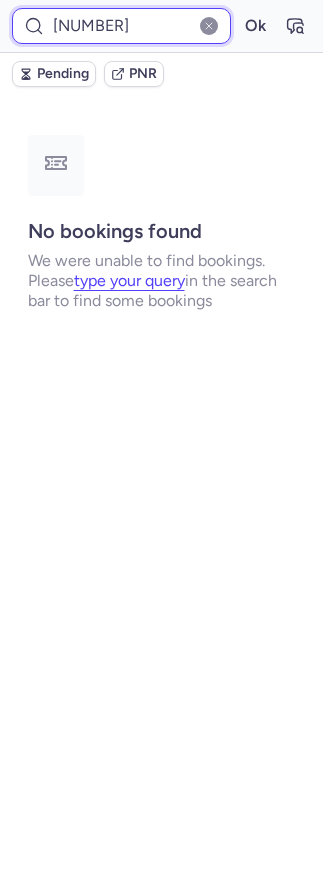 click on "[NUMBER]" at bounding box center [121, 26] 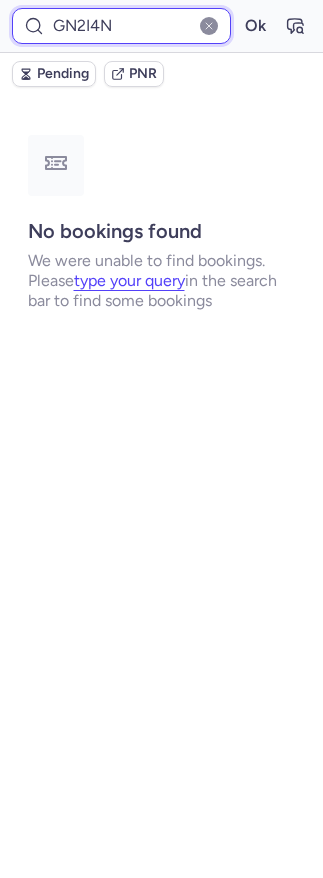 click on "Ok" at bounding box center [255, 26] 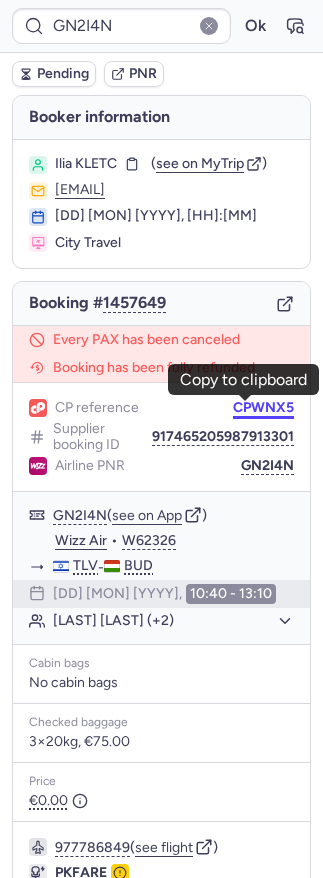 click on "CPWNX5" at bounding box center [263, 408] 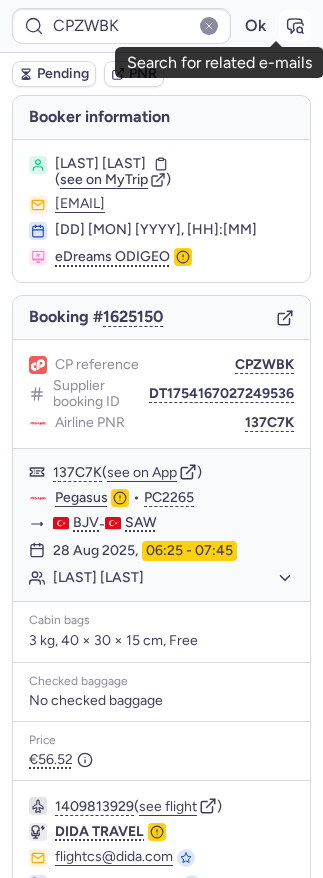 click 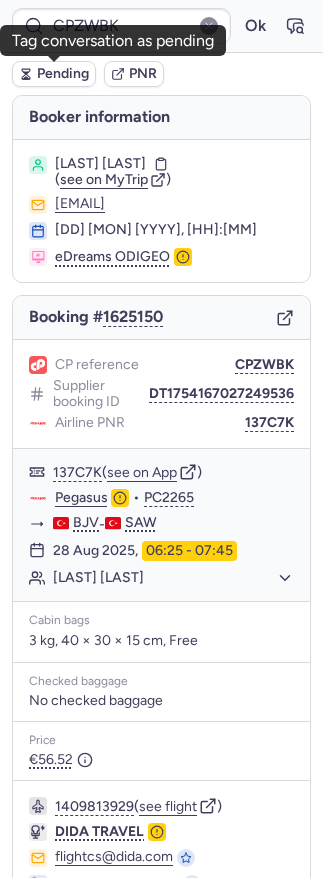 click on "Pending" at bounding box center [63, 74] 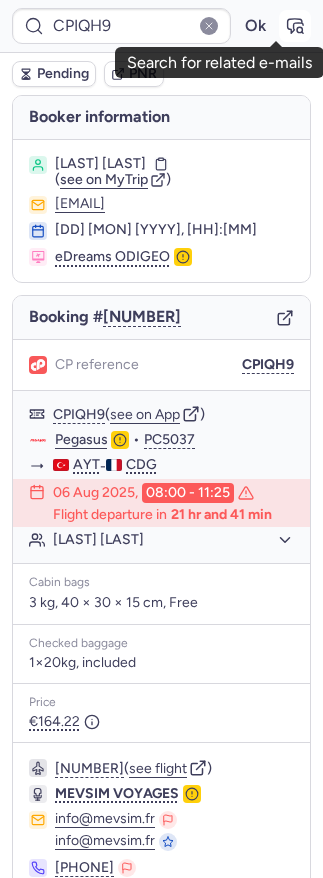 click 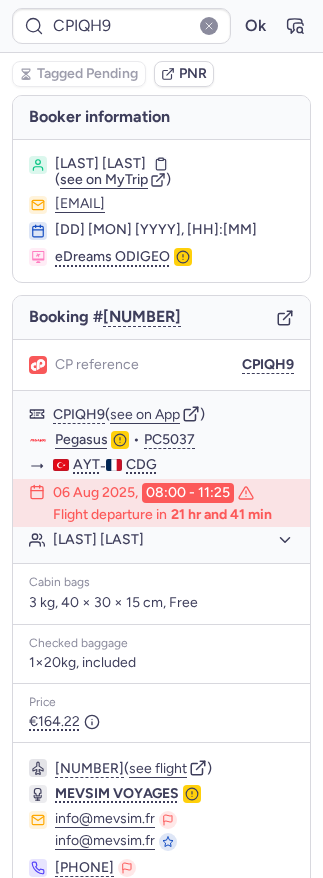 scroll, scrollTop: 105, scrollLeft: 0, axis: vertical 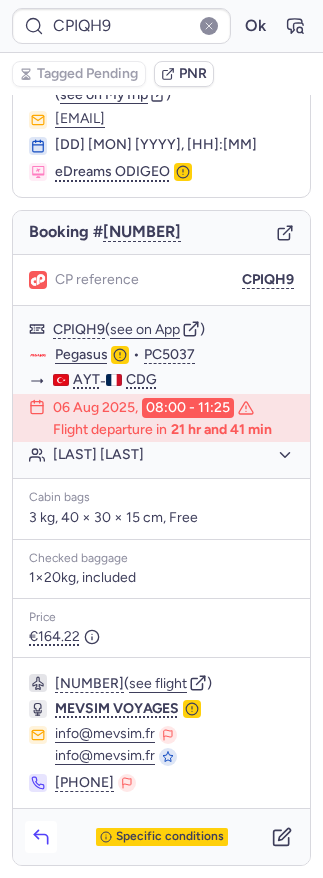 click 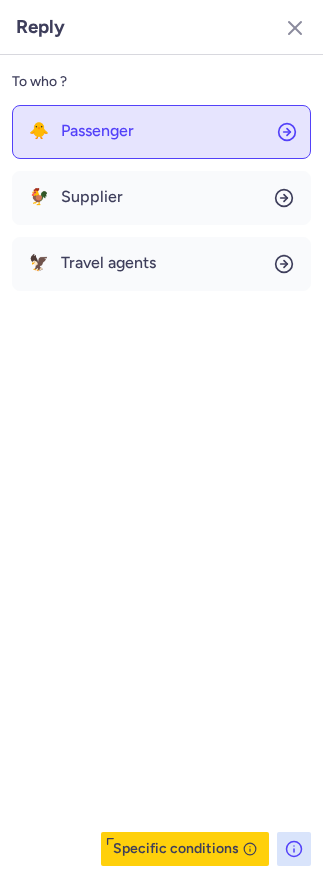 click on "🐥 Passenger" 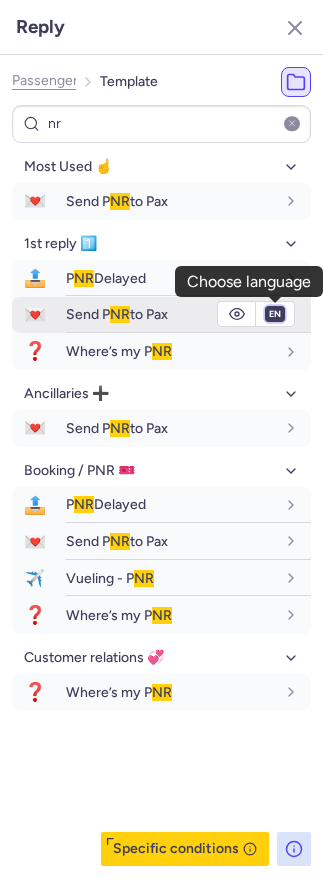 click on "fr en de nl pt es it ru" at bounding box center [275, 314] 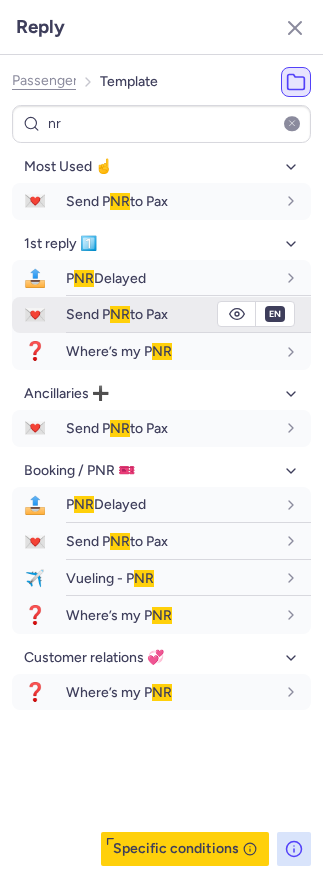 click on "fr en de nl pt es it ru" at bounding box center (275, 314) 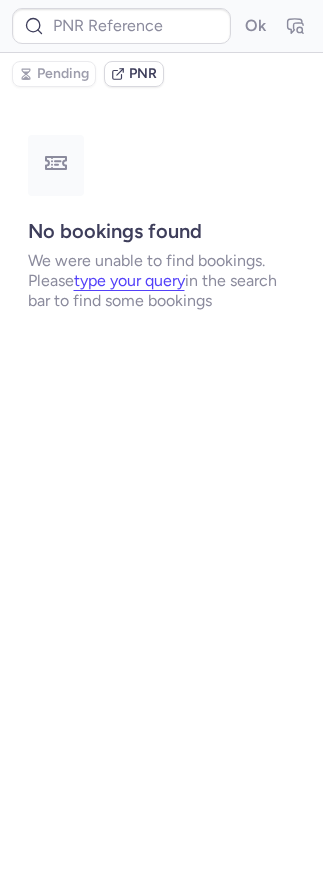 scroll, scrollTop: 0, scrollLeft: 0, axis: both 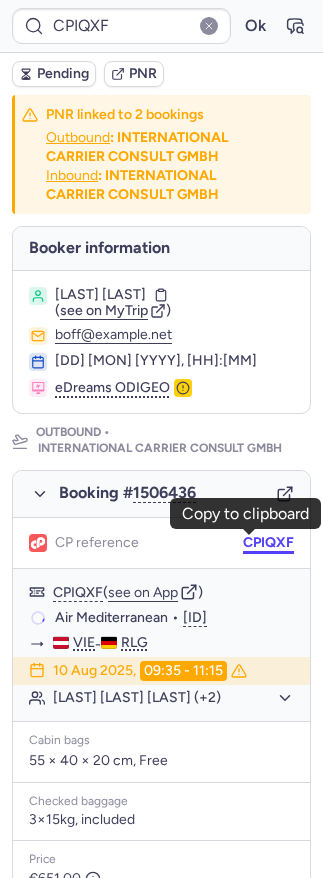 click on "CPIQXF" at bounding box center (268, 543) 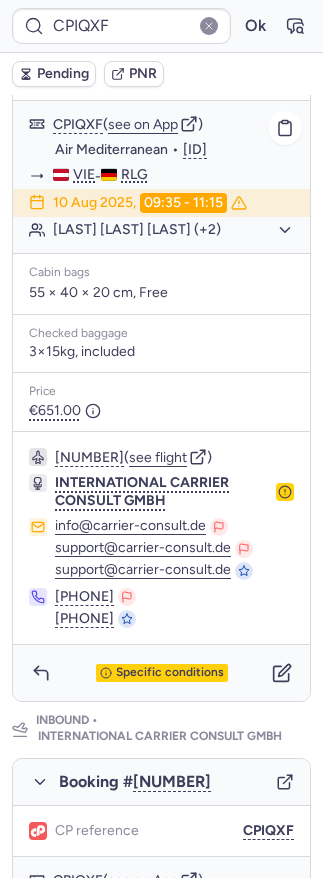 scroll, scrollTop: 469, scrollLeft: 0, axis: vertical 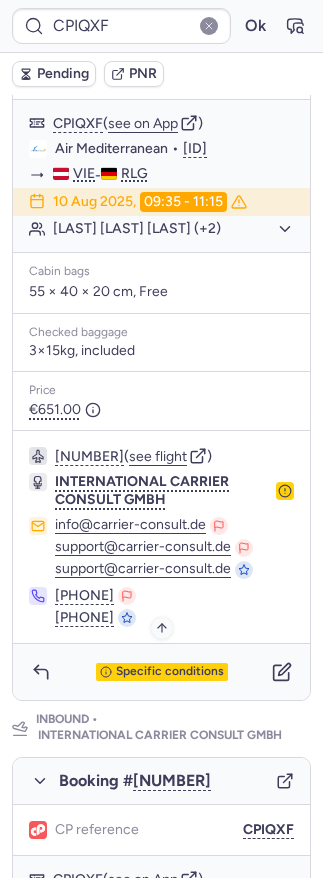 click on "Specific conditions" at bounding box center [170, 672] 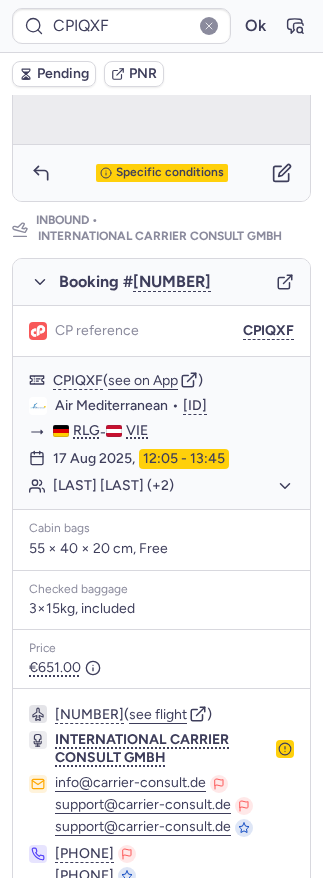 scroll, scrollTop: 1061, scrollLeft: 0, axis: vertical 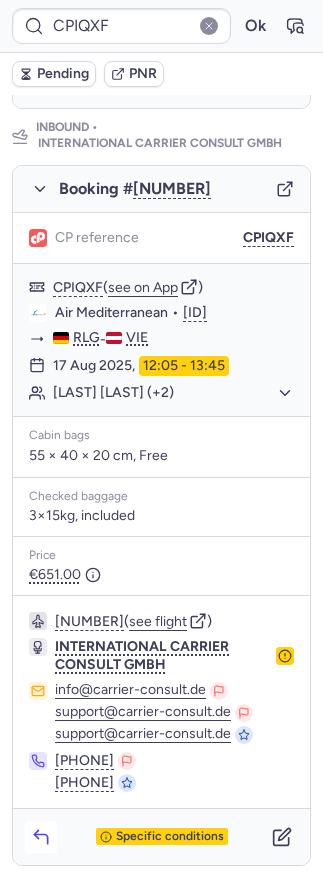 click at bounding box center (41, 837) 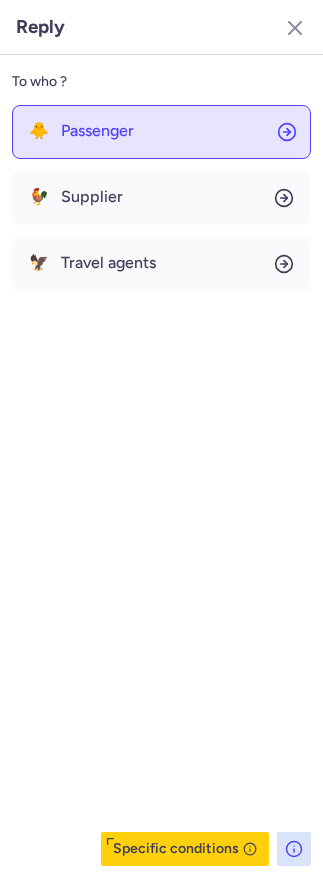 click on "🐥 Passenger" 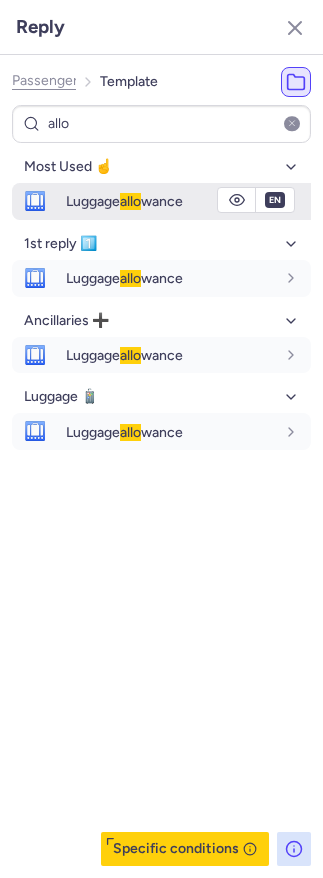 click on "Luggage  allo wance" at bounding box center (124, 201) 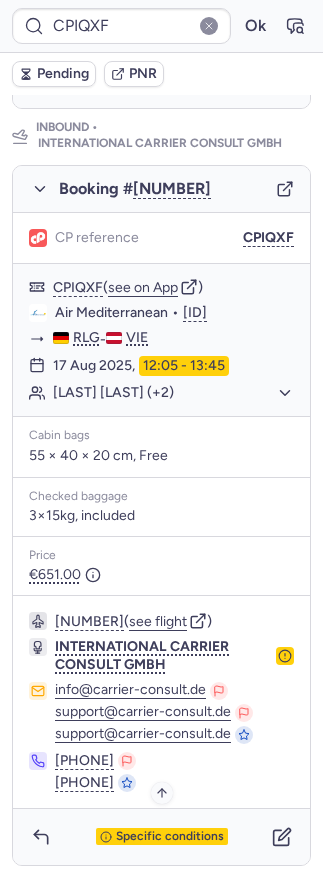 click on "Specific conditions" at bounding box center [170, 837] 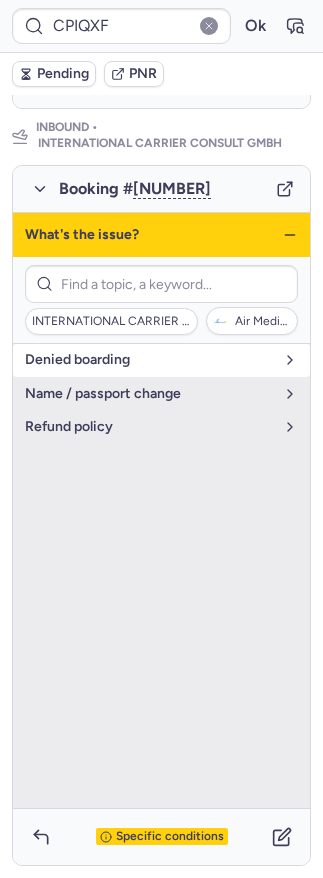 click on "denied boarding" at bounding box center (149, 360) 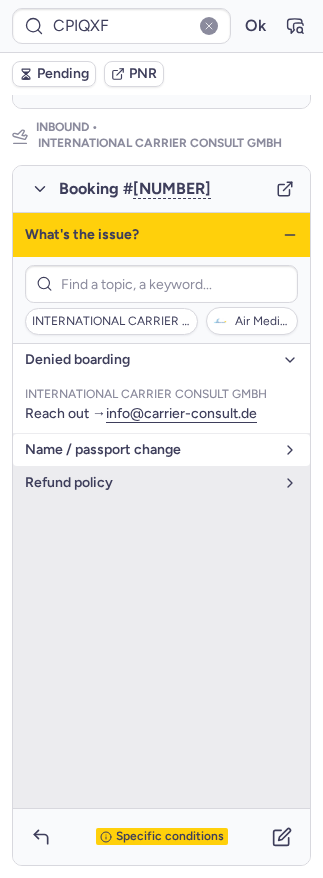 click on "name / passport change" at bounding box center (149, 450) 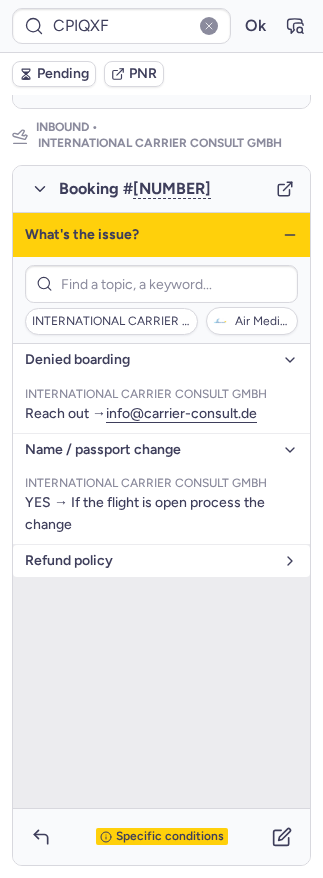 click on "refund policy" at bounding box center (149, 561) 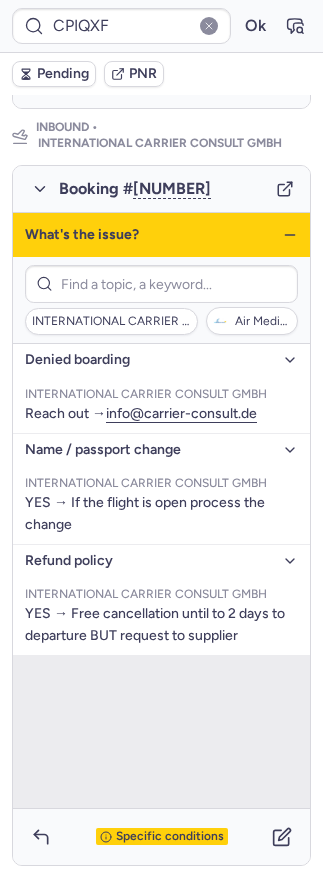 click on "Specific conditions" at bounding box center [170, 837] 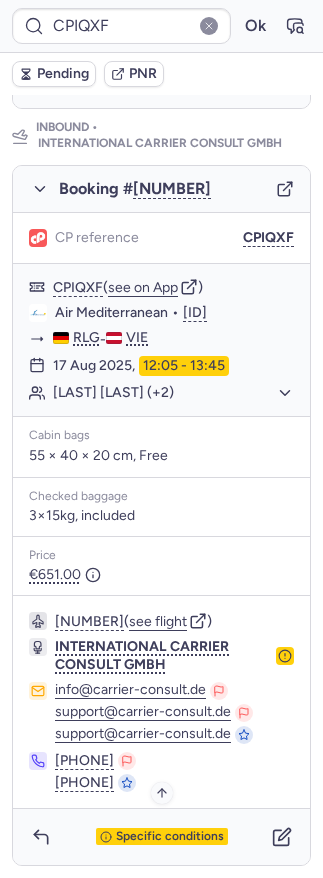 click on "Specific conditions" at bounding box center (170, 837) 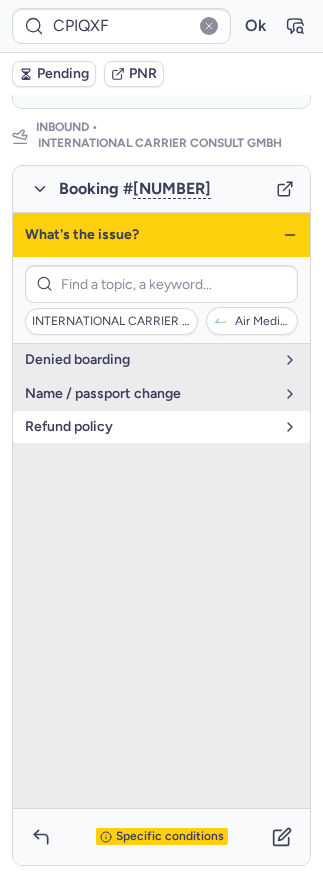 click on "refund policy" at bounding box center (149, 427) 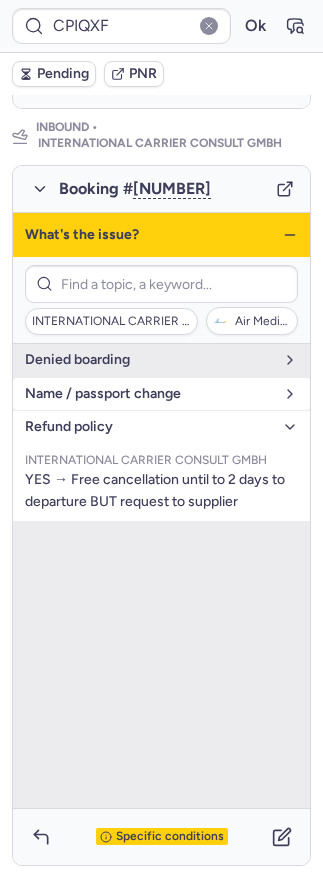 click on "name / passport change" at bounding box center (149, 394) 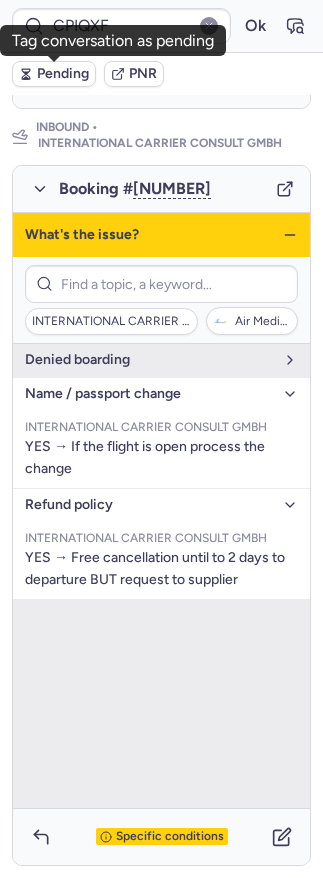 click on "Pending" at bounding box center [63, 74] 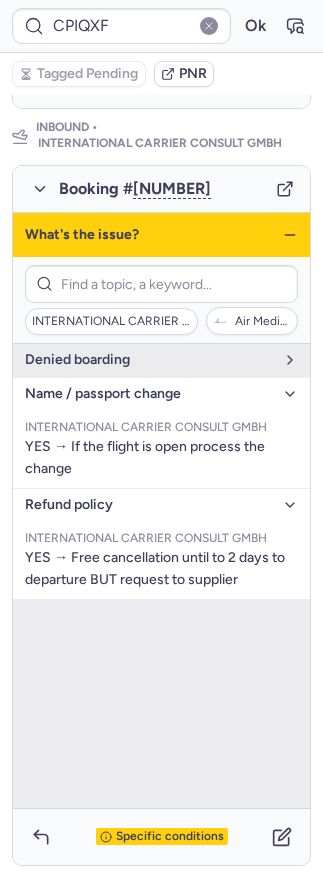click 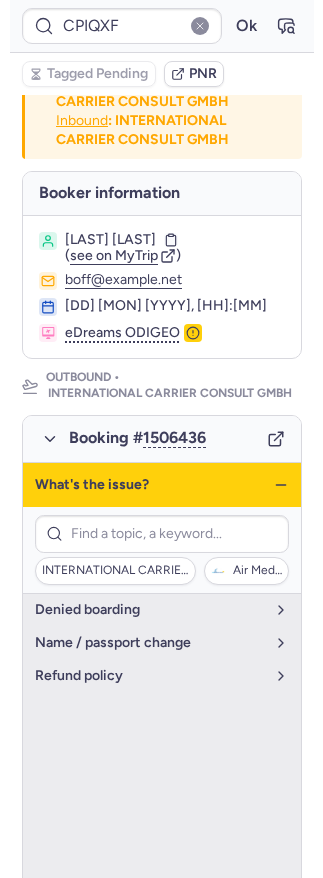 scroll, scrollTop: 678, scrollLeft: 0, axis: vertical 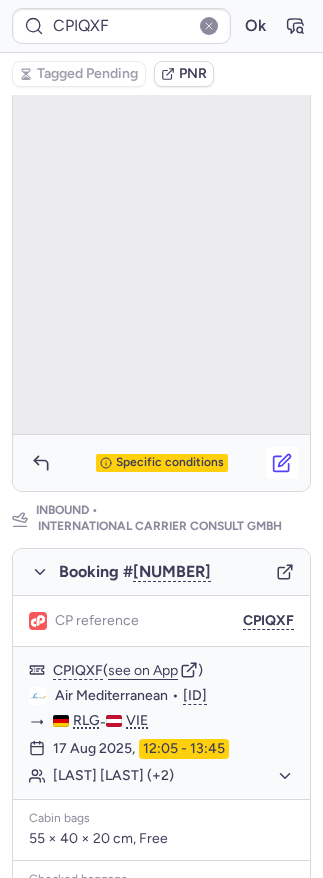click 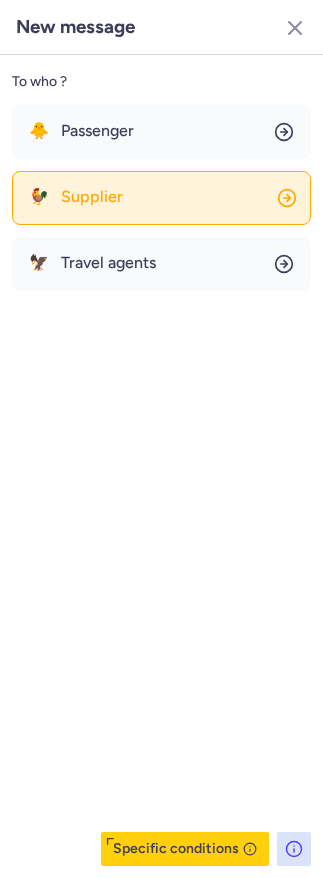 click on "🐓 Supplier" at bounding box center (76, 197) 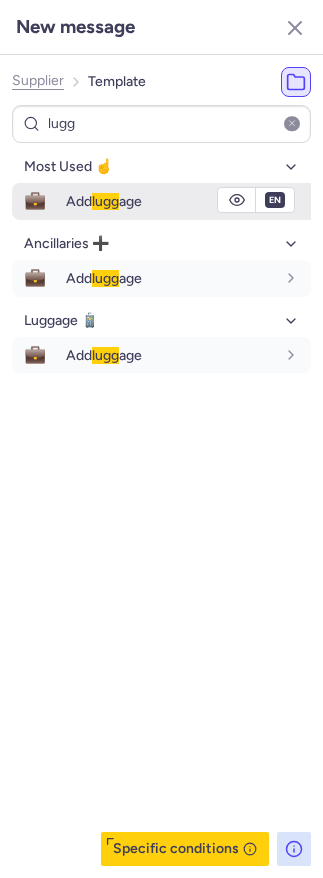 click on "💼" at bounding box center (35, 201) 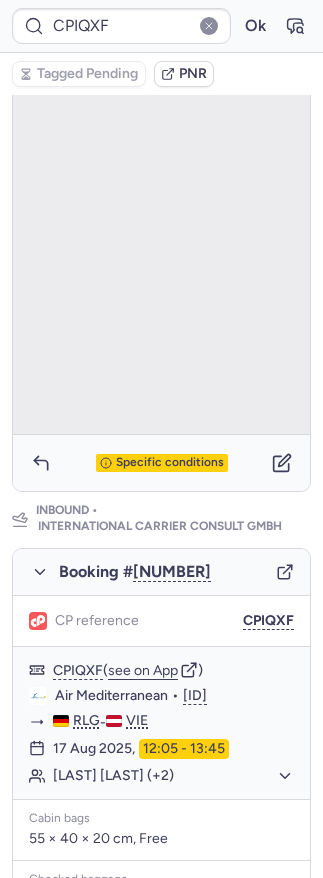 scroll, scrollTop: 1061, scrollLeft: 0, axis: vertical 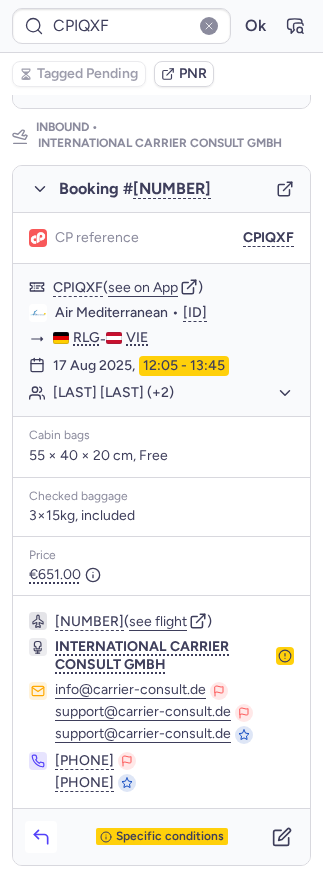 click 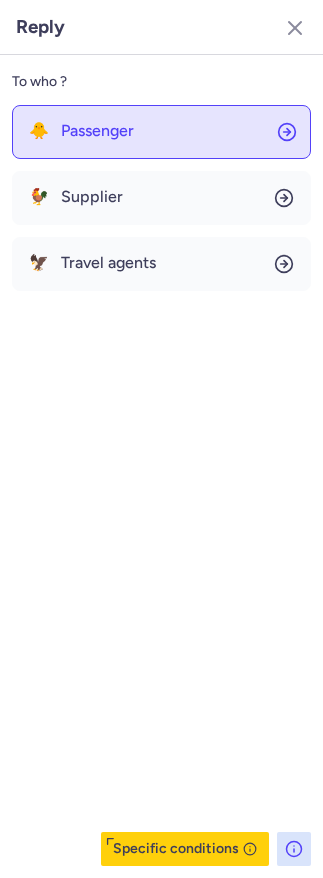 click on "🐥 Passenger" 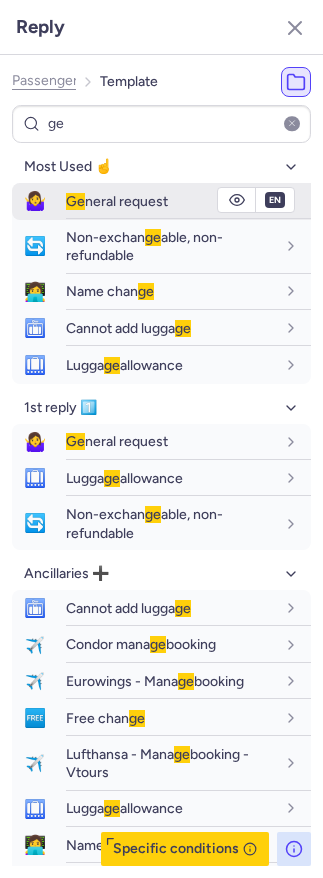 click on "Ge neral request" at bounding box center (117, 201) 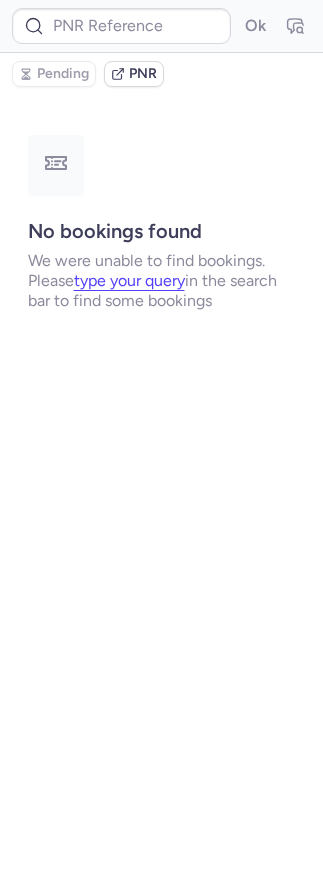scroll, scrollTop: 0, scrollLeft: 0, axis: both 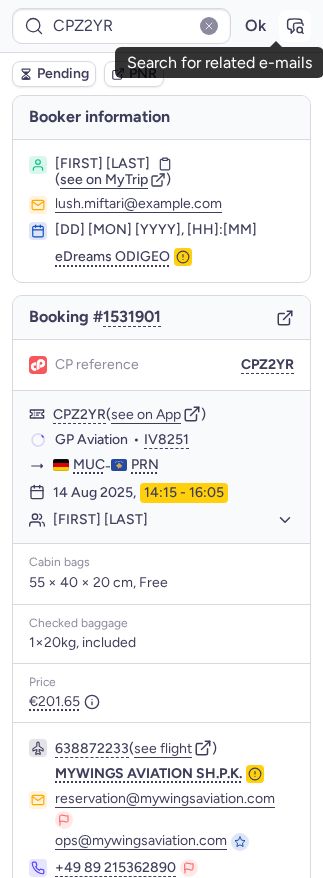 click 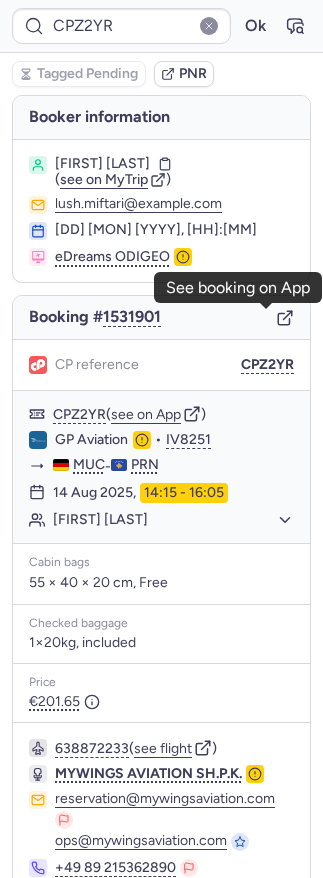 click 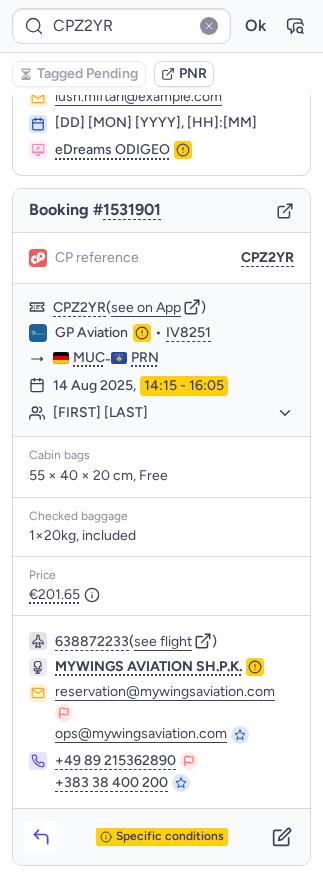 click at bounding box center (41, 837) 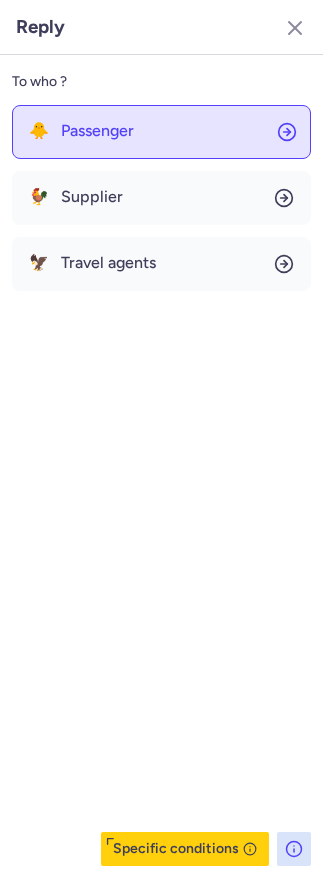 click on "🐥 Passenger" 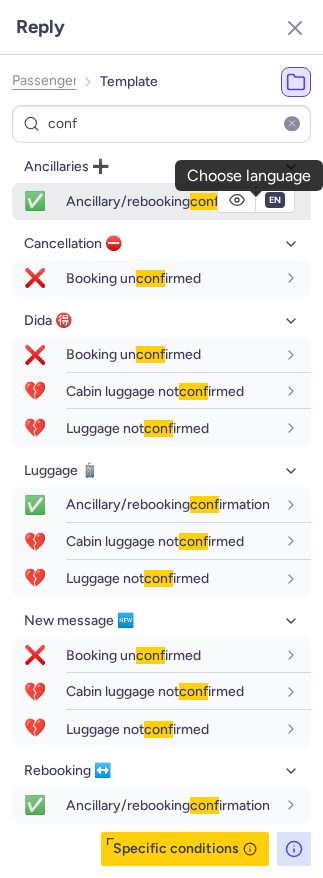 click on "fr en de nl pt es it ru en" at bounding box center (275, 200) 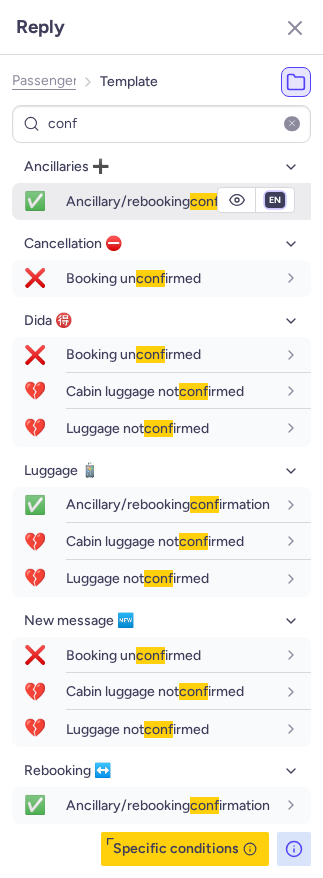 click on "fr en de nl pt es it ru" at bounding box center [275, 200] 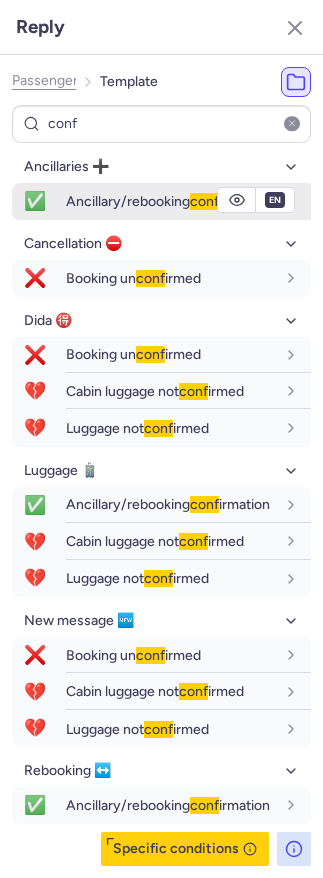 click on "fr en de nl pt es it ru" at bounding box center [275, 200] 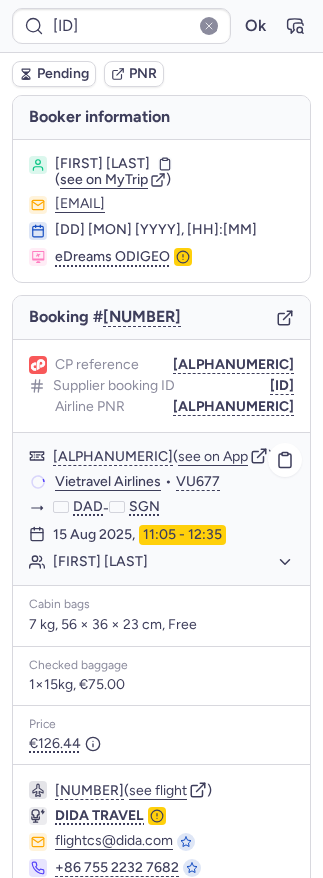 scroll, scrollTop: 101, scrollLeft: 0, axis: vertical 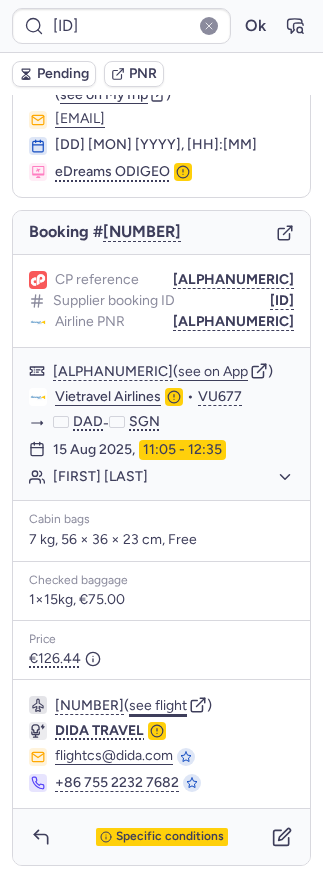 click on "see flight" 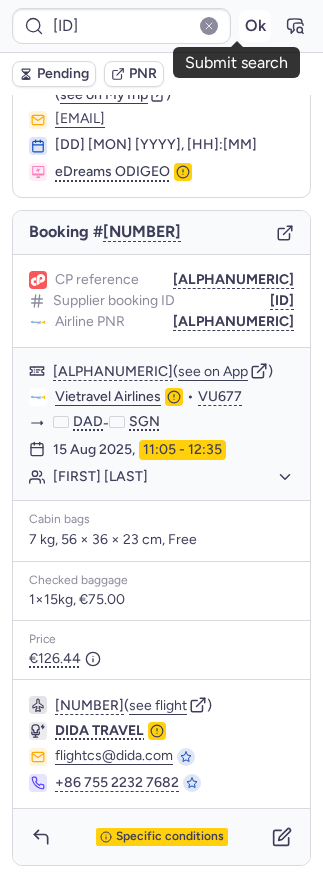 click on "Ok" at bounding box center [255, 26] 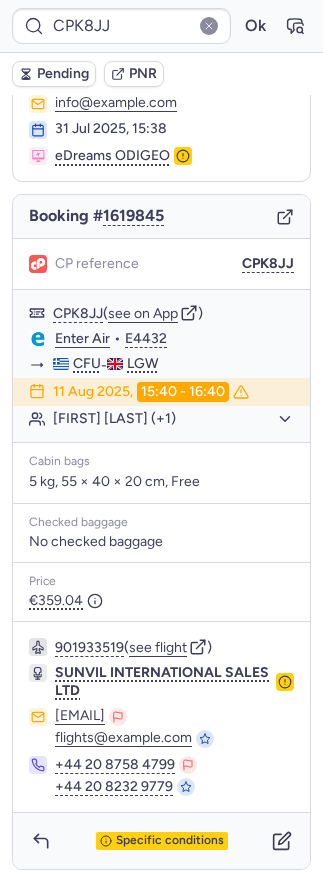 scroll, scrollTop: 135, scrollLeft: 0, axis: vertical 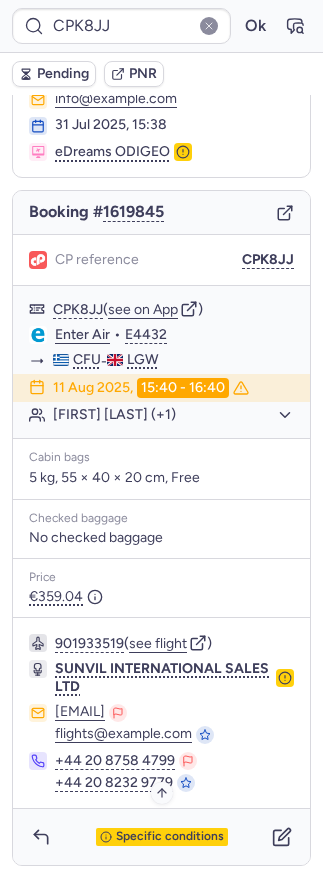 click on "Specific conditions" at bounding box center [170, 837] 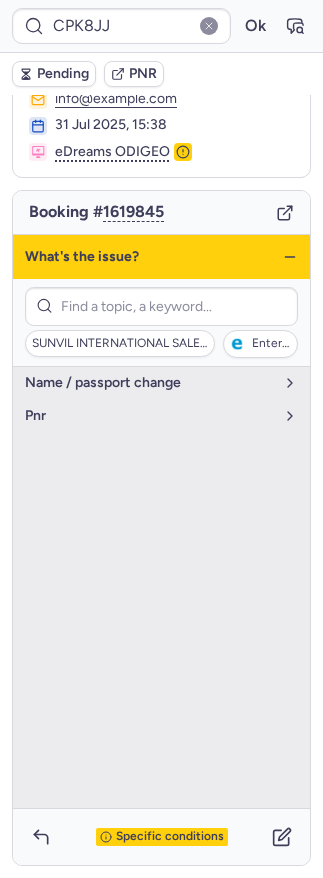 click 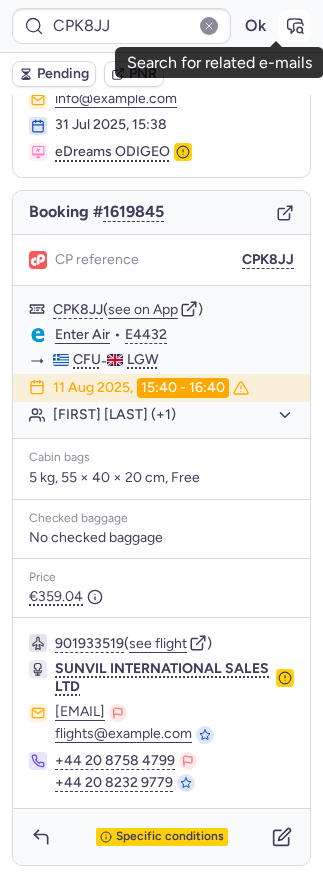 click 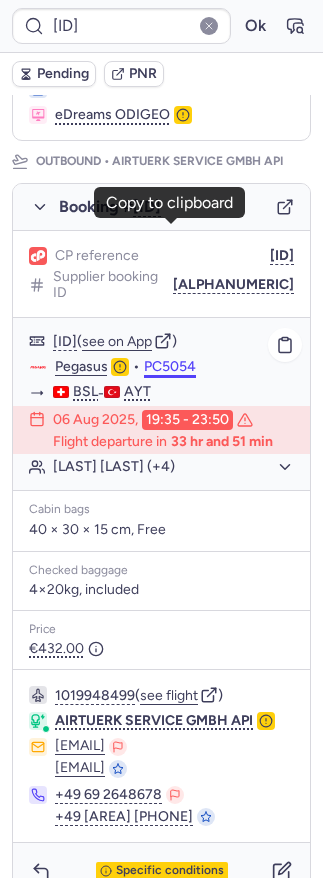 scroll, scrollTop: 449, scrollLeft: 0, axis: vertical 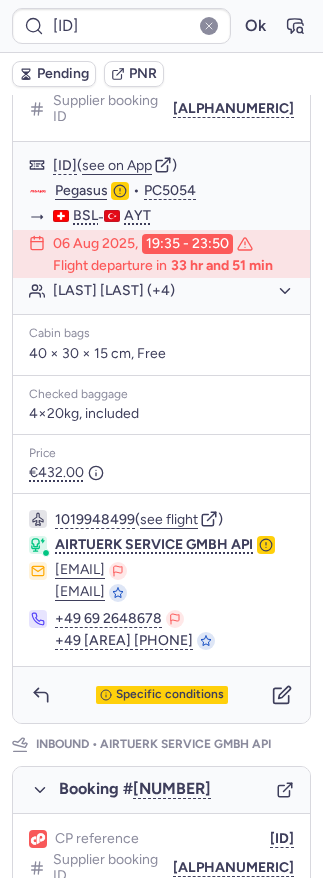 click on "Specific conditions" at bounding box center [161, 695] 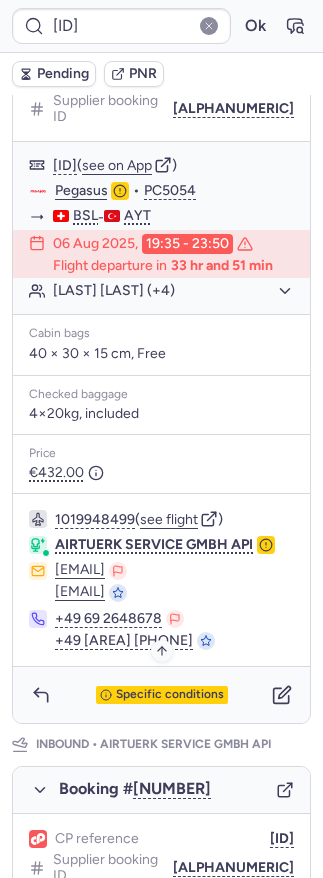 click on "Specific conditions" at bounding box center [170, 695] 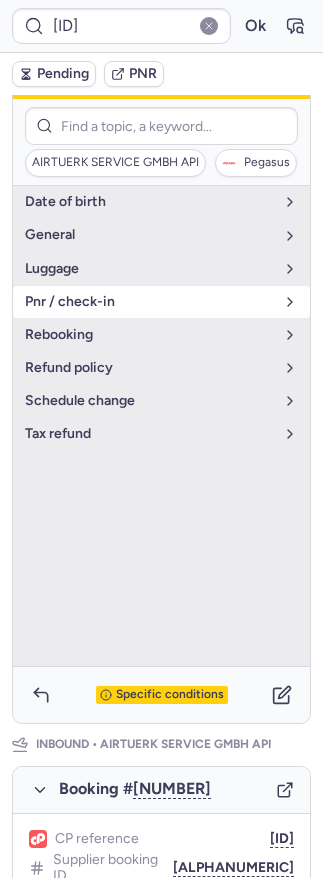 click on "pnr / check-in" at bounding box center [149, 302] 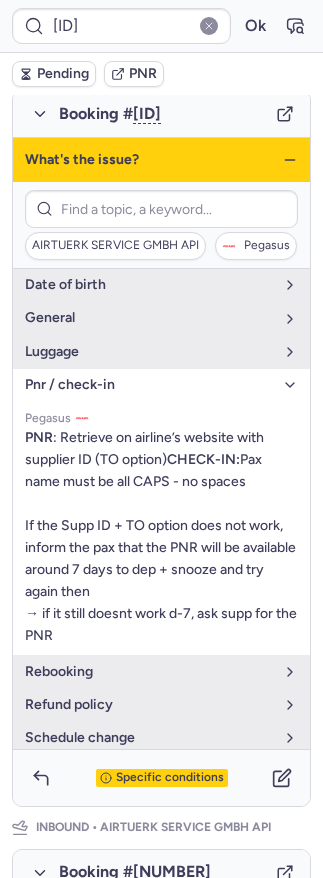 scroll, scrollTop: 365, scrollLeft: 0, axis: vertical 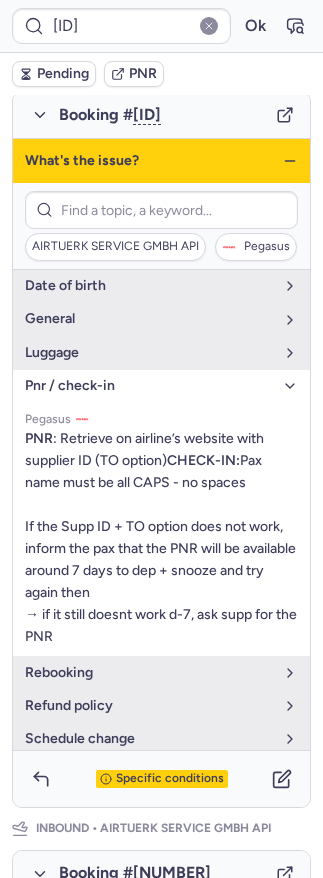 click on "What's the issue?" at bounding box center [161, 161] 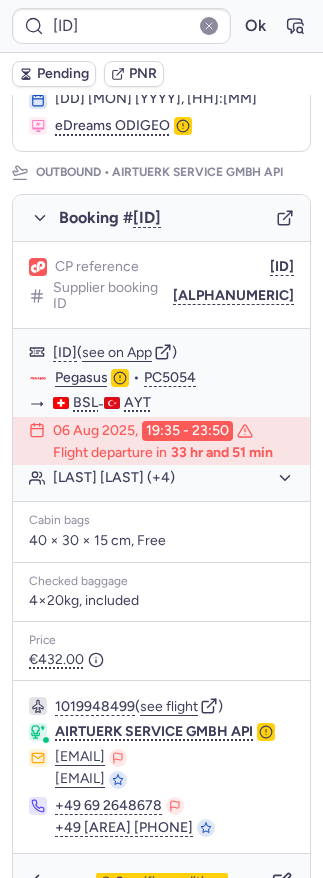 scroll, scrollTop: 260, scrollLeft: 0, axis: vertical 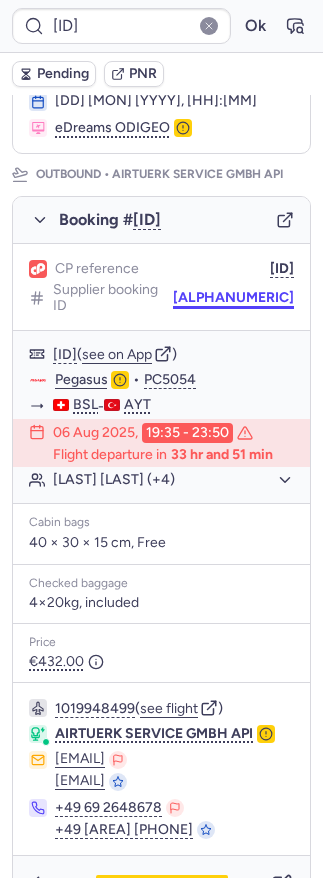 click on "[ALPHANUMERIC]" at bounding box center [233, 298] 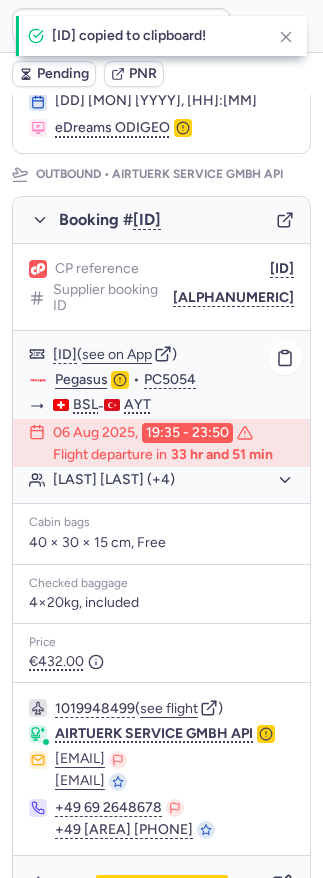scroll, scrollTop: 822, scrollLeft: 0, axis: vertical 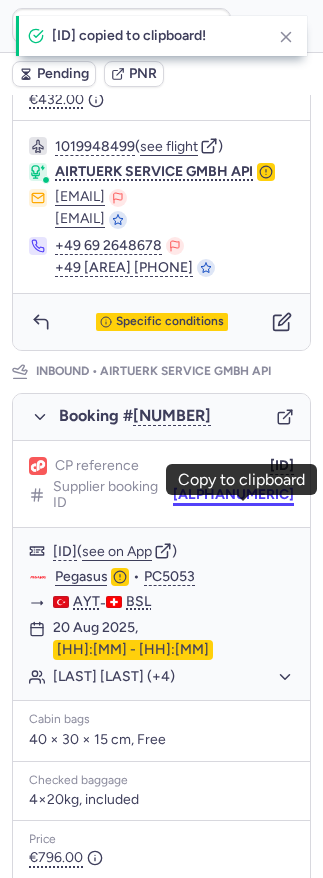 click on "[ALPHANUMERIC]" at bounding box center (233, 495) 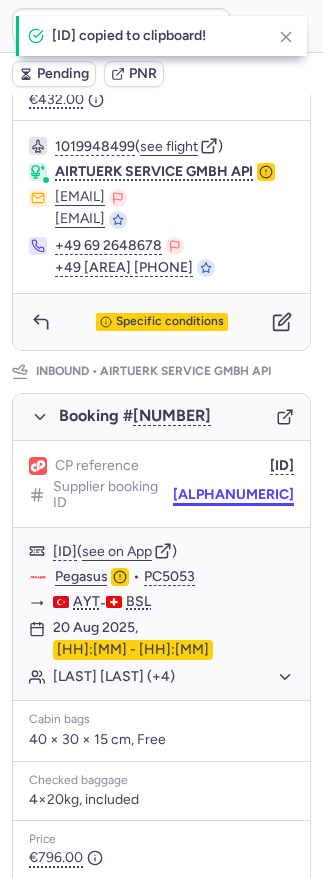 scroll, scrollTop: 0, scrollLeft: 0, axis: both 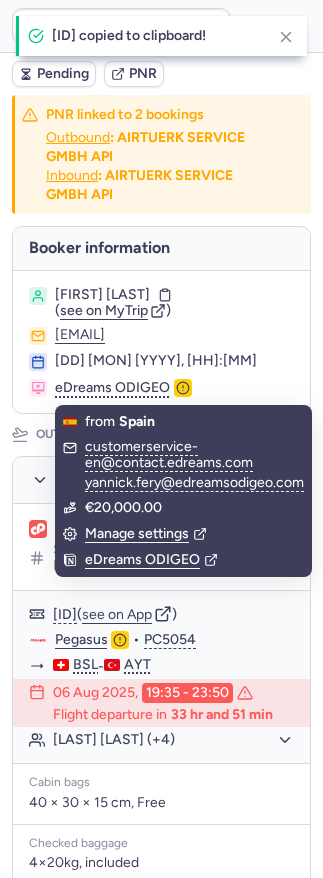 click on "[FIRST] [LAST]" at bounding box center (102, 295) 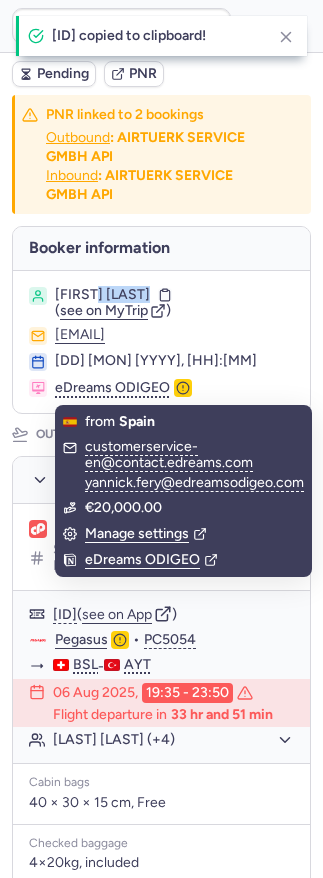 click on "[FIRST] [LAST]" at bounding box center (102, 295) 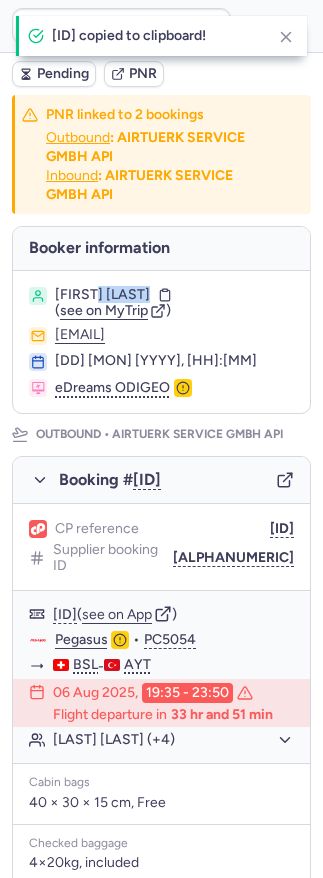 copy on "[LAST]" 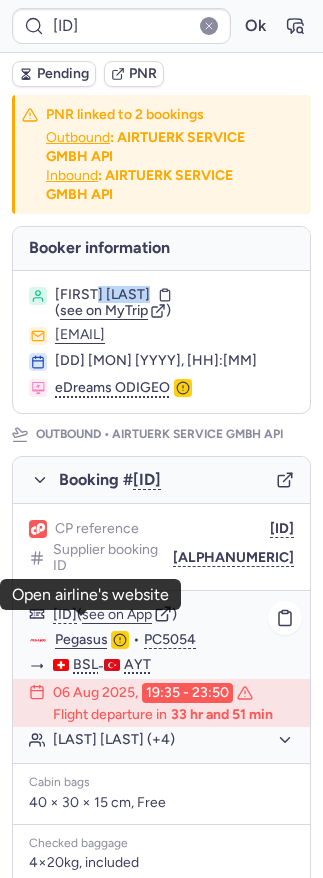 click on "Pegasus" 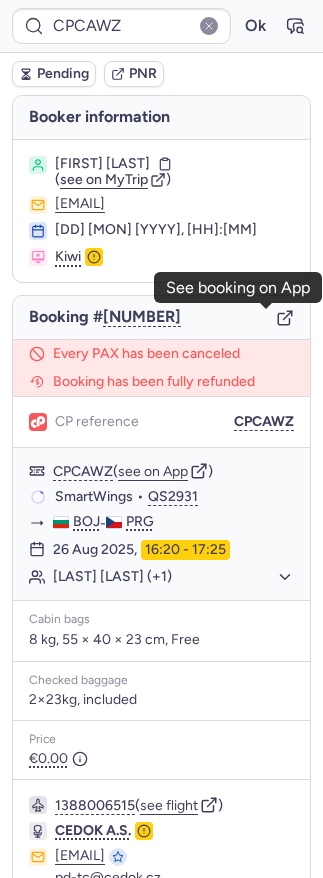 click 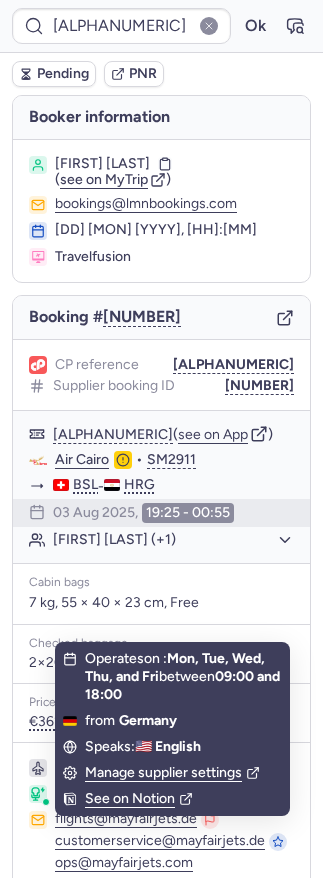 scroll, scrollTop: 169, scrollLeft: 0, axis: vertical 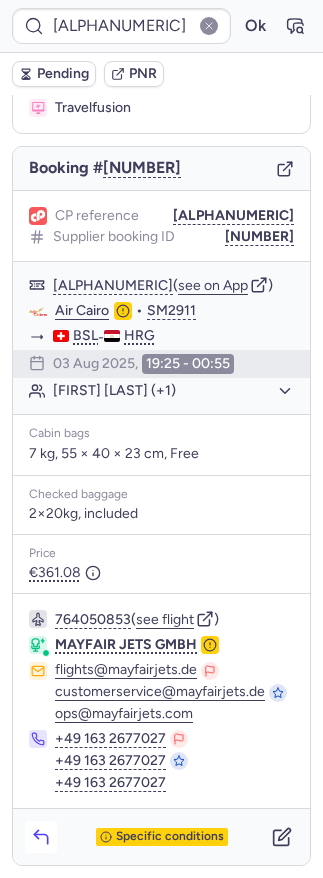 click 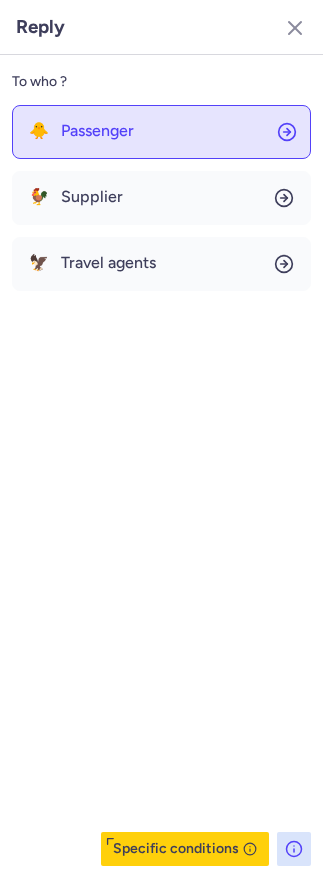 click on "🐥 Passenger" 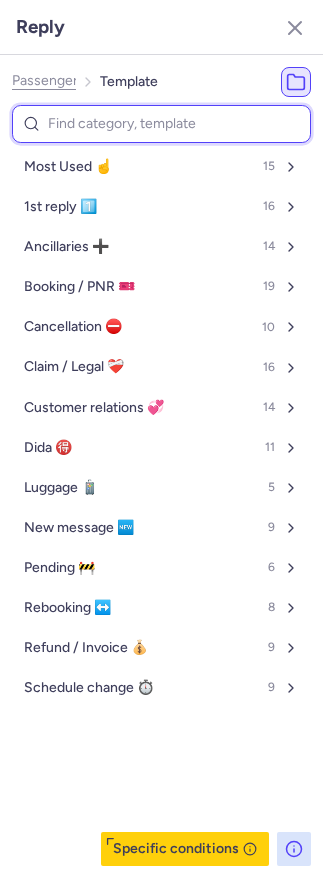 click at bounding box center (161, 124) 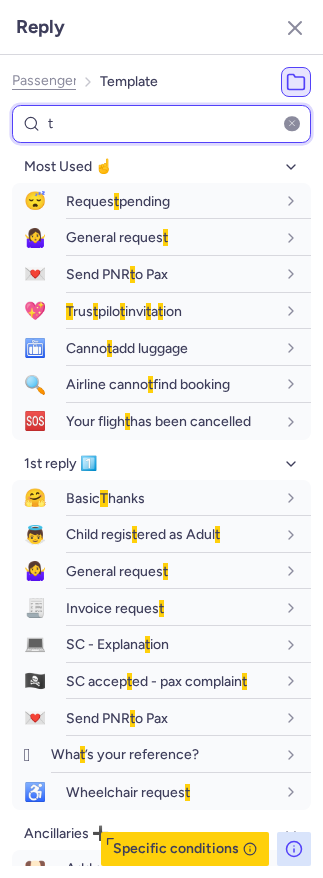 paste on "p" 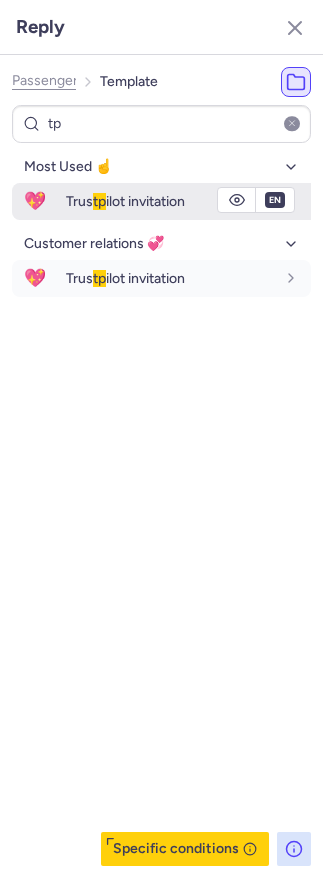 click on "Trus tp ilot invitation" at bounding box center [188, 201] 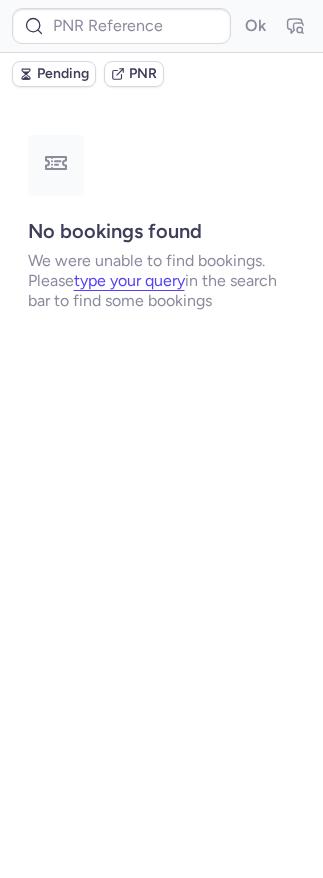 scroll, scrollTop: 0, scrollLeft: 0, axis: both 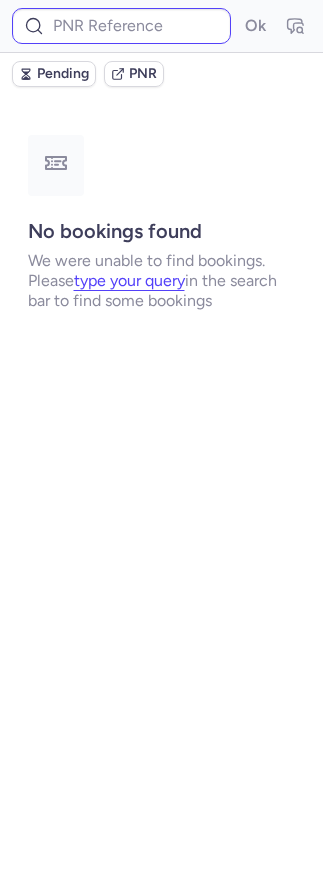 drag, startPoint x: 75, startPoint y: 49, endPoint x: 71, endPoint y: 31, distance: 18.439089 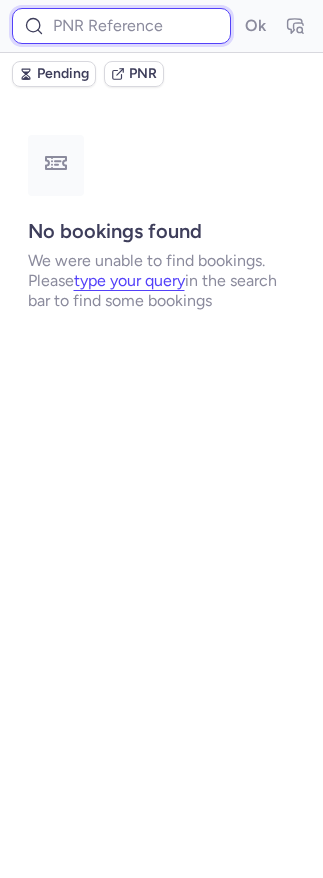 click at bounding box center [121, 26] 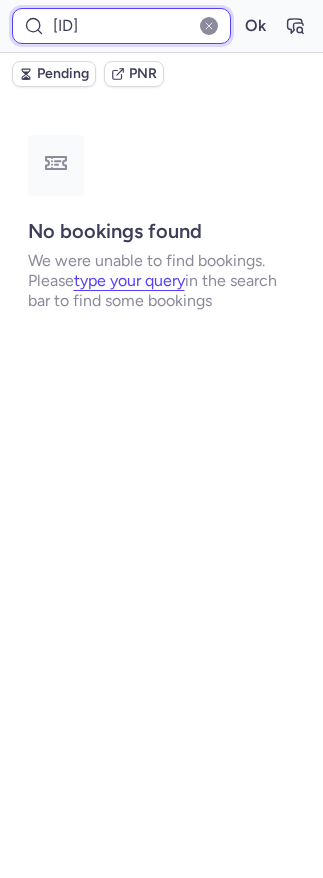 click on "Ok" at bounding box center (255, 26) 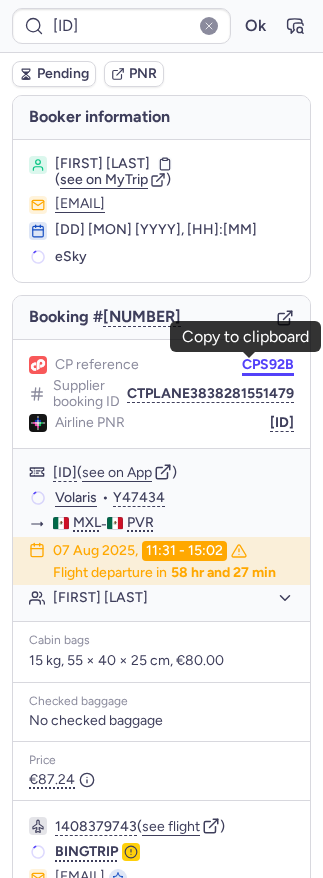 click on "CPS92B" at bounding box center [268, 365] 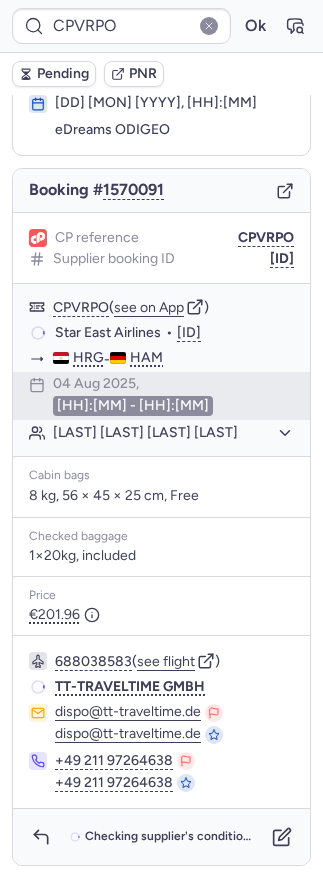 scroll, scrollTop: 137, scrollLeft: 0, axis: vertical 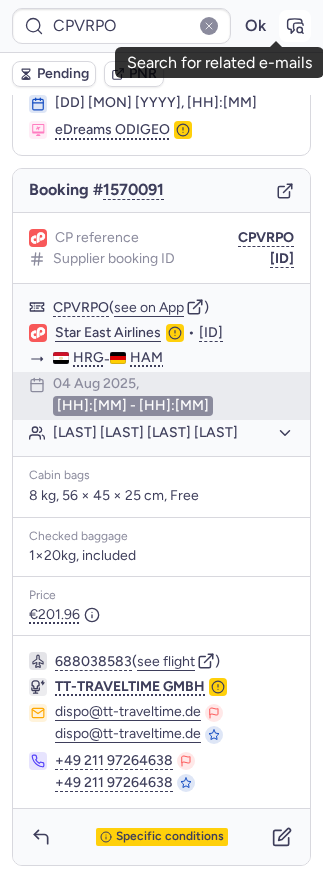 click 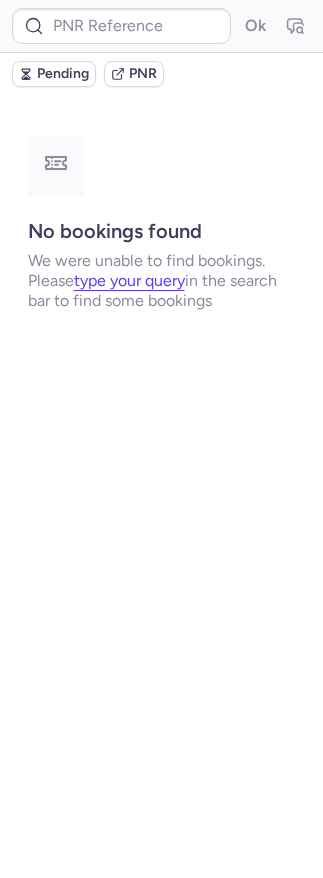 scroll, scrollTop: 0, scrollLeft: 0, axis: both 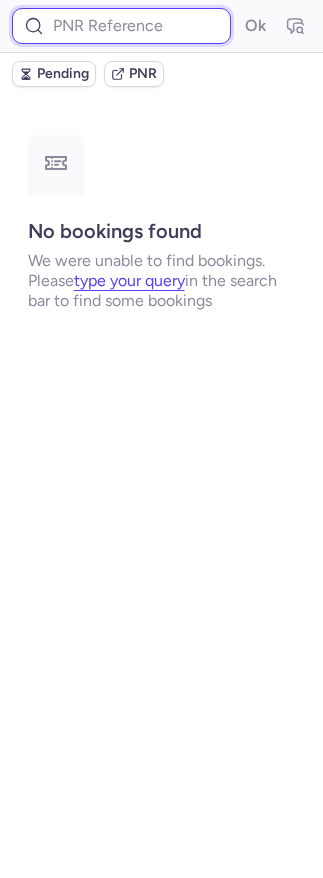 click at bounding box center [121, 26] 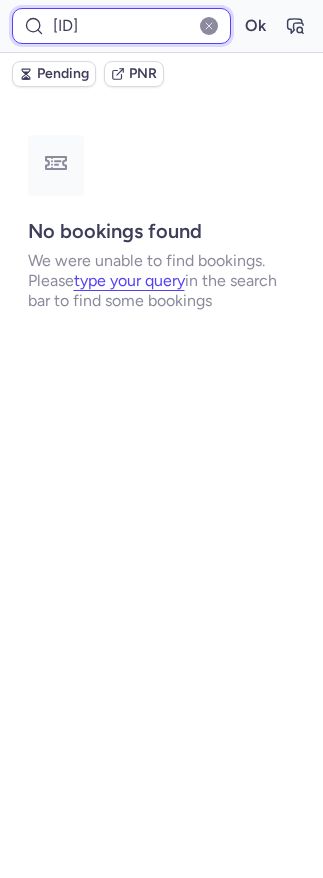 click on "Ok" at bounding box center (255, 26) 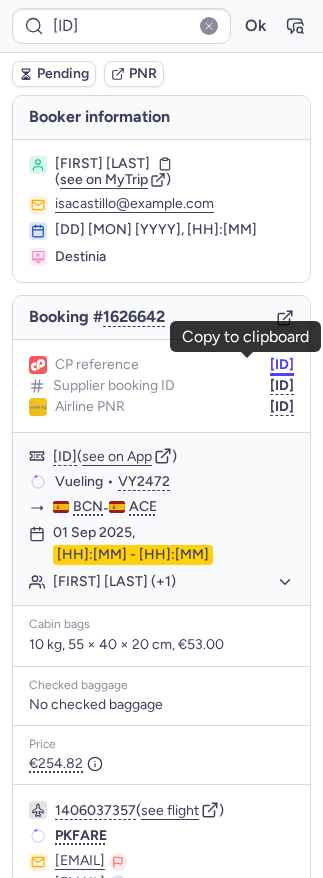 click on "[ID]" at bounding box center (282, 365) 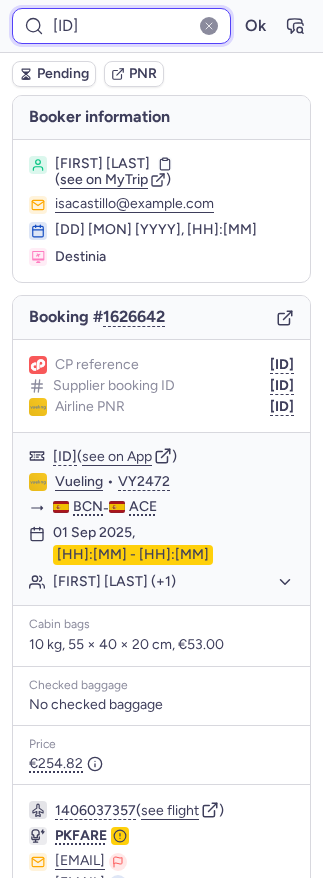 click on "[ID]" at bounding box center [121, 26] 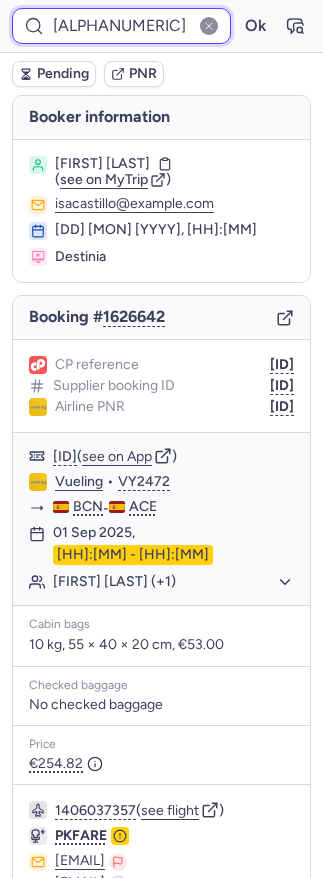click on "Ok" at bounding box center (255, 26) 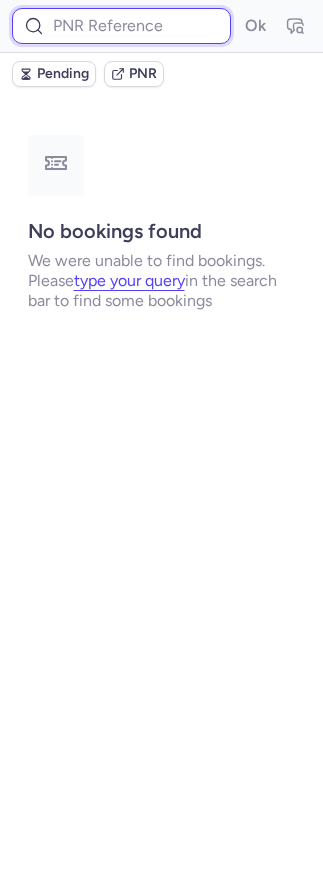 click at bounding box center (121, 26) 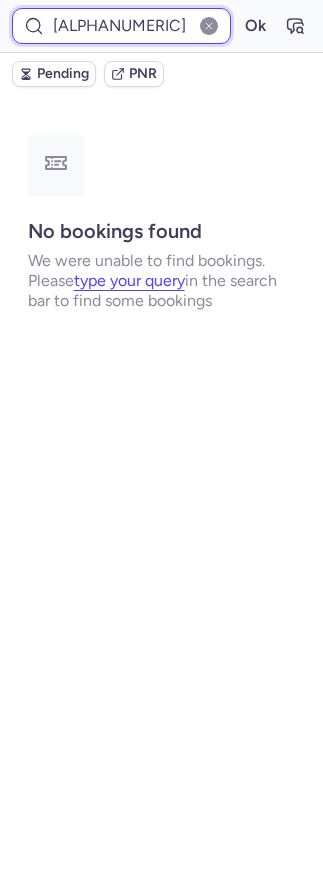 click on "Ok" at bounding box center (255, 26) 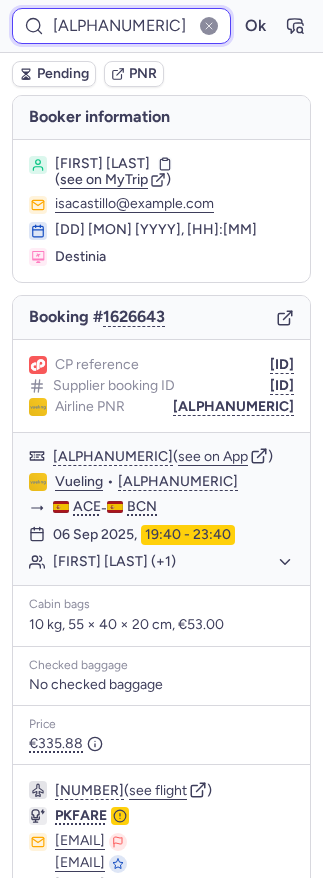 click on "[ALPHANUMERIC]" at bounding box center (121, 26) 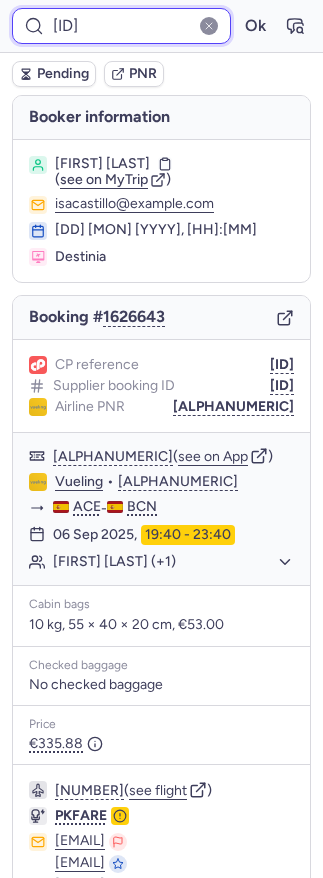 click on "Ok" at bounding box center [255, 26] 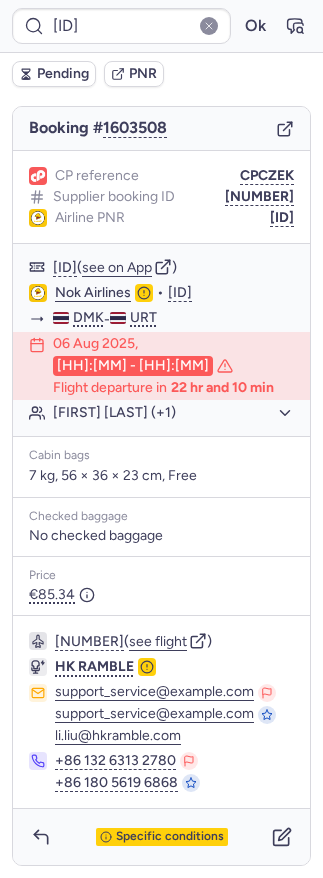 scroll, scrollTop: 212, scrollLeft: 0, axis: vertical 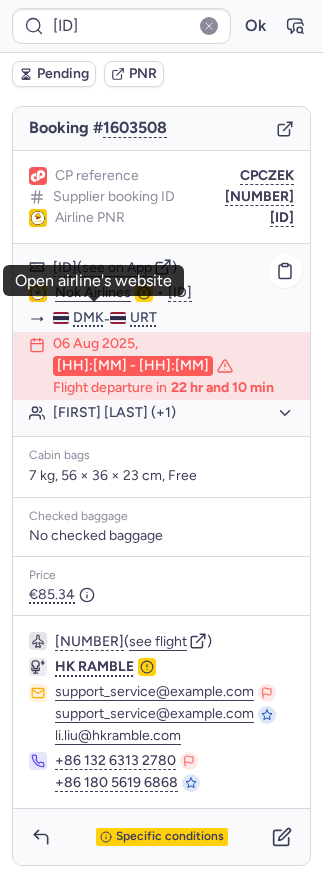 click on "Nok Airlines" 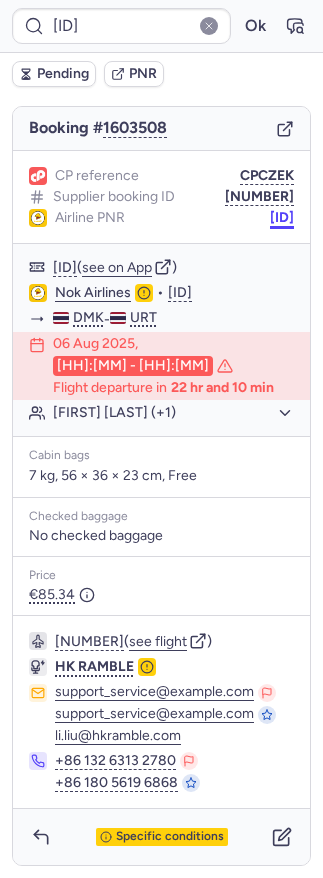 click on "[ID]" at bounding box center (282, 218) 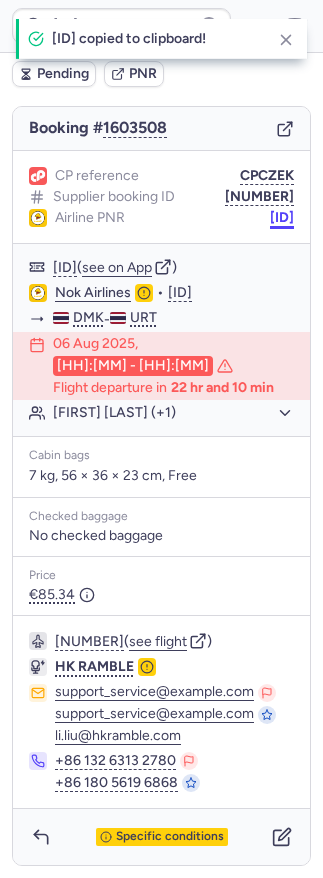 scroll, scrollTop: 0, scrollLeft: 0, axis: both 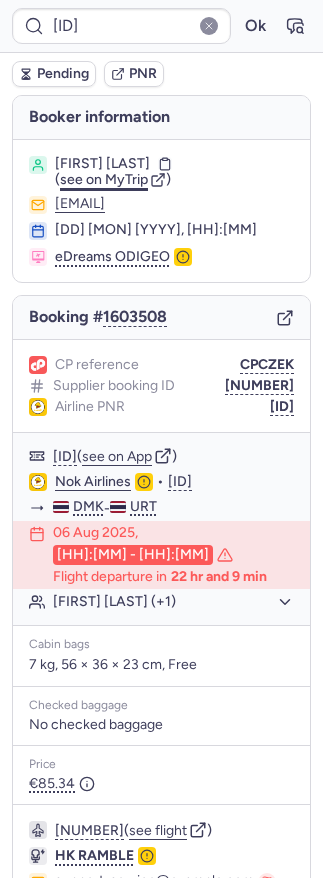 click on "see on MyTrip" at bounding box center (104, 179) 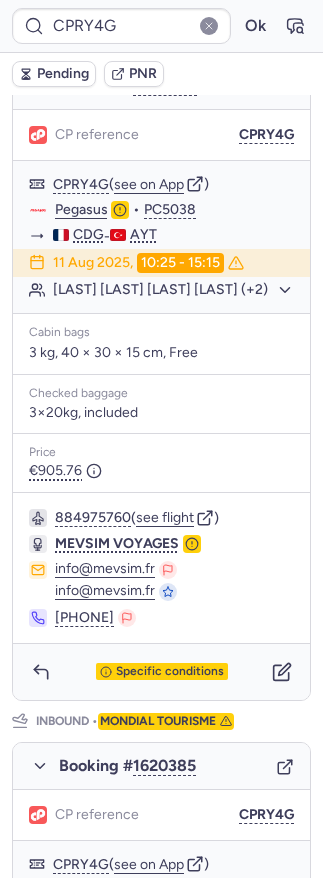 scroll, scrollTop: 356, scrollLeft: 0, axis: vertical 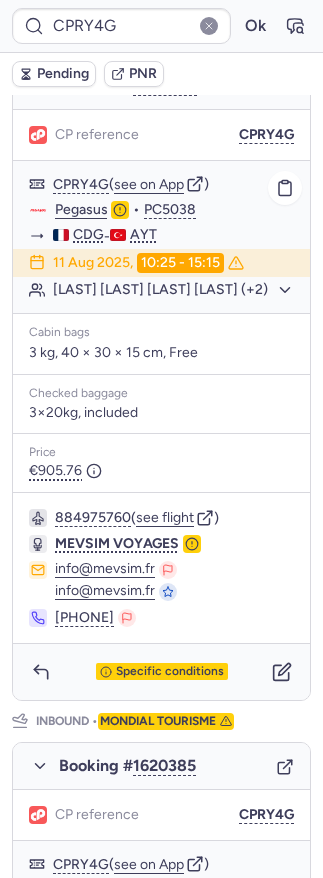 click on "[LAST] [LAST] [LAST] [LAST] (+2)" 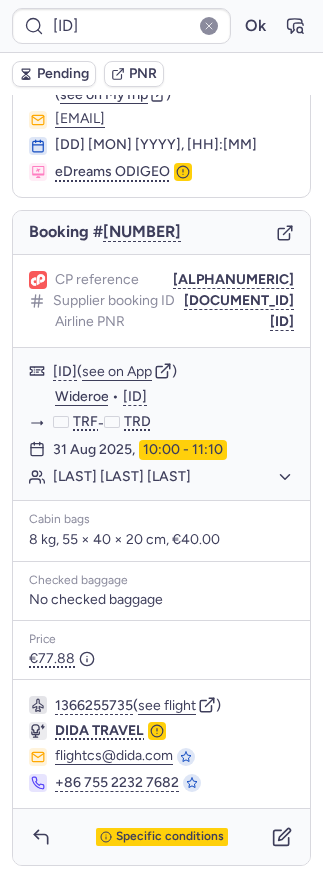 scroll, scrollTop: 0, scrollLeft: 0, axis: both 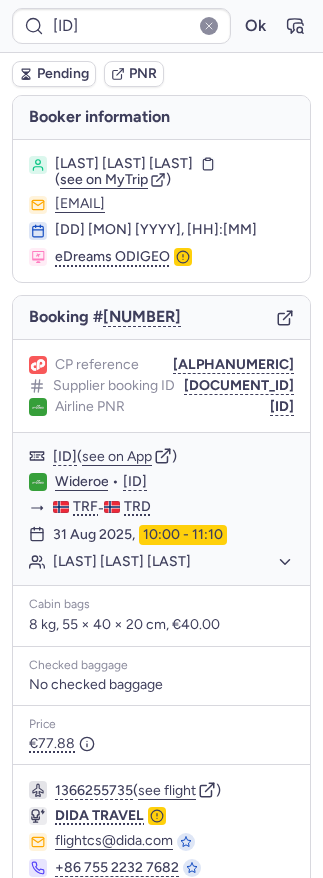 click on "[LAST] [LAST] [LAST]" at bounding box center (124, 164) 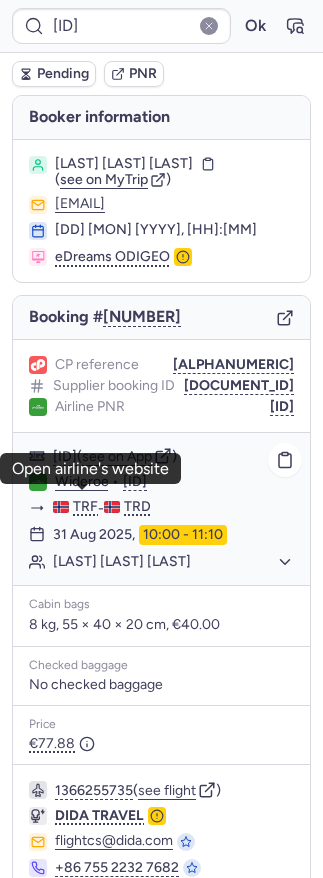 click on "Wideroe" 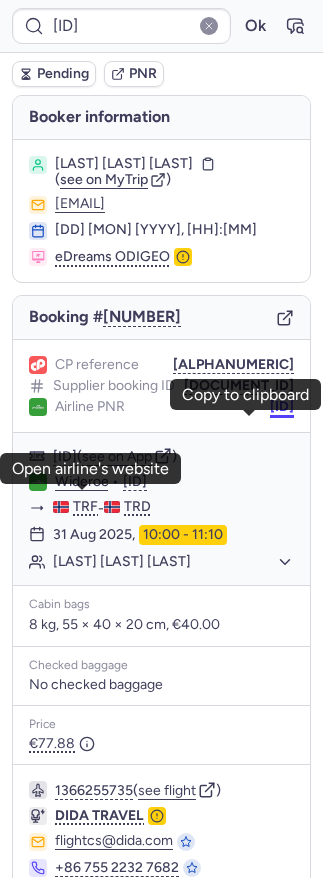 click on "[ID]" at bounding box center (282, 407) 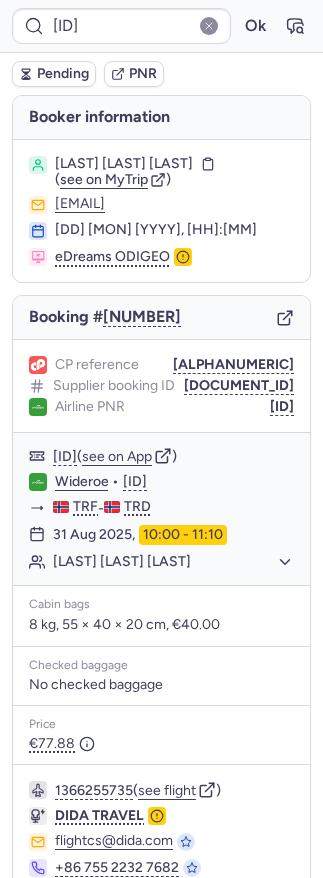 scroll, scrollTop: 101, scrollLeft: 0, axis: vertical 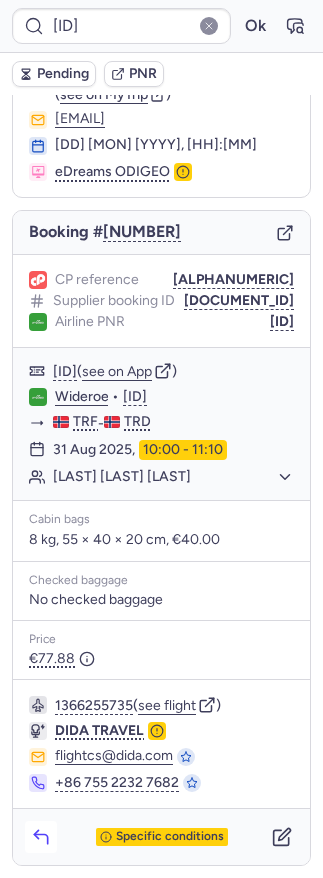 click 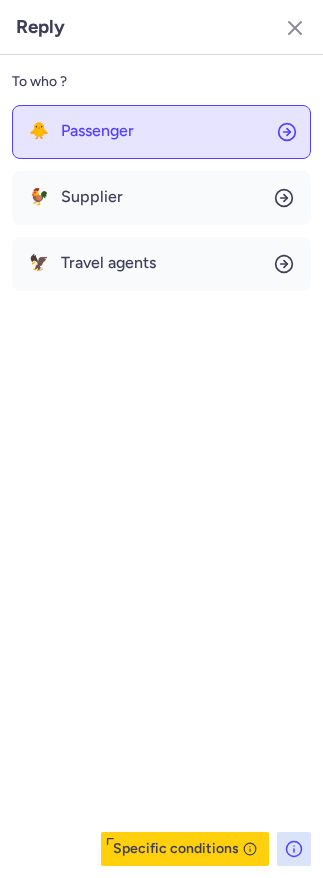 click on "🐥 Passenger" 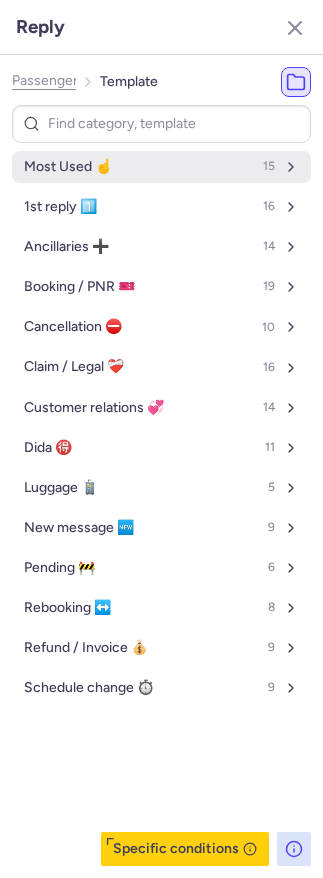 click on "Most Used ☝️ 15" at bounding box center (161, 167) 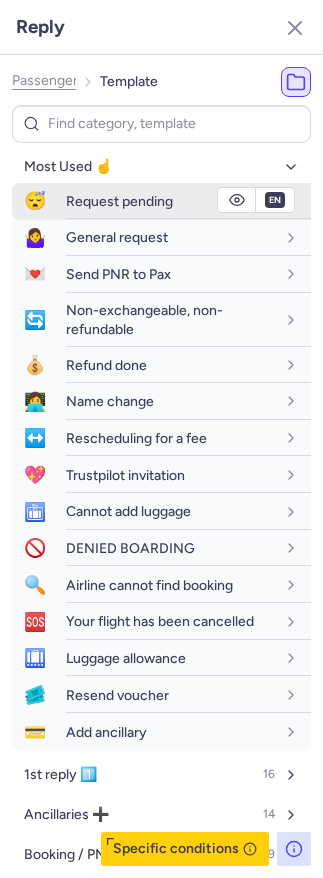 click on "Request pending" at bounding box center (119, 201) 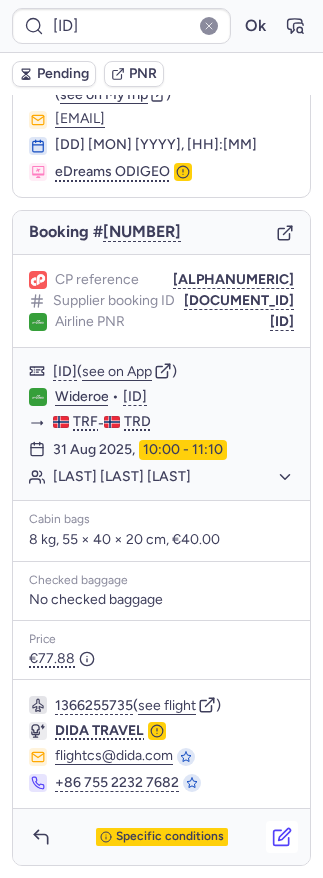 click 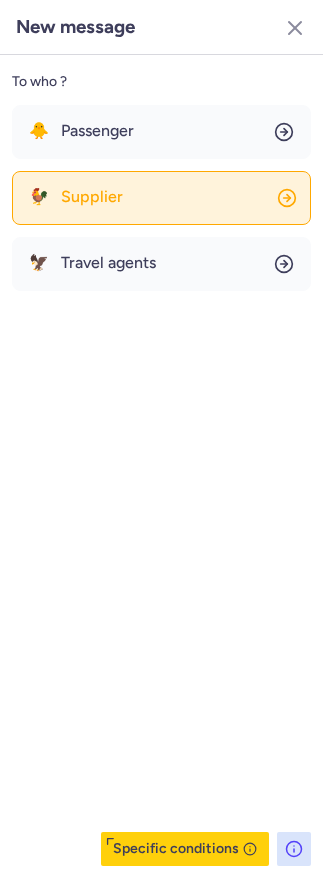 click on "🐓 Supplier" 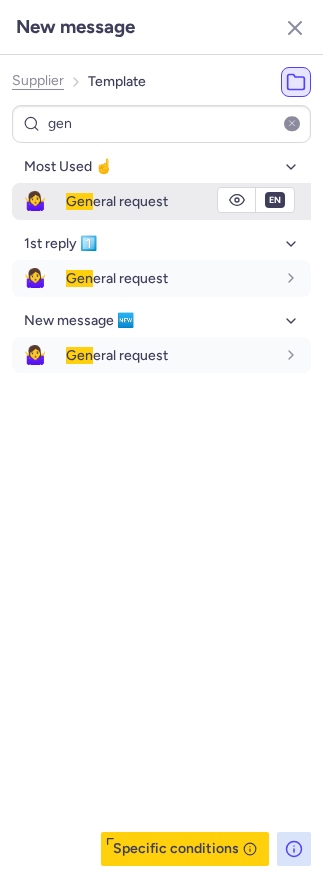 click on "Gen eral request" at bounding box center [188, 201] 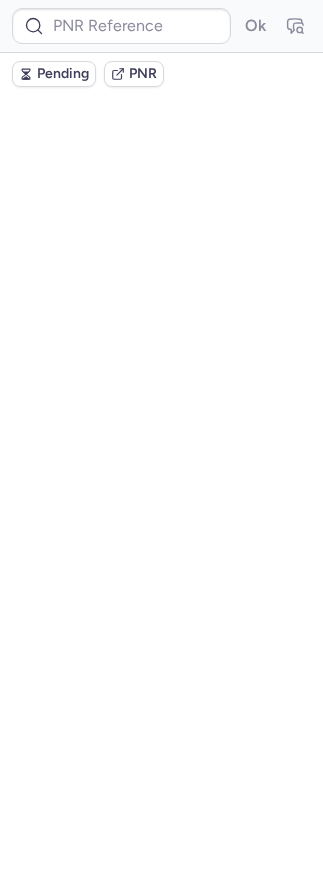 scroll, scrollTop: 0, scrollLeft: 0, axis: both 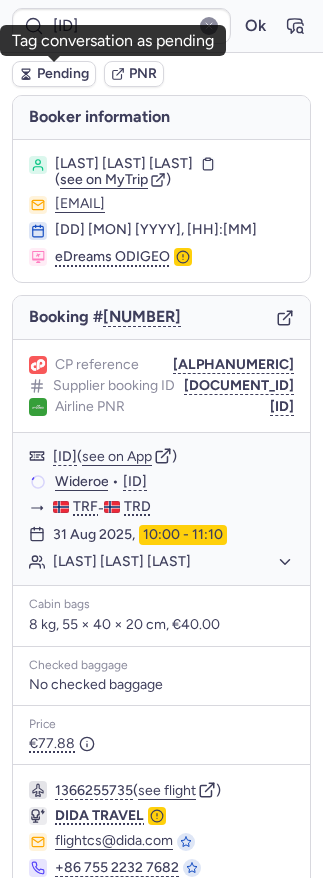 click on "Pending" at bounding box center [63, 74] 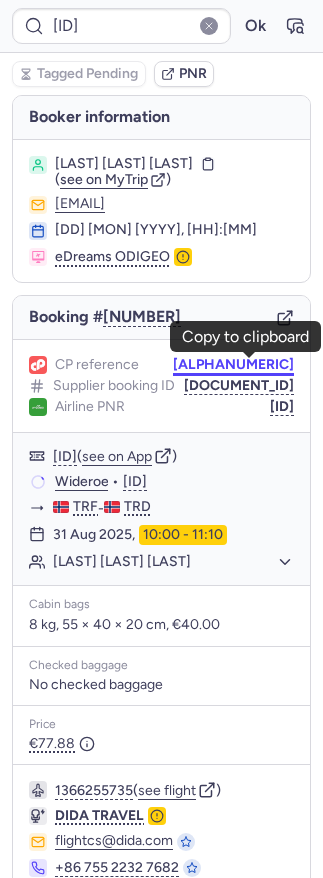click on "[ALPHANUMERIC]" at bounding box center (233, 365) 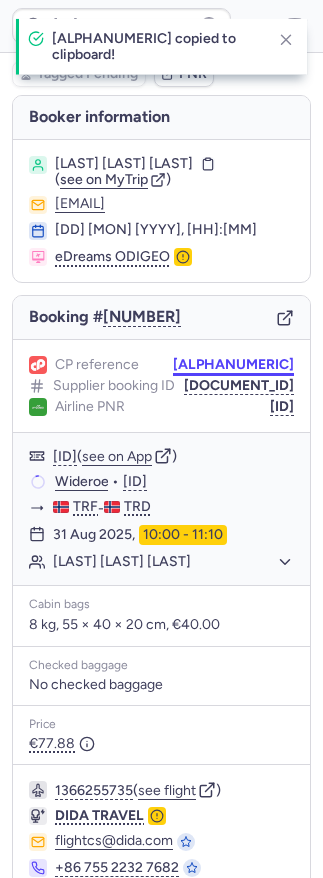 click on "[ALPHANUMERIC]" at bounding box center (233, 365) 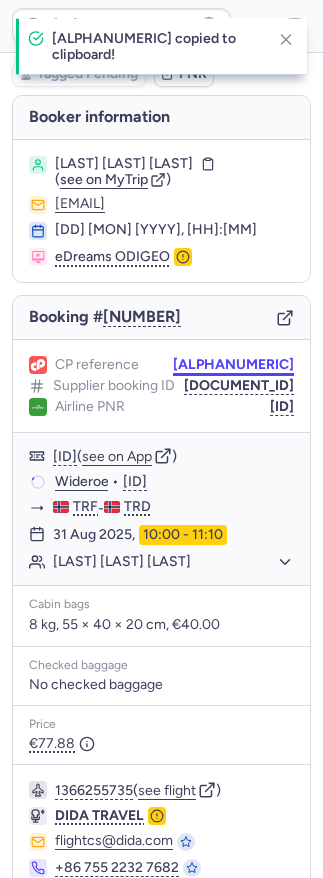 click on "[ALPHANUMERIC]" at bounding box center [233, 365] 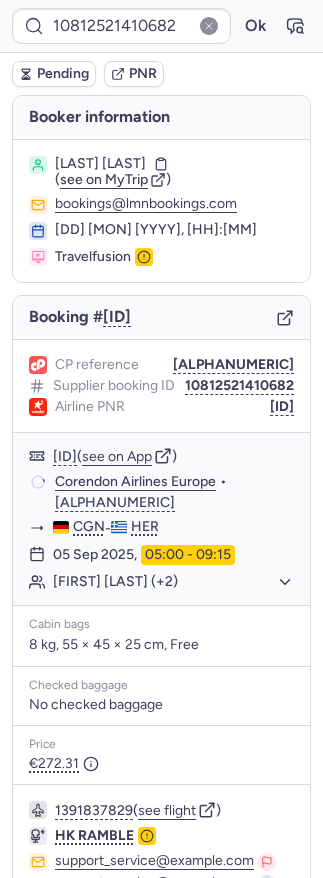scroll, scrollTop: 121, scrollLeft: 0, axis: vertical 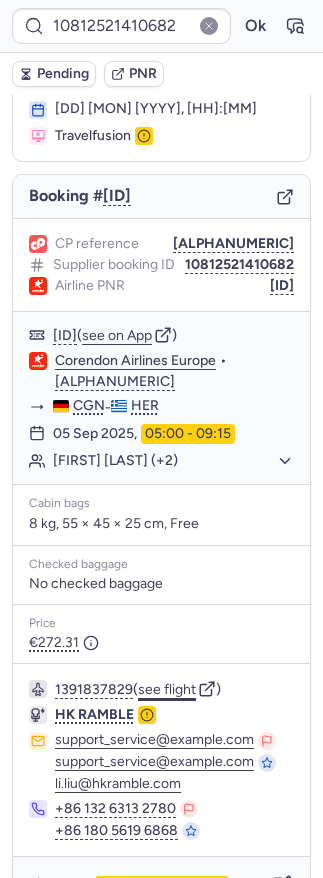 click on "see flight" 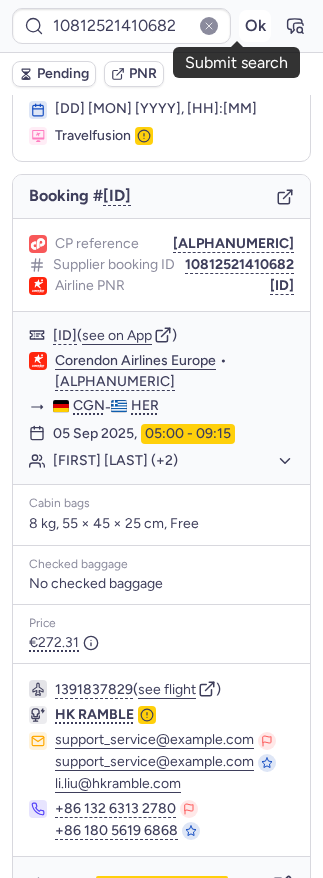 click on "Ok" at bounding box center (255, 26) 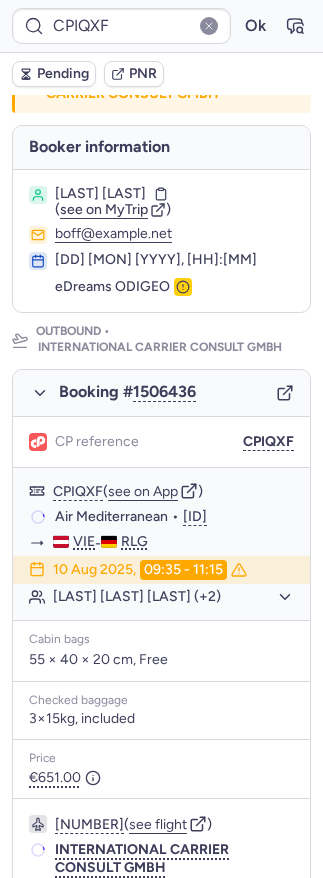 scroll, scrollTop: 100, scrollLeft: 0, axis: vertical 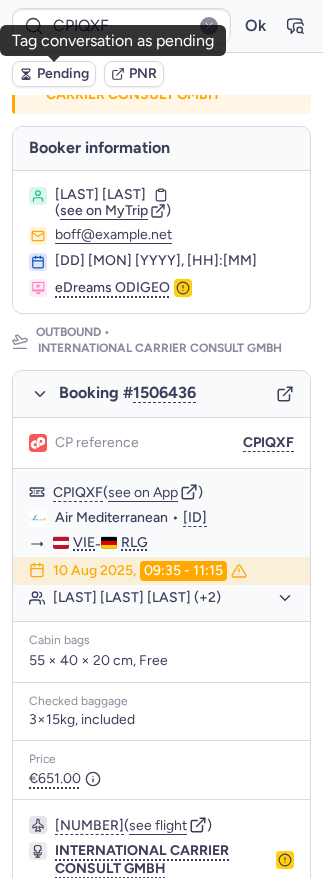click on "Pending" at bounding box center (63, 74) 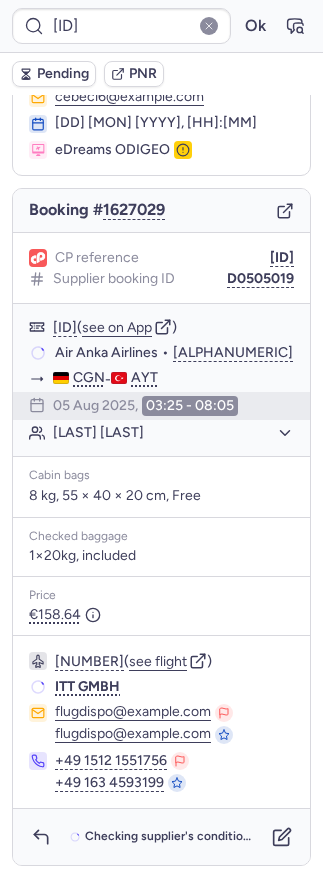 scroll, scrollTop: 0, scrollLeft: 0, axis: both 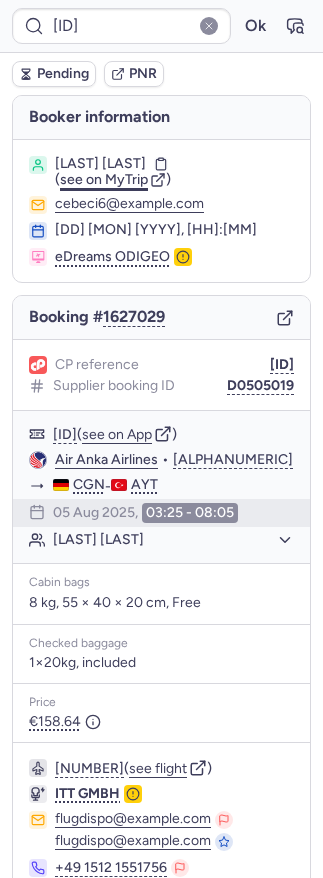 click on "see on MyTrip" at bounding box center (104, 179) 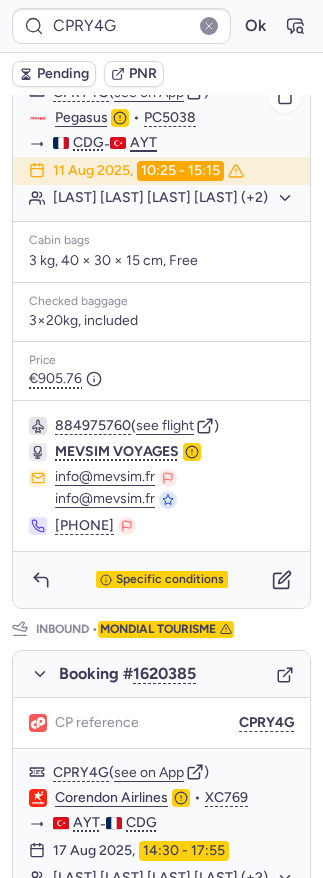 scroll, scrollTop: 473, scrollLeft: 0, axis: vertical 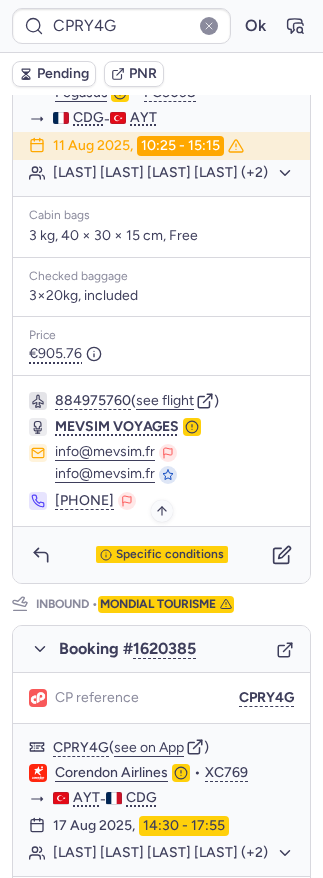 click on "Specific conditions" at bounding box center (170, 555) 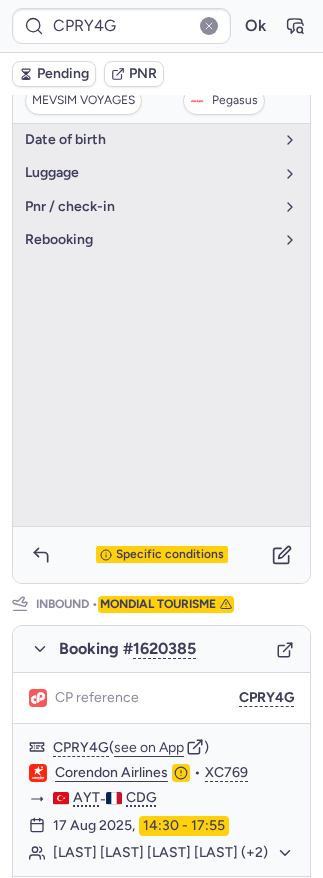 scroll, scrollTop: 0, scrollLeft: 0, axis: both 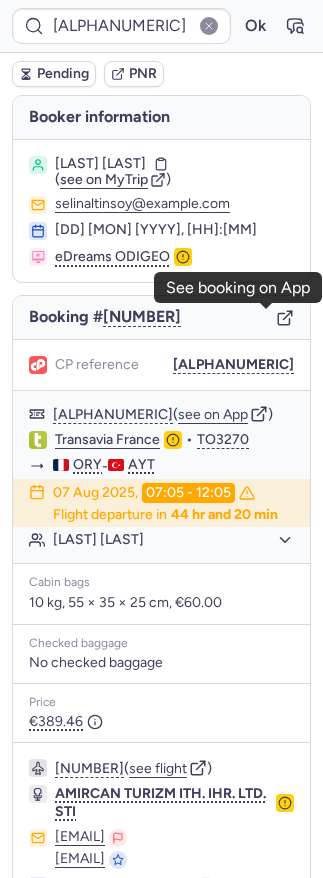 click 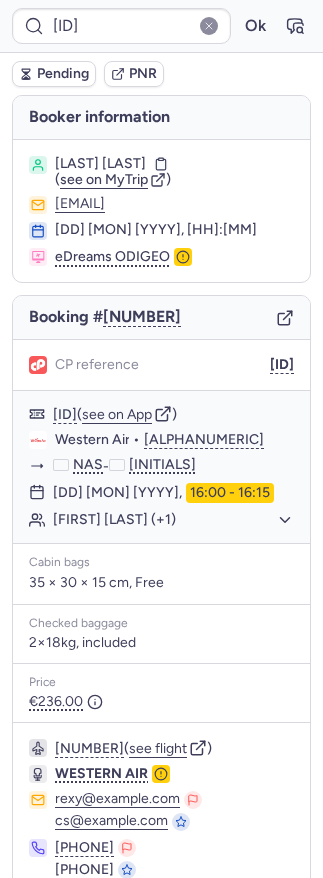scroll, scrollTop: 87, scrollLeft: 0, axis: vertical 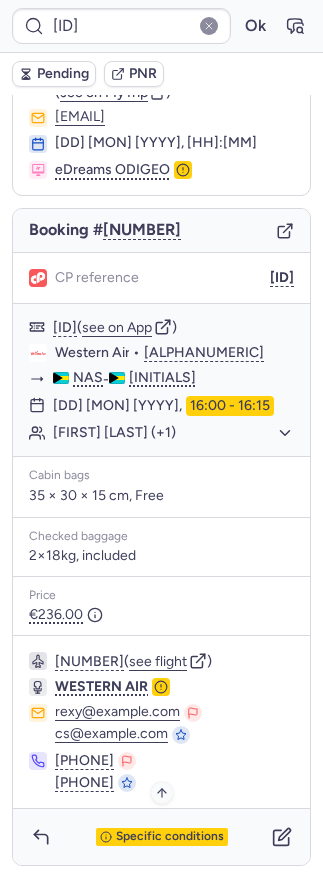 click on "Specific conditions" at bounding box center (170, 837) 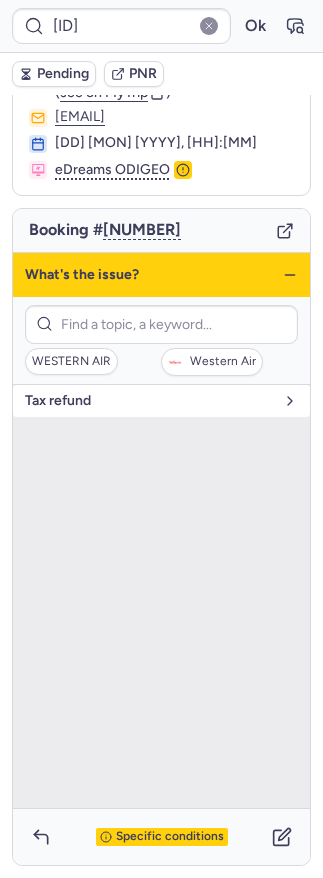 click on "tax refund" at bounding box center (161, 401) 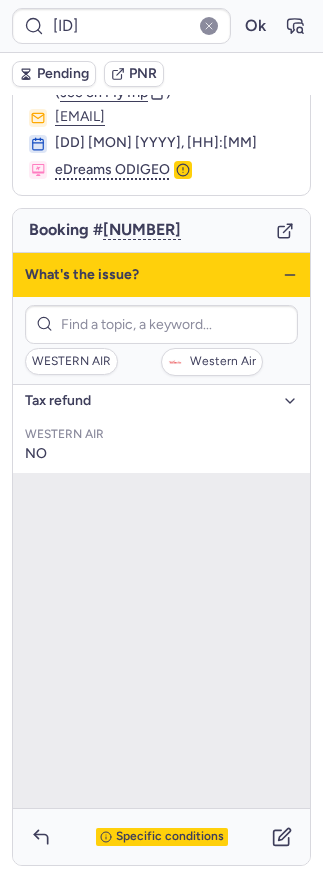 click 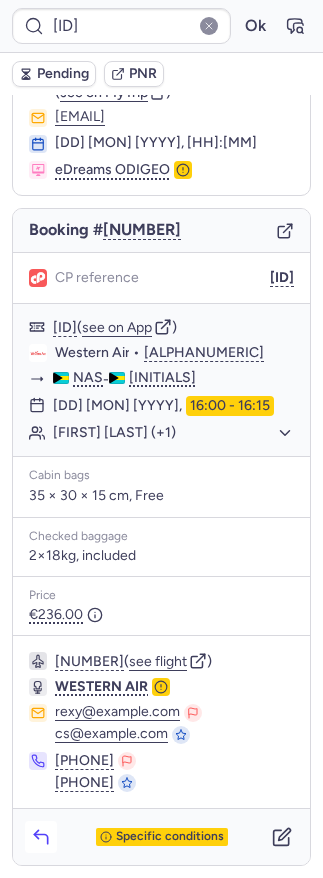click 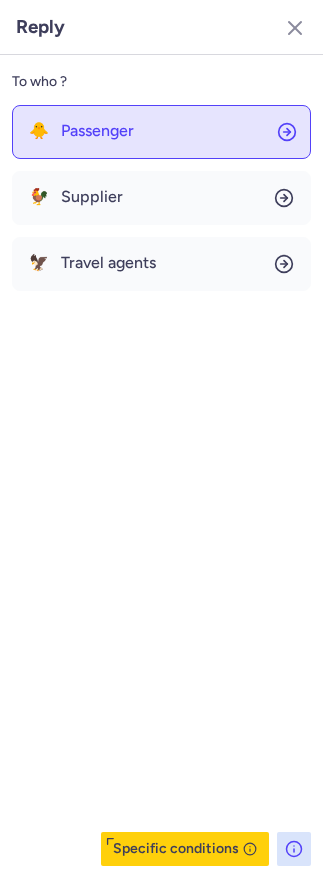 click on "🐥 Passenger" 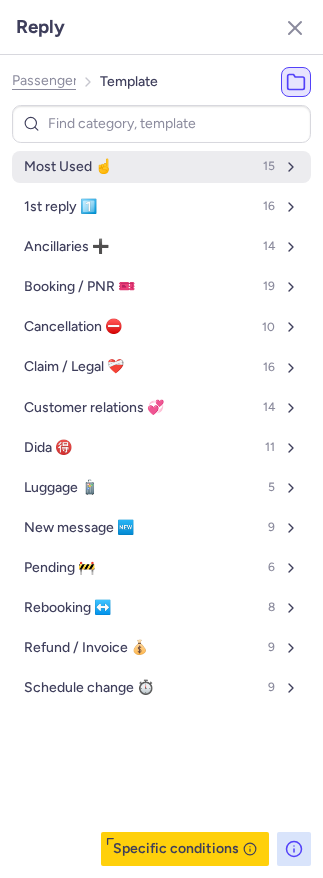 click on "Most Used ☝️ 15" at bounding box center [161, 167] 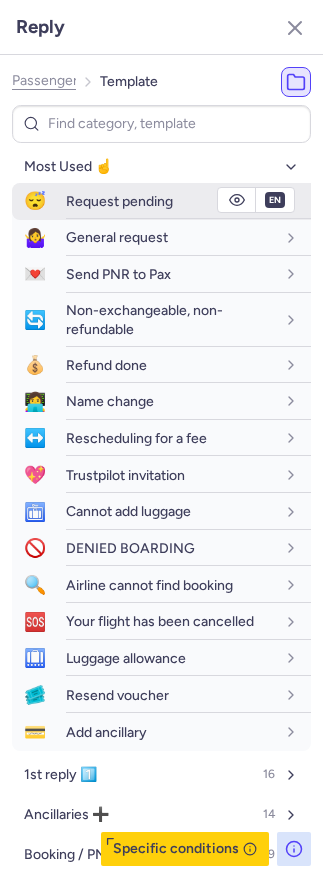 click on "Request pending" at bounding box center (188, 201) 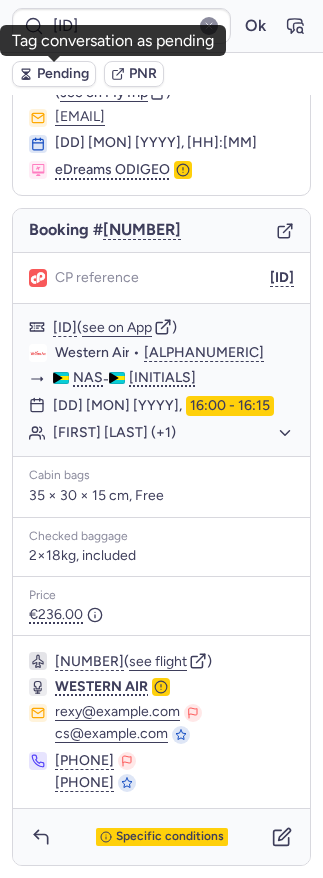 click on "Pending" at bounding box center [63, 74] 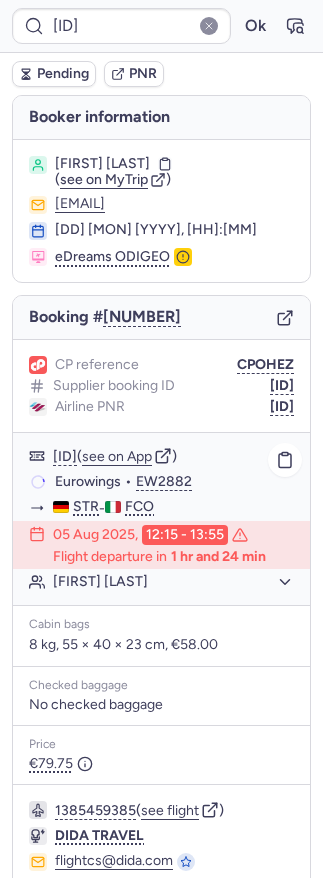 scroll, scrollTop: 99, scrollLeft: 0, axis: vertical 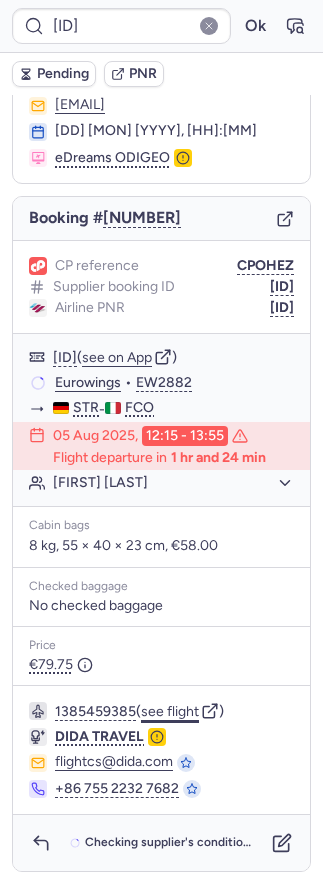 click on "see flight" 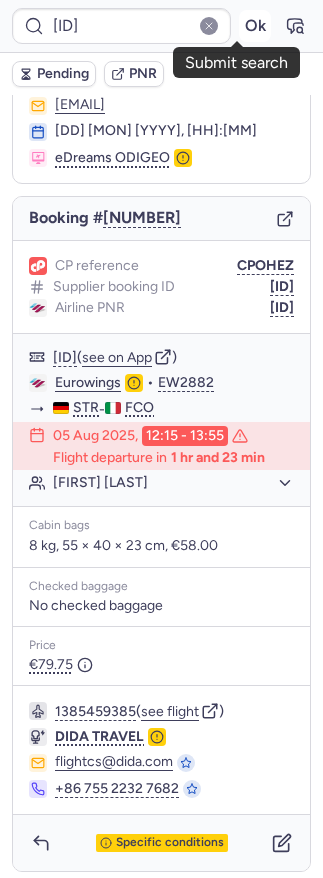 click on "Ok" at bounding box center [255, 26] 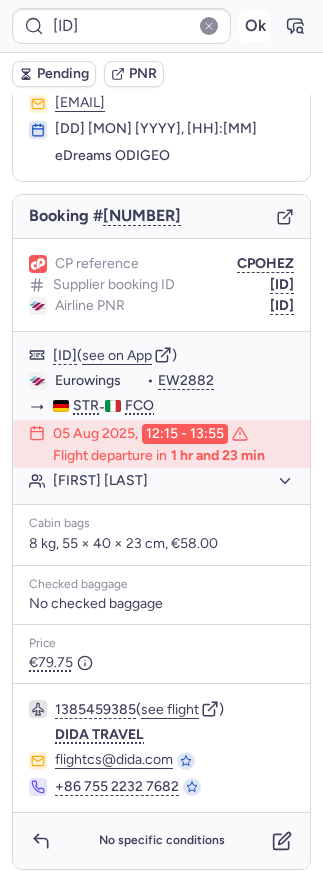 scroll, scrollTop: 99, scrollLeft: 0, axis: vertical 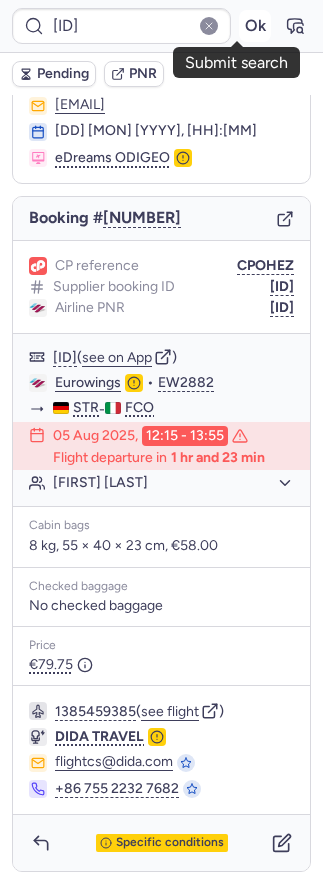 click on "Ok" at bounding box center [255, 26] 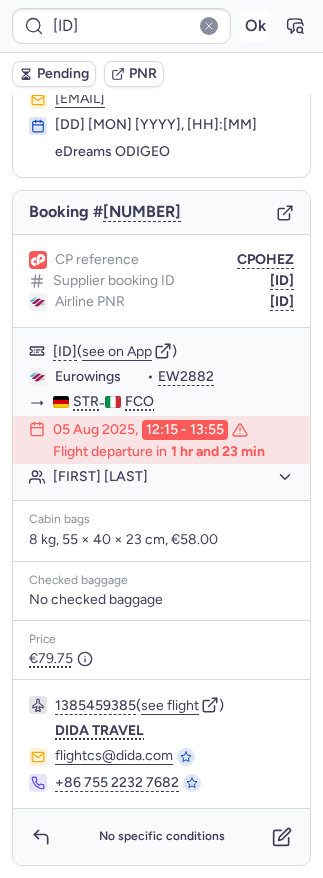 scroll, scrollTop: 99, scrollLeft: 0, axis: vertical 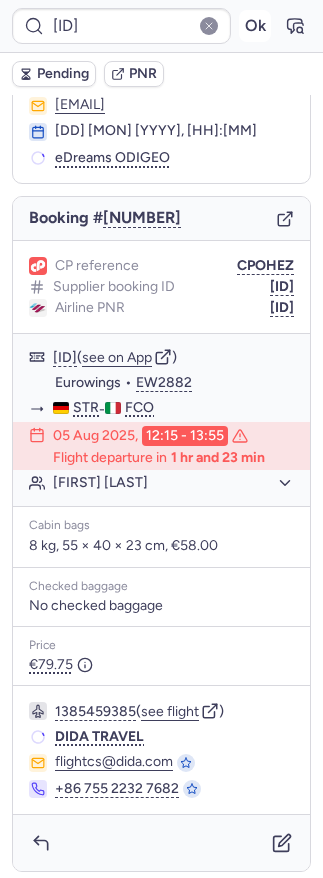 click on "Ok" at bounding box center [255, 26] 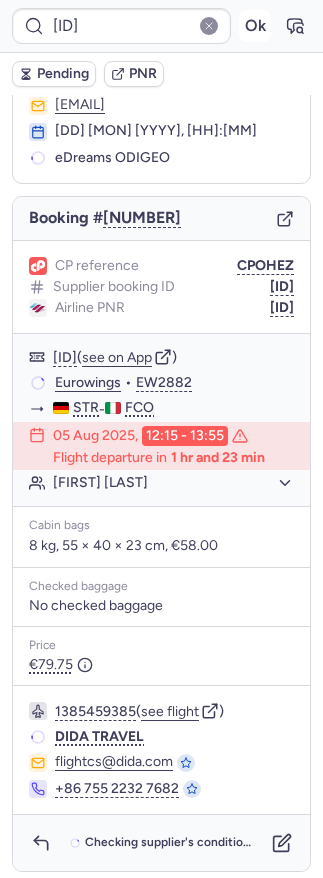 scroll, scrollTop: 99, scrollLeft: 0, axis: vertical 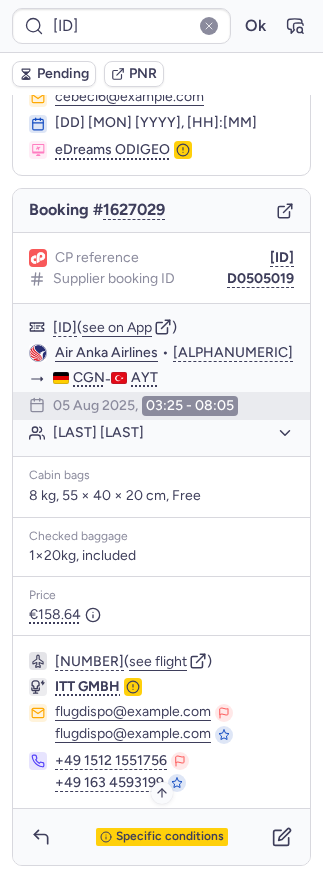 click on "Specific conditions" at bounding box center (170, 837) 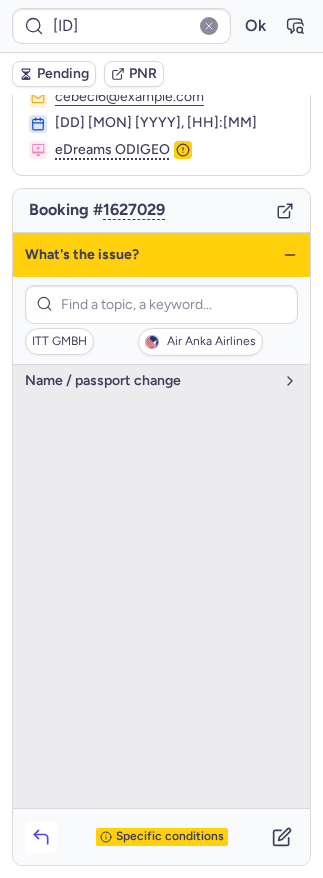 click at bounding box center [41, 837] 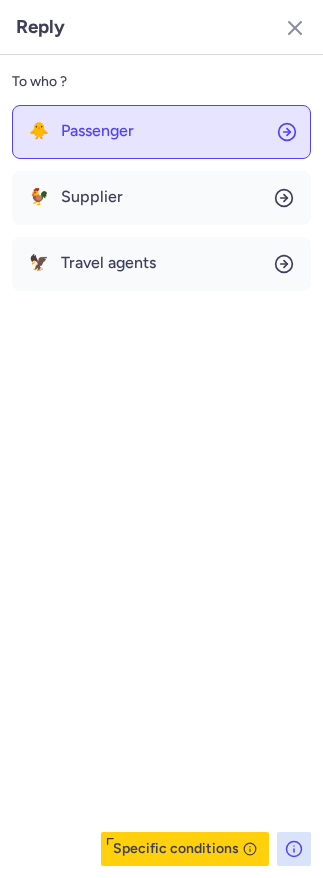 click on "🐥 Passenger" 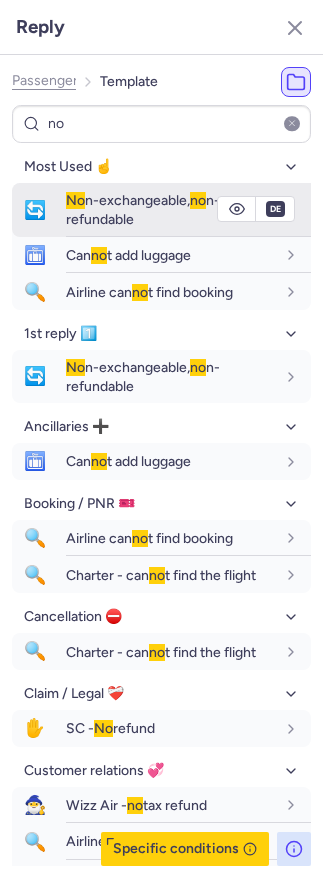 click on "No n-exchangeable,  no n-refundable" at bounding box center (143, 209) 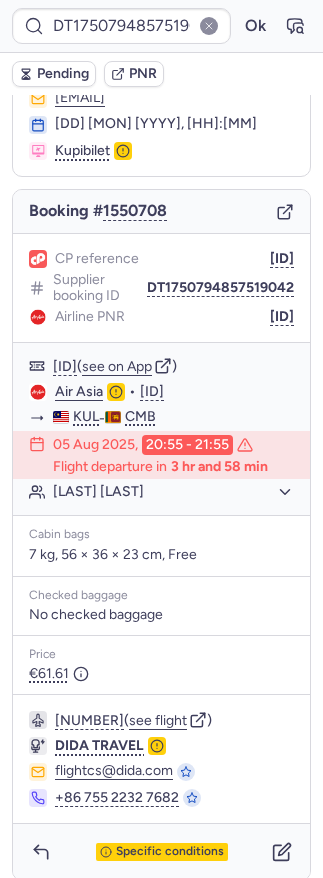 scroll, scrollTop: 121, scrollLeft: 0, axis: vertical 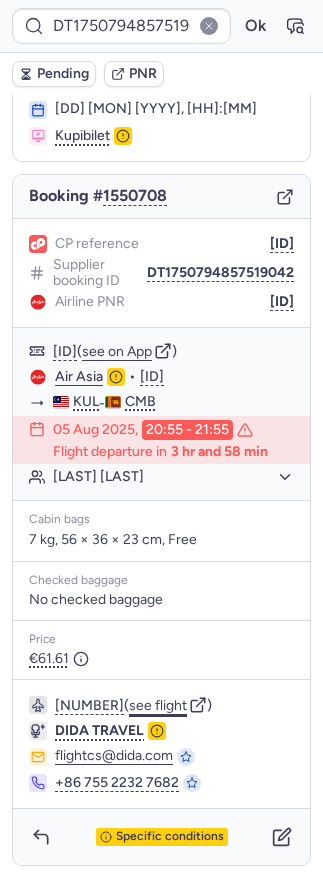 click on "see flight" 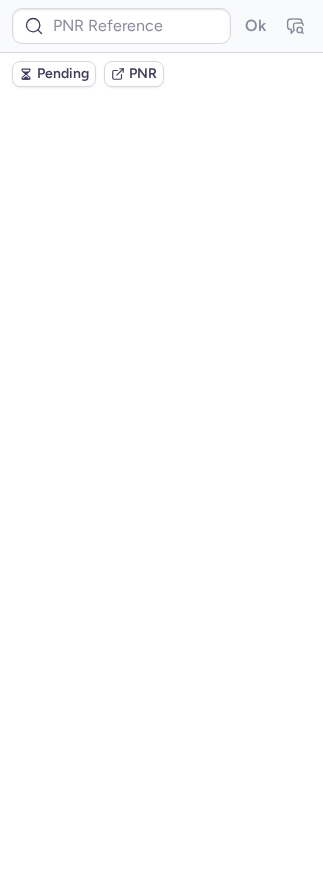 scroll, scrollTop: 0, scrollLeft: 0, axis: both 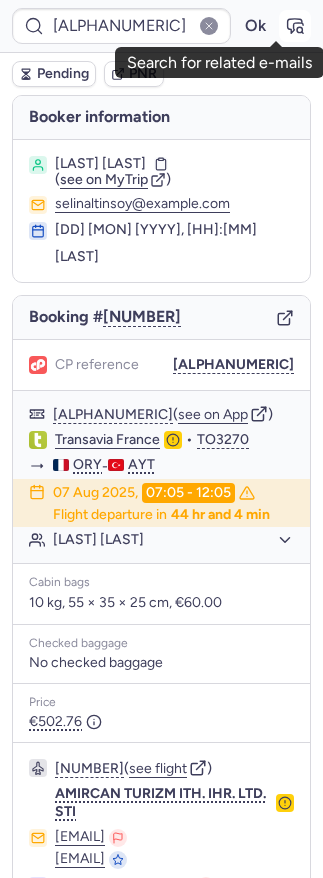 click 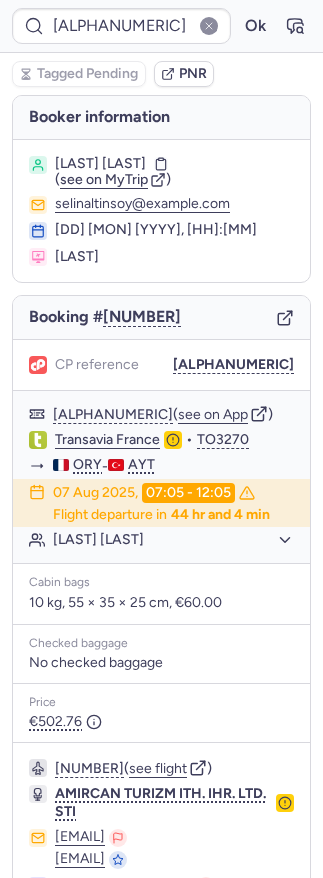 scroll, scrollTop: 103, scrollLeft: 0, axis: vertical 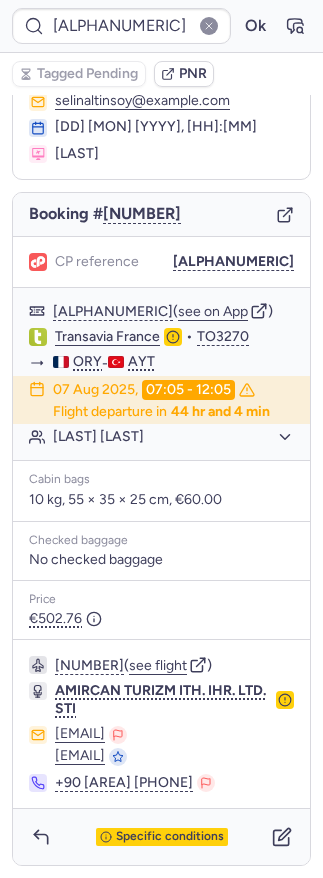 click 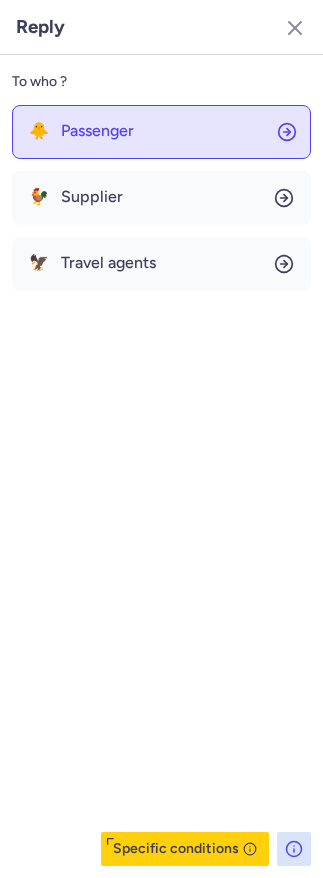click on "🐥 Passenger" 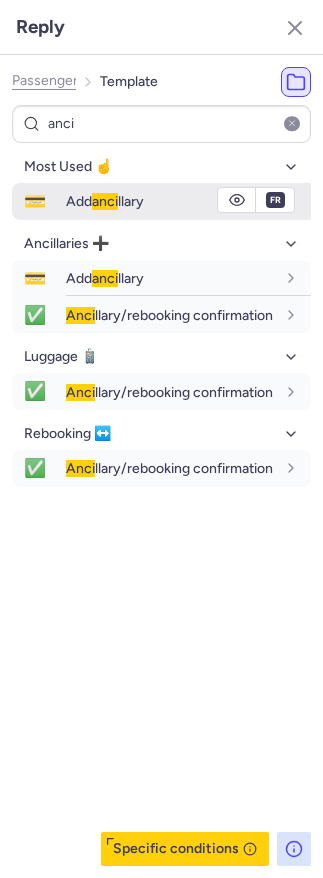 click on "Add  anci llary" at bounding box center (105, 201) 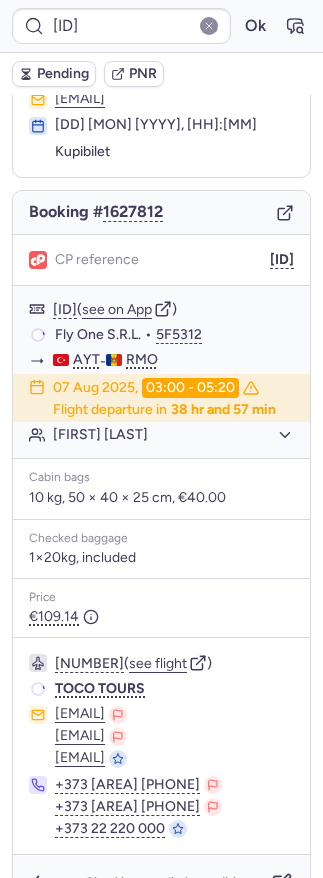 scroll, scrollTop: 103, scrollLeft: 0, axis: vertical 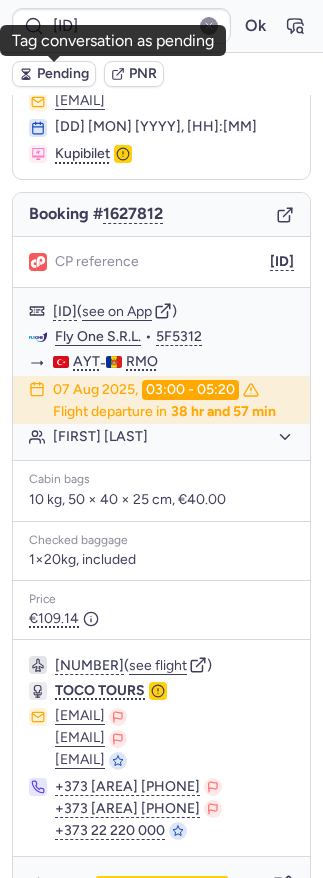 click on "Pending" at bounding box center [63, 74] 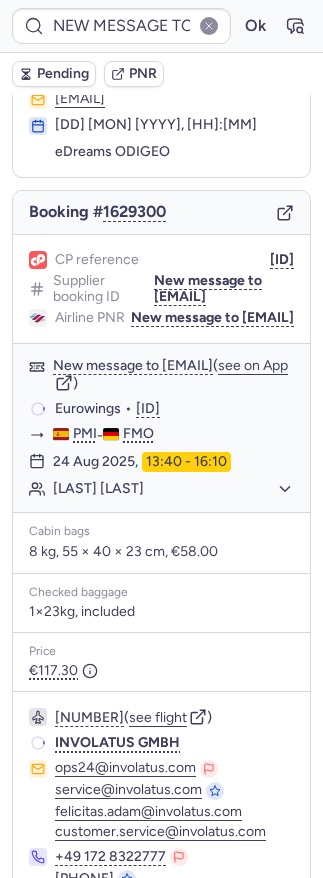 scroll, scrollTop: 103, scrollLeft: 0, axis: vertical 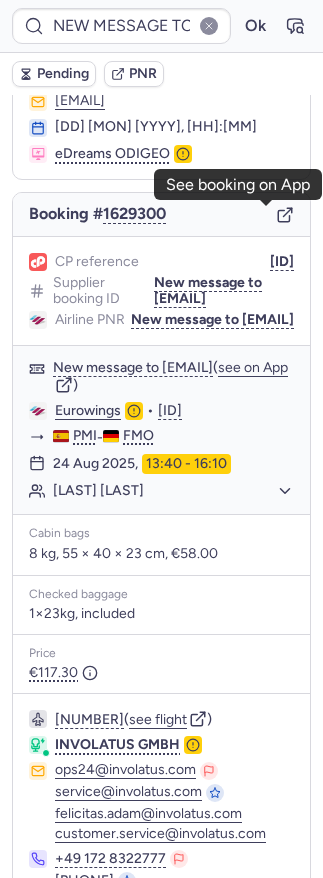 click 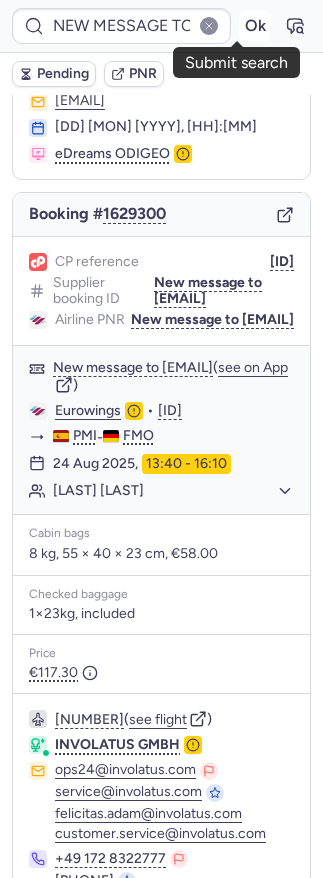 click on "Ok" at bounding box center (255, 26) 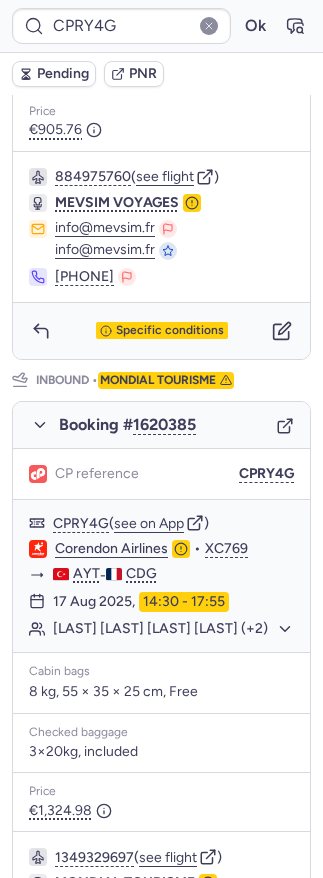 scroll, scrollTop: 696, scrollLeft: 0, axis: vertical 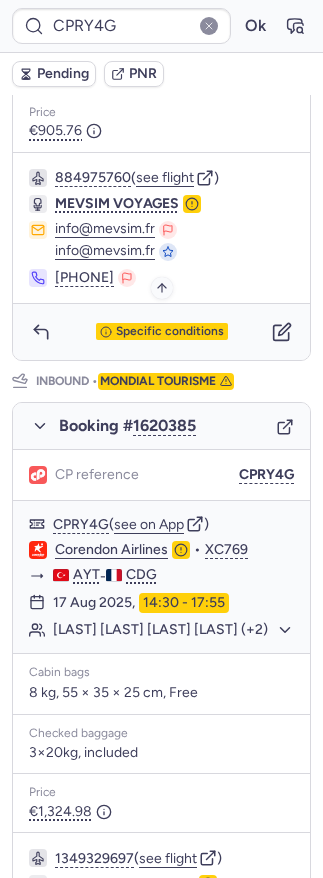 click on "Specific conditions" at bounding box center [170, 332] 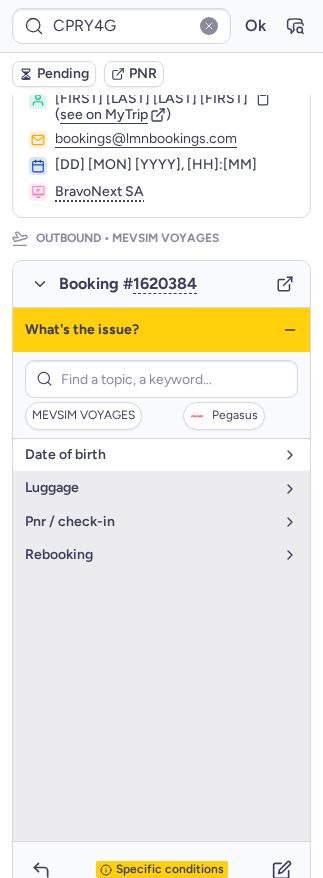 click on "date of birth" at bounding box center (161, 455) 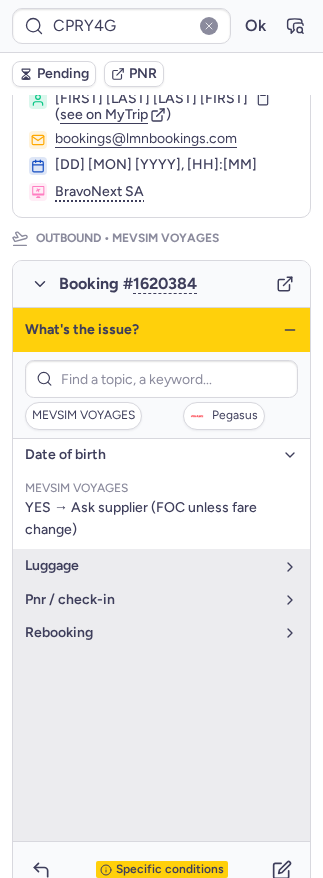 click 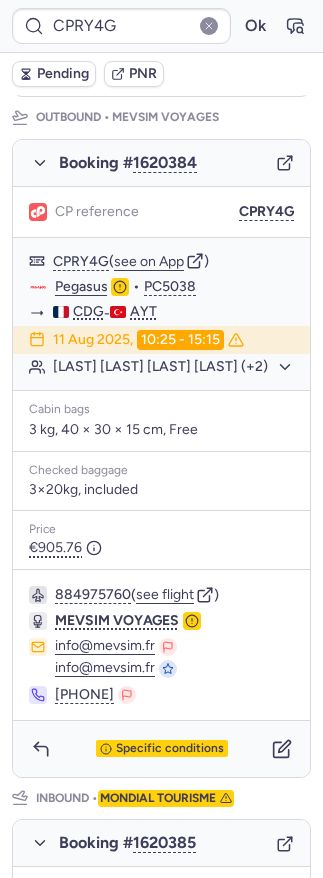 scroll, scrollTop: 464, scrollLeft: 0, axis: vertical 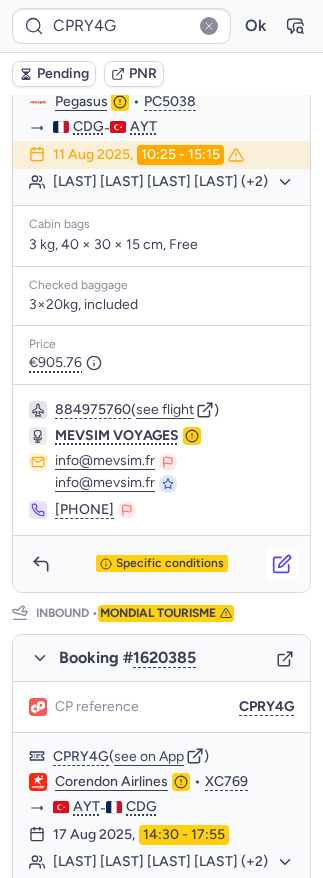 click 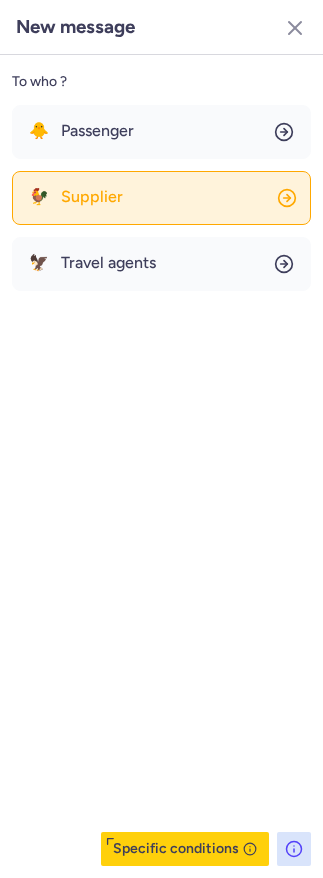click on "🐓 Supplier" 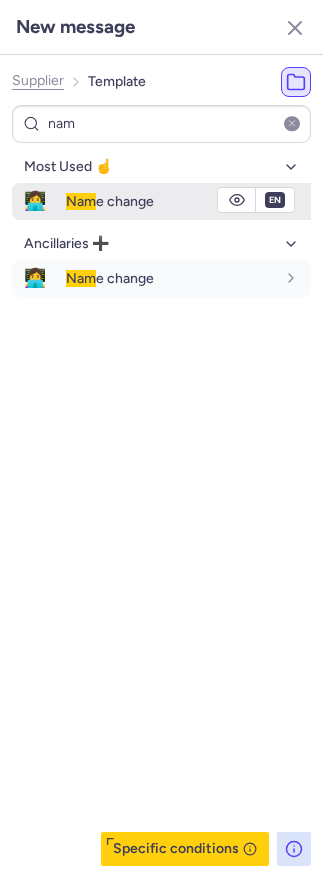 click on "Nam e change" at bounding box center [170, 201] 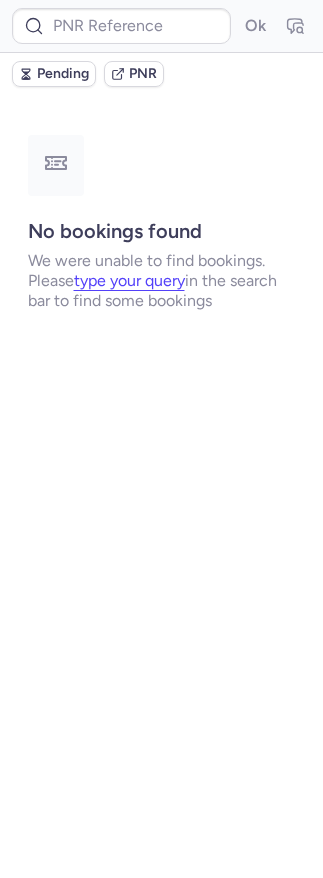 scroll, scrollTop: 0, scrollLeft: 0, axis: both 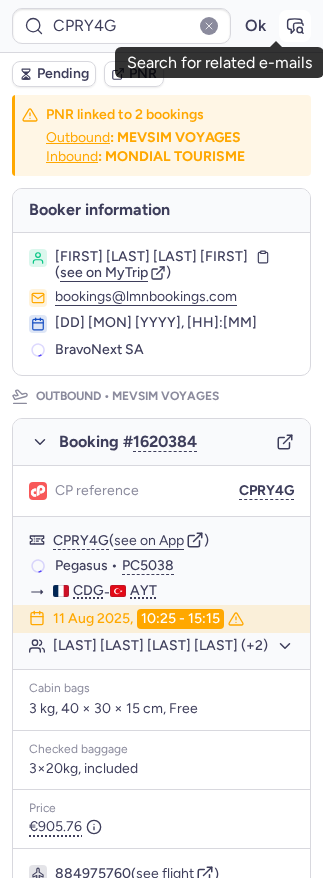 click 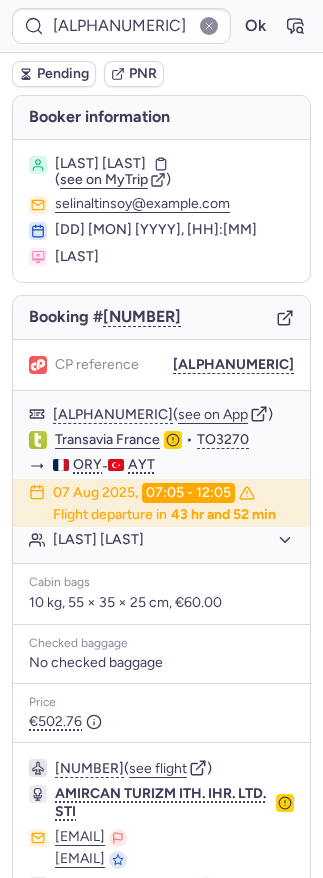 click on "Pending" at bounding box center (63, 74) 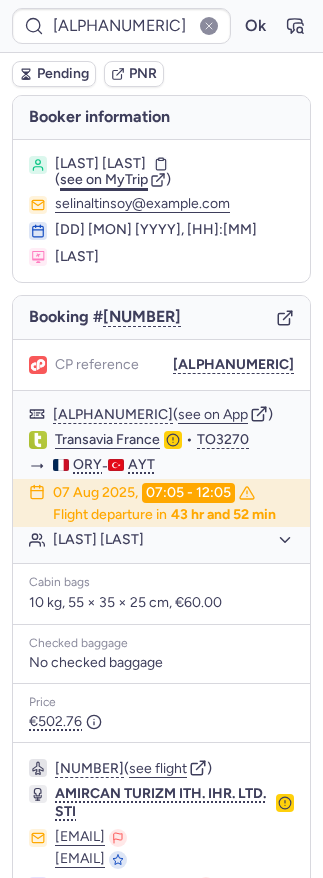 click on "see on MyTrip" at bounding box center [104, 179] 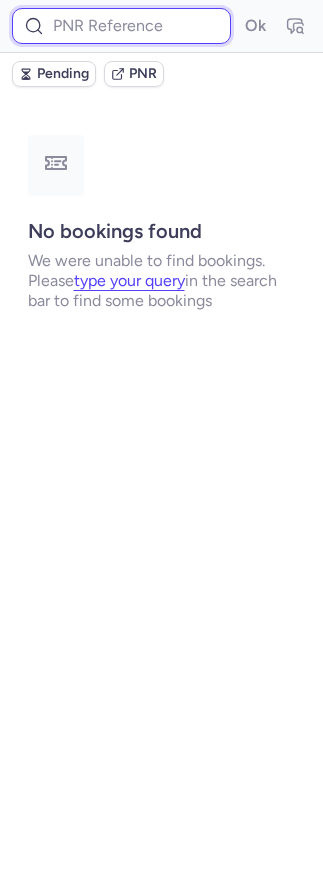click at bounding box center (121, 26) 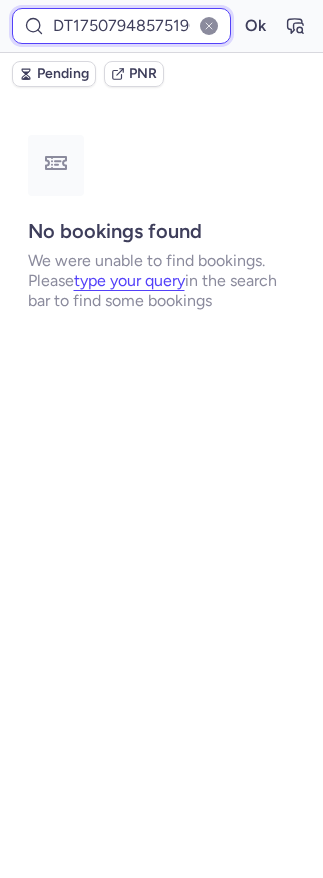 scroll, scrollTop: 0, scrollLeft: 27, axis: horizontal 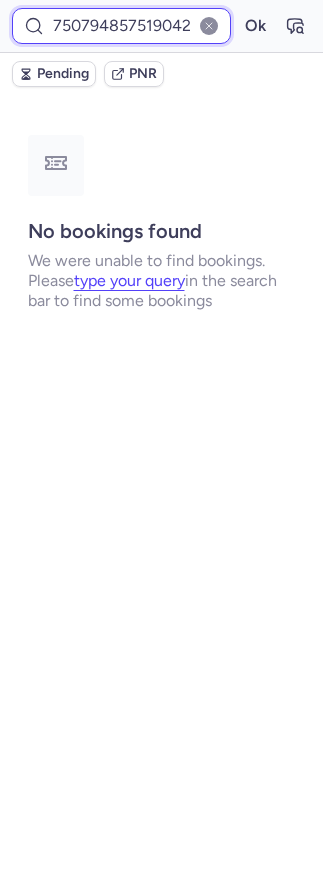 click on "Ok" at bounding box center (255, 26) 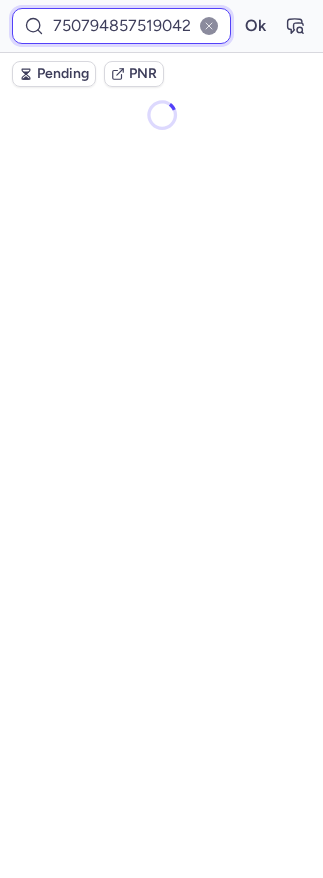 click on "Ok" at bounding box center (255, 26) 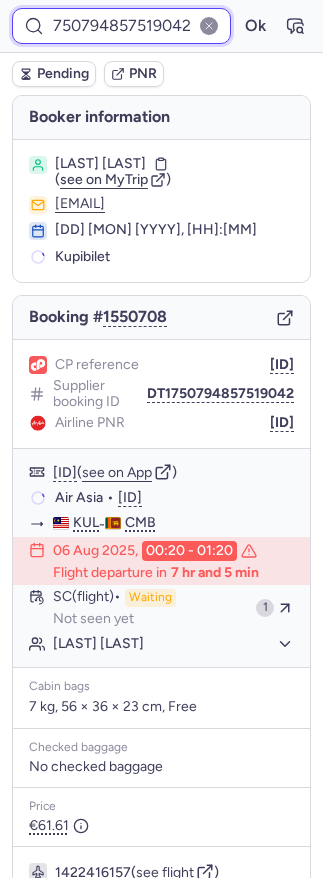 scroll, scrollTop: 167, scrollLeft: 0, axis: vertical 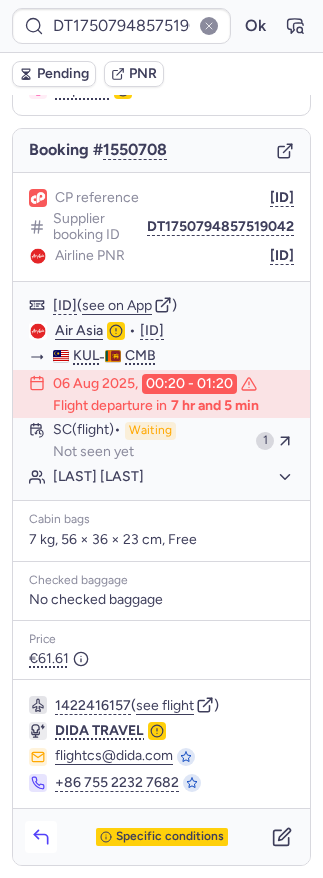 click 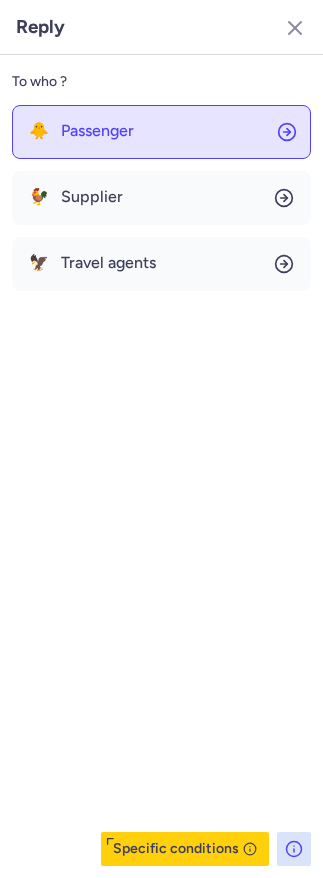 click on "Passenger" at bounding box center (97, 131) 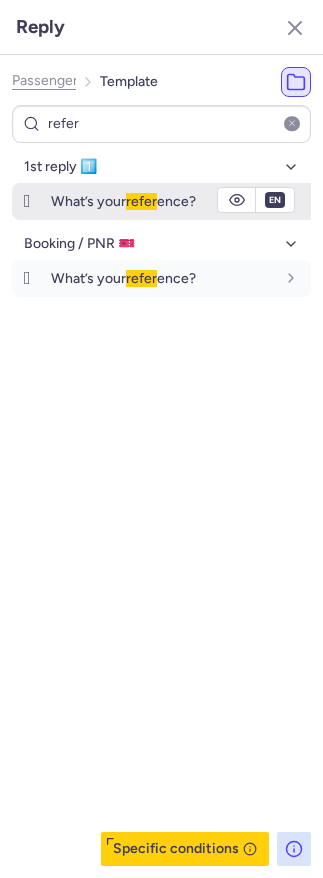click on "What’s your  refer ence?" at bounding box center [123, 201] 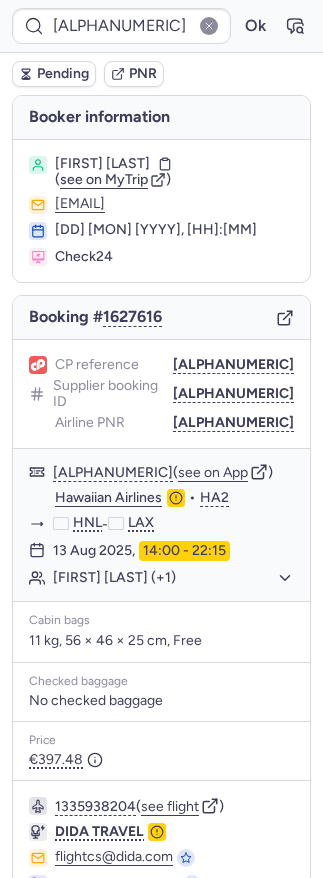 scroll, scrollTop: 101, scrollLeft: 0, axis: vertical 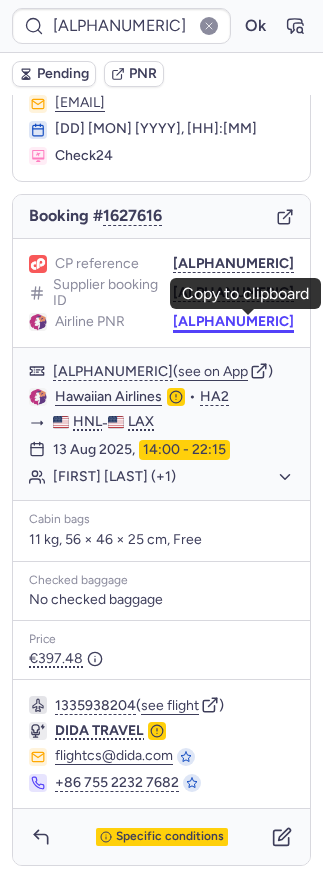 click on "[ALPHANUMERIC]" at bounding box center [233, 322] 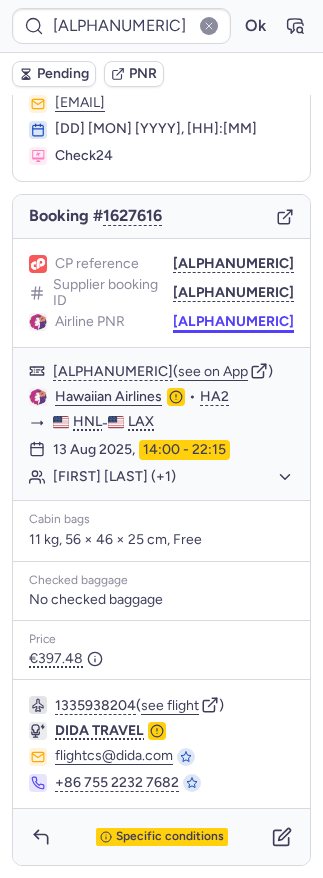 click on "[ALPHANUMERIC]" at bounding box center (233, 322) 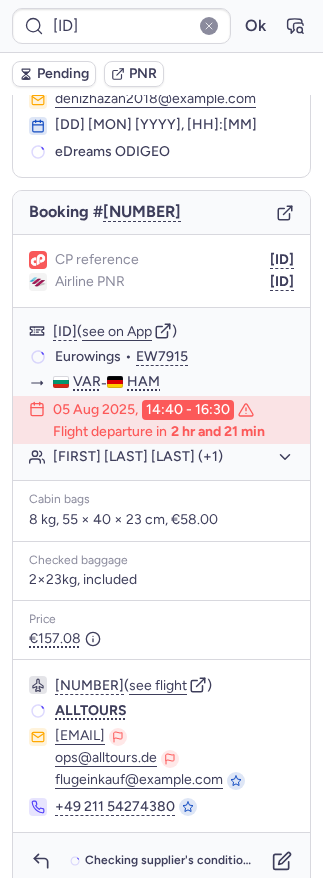 scroll, scrollTop: 101, scrollLeft: 0, axis: vertical 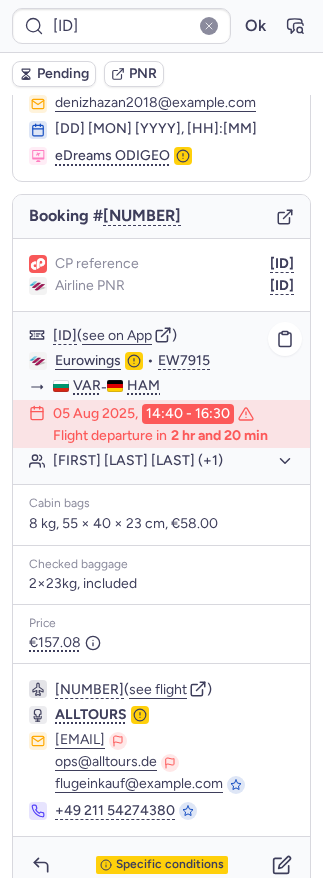 click on "[FIRST] [LAST] [LAST] (+1)" 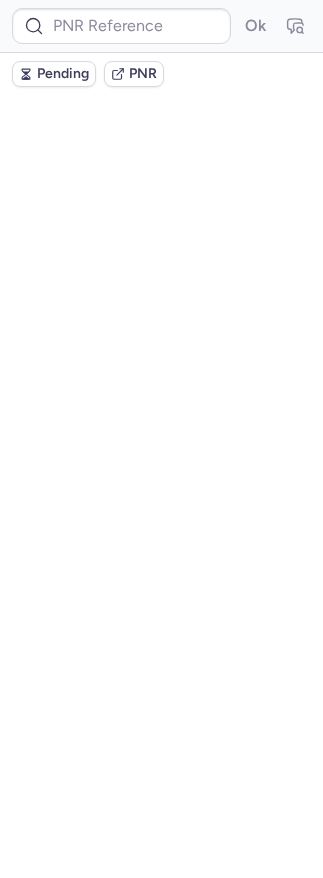 scroll, scrollTop: 0, scrollLeft: 0, axis: both 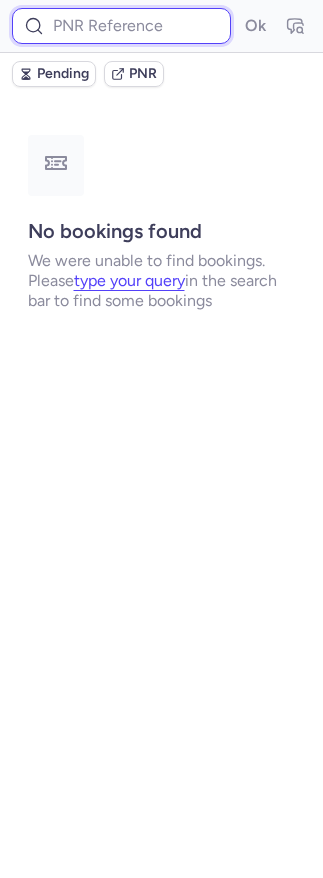 click at bounding box center [121, 26] 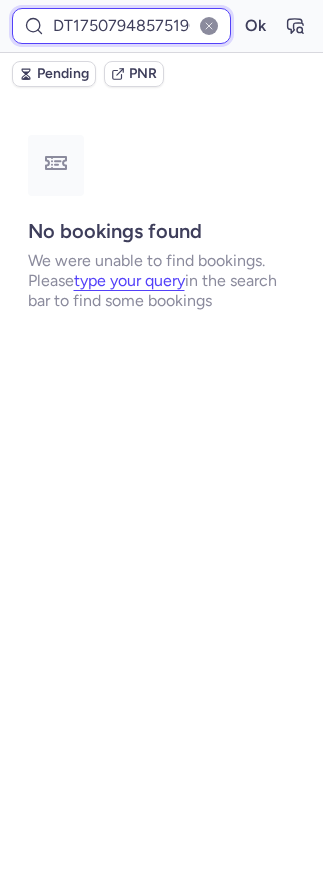 click on "Ok" at bounding box center [255, 26] 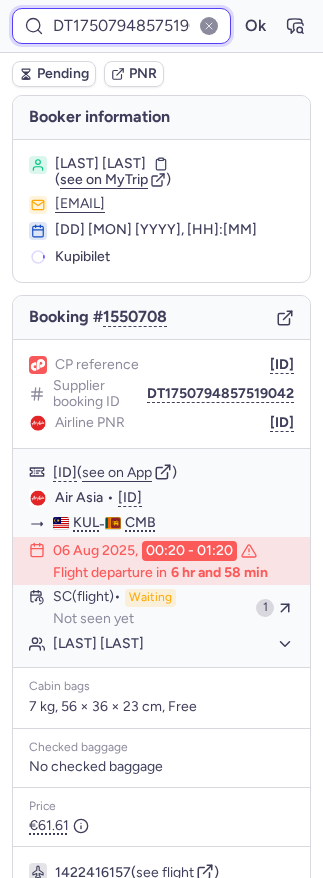 scroll, scrollTop: 167, scrollLeft: 0, axis: vertical 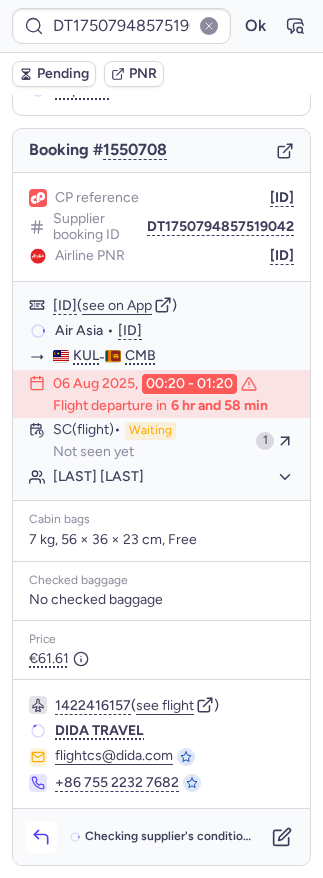 click 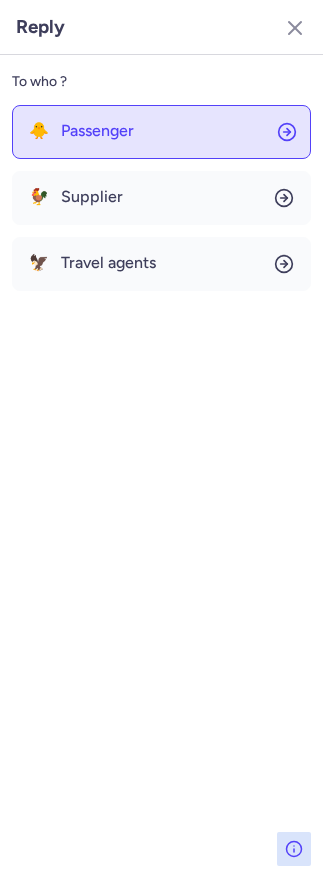 click on "🐥 Passenger" 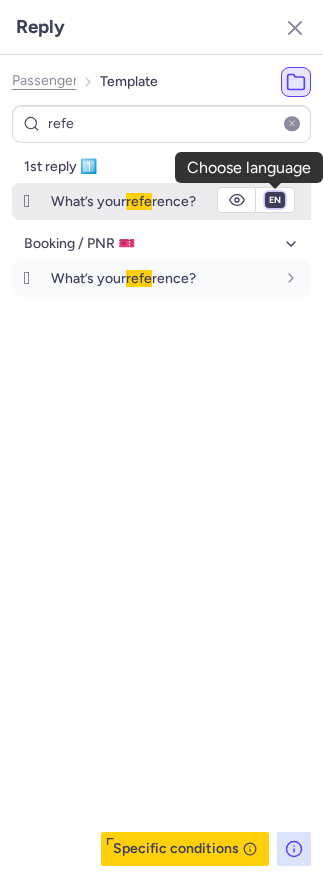 click on "fr en de nl pt es it ru" at bounding box center [275, 200] 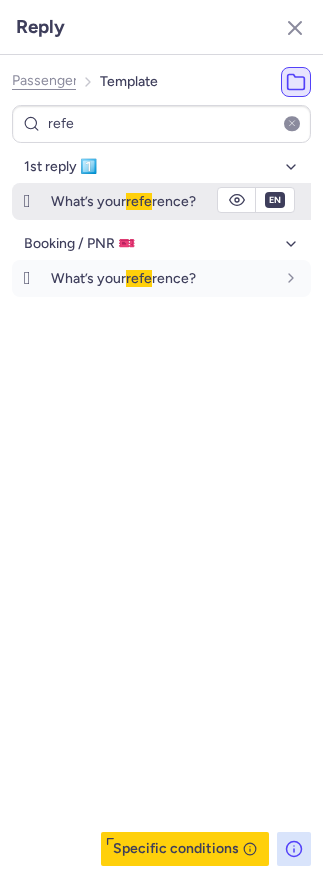 click on "fr en de nl pt es it ru" at bounding box center (275, 200) 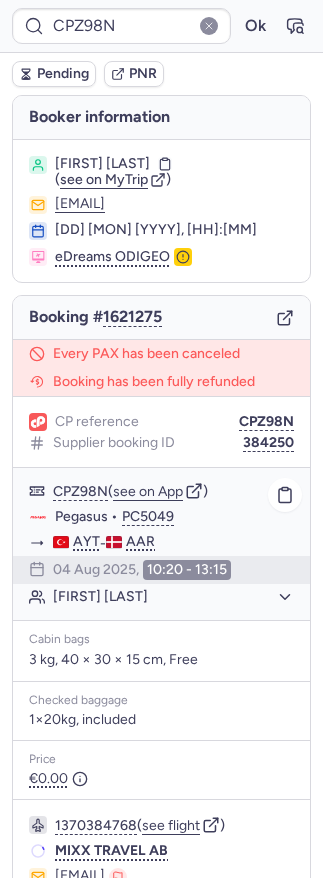 scroll, scrollTop: 164, scrollLeft: 0, axis: vertical 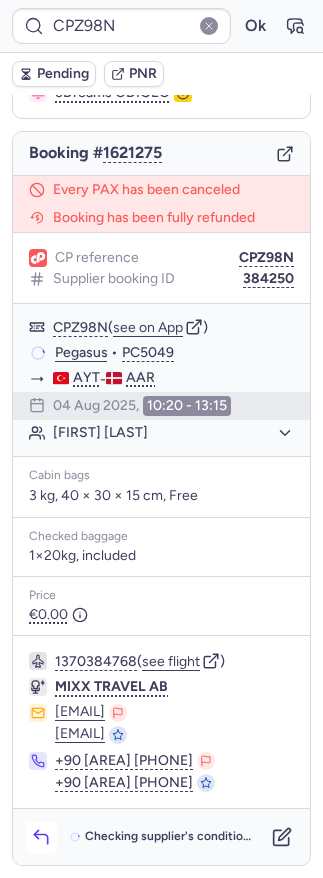 click 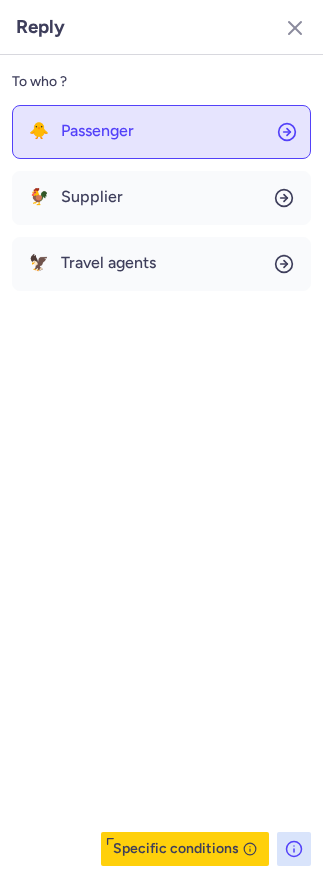 click on "🐥 Passenger" 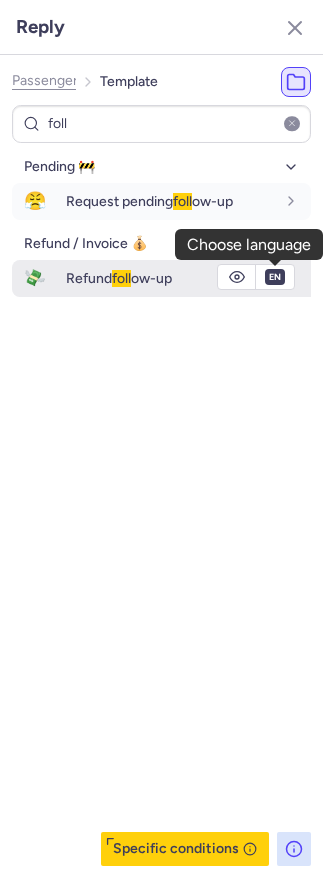 click on "fr en de nl pt es it ru en" at bounding box center (275, 277) 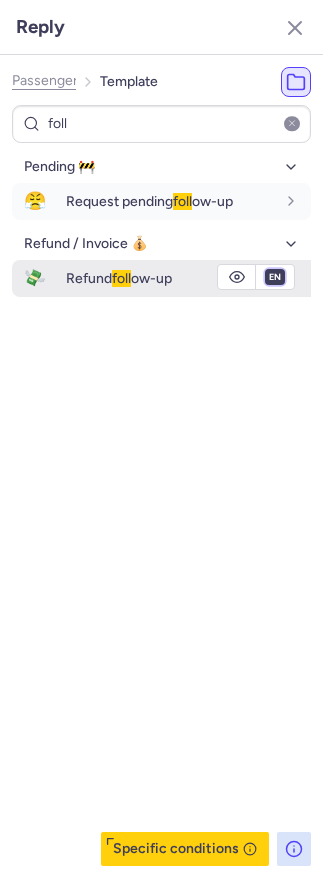 click on "fr en de nl pt es it ru" at bounding box center (275, 277) 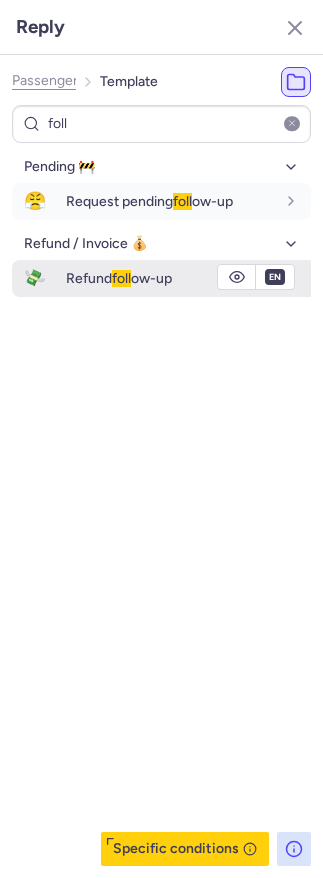 click on "fr en de nl pt es it ru" at bounding box center [275, 277] 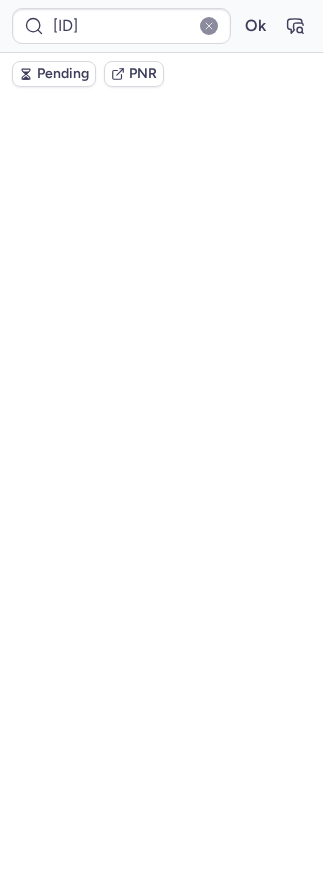 scroll, scrollTop: 0, scrollLeft: 0, axis: both 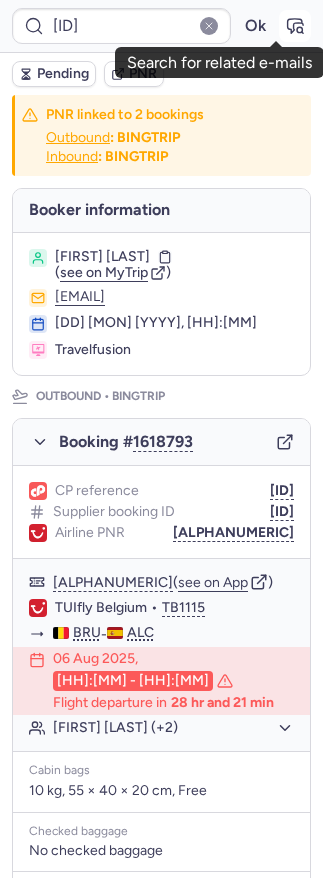 click 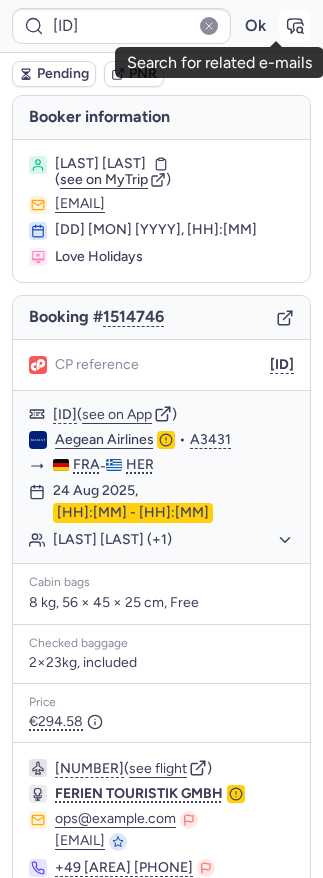 click 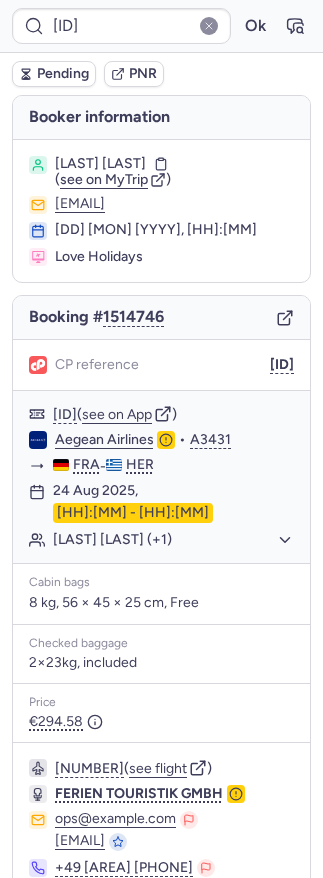 click on "CP reference [ID]" at bounding box center (161, 365) 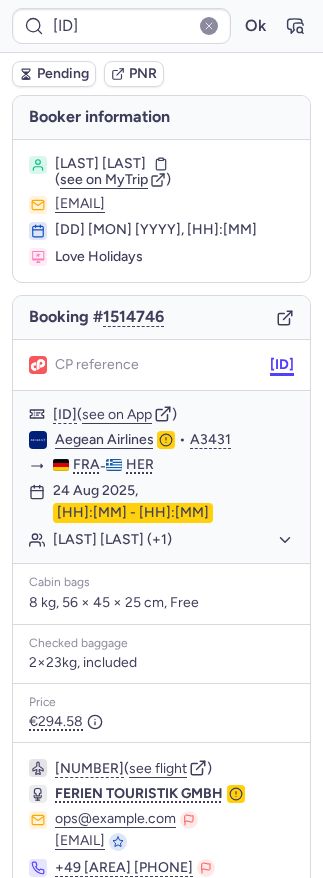 click on "[ID]" at bounding box center [282, 365] 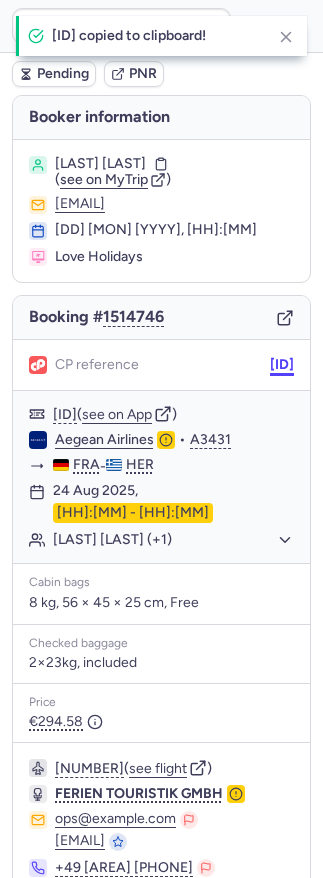 click on "[ID]" at bounding box center [282, 365] 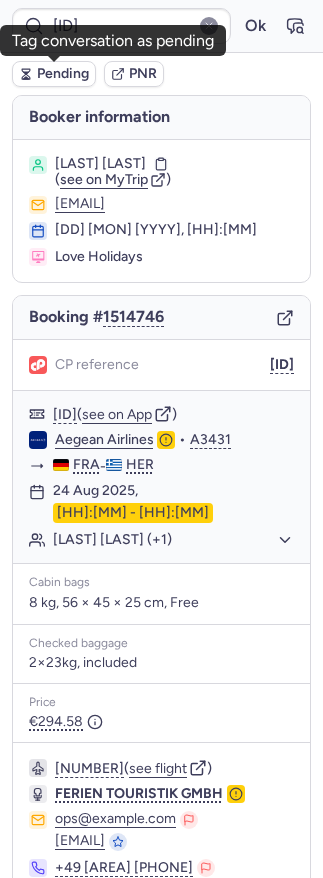 click on "Pending" at bounding box center [63, 74] 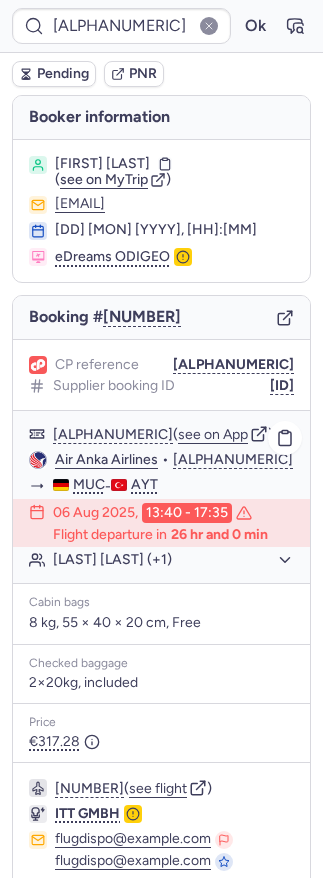 click on "[LAST] [LAST] (+1)" 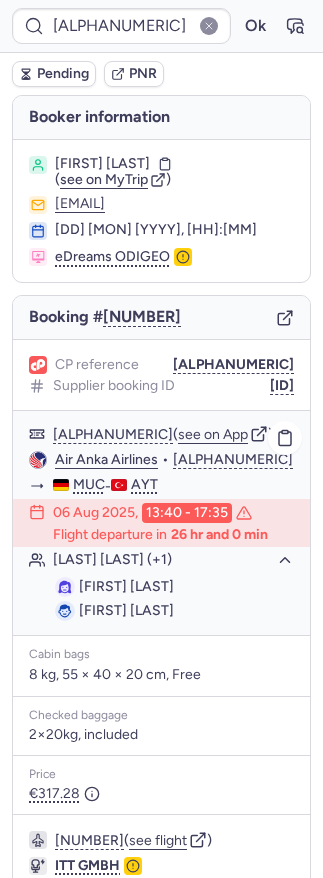 click on "[LAST] [LAST] (+1)" 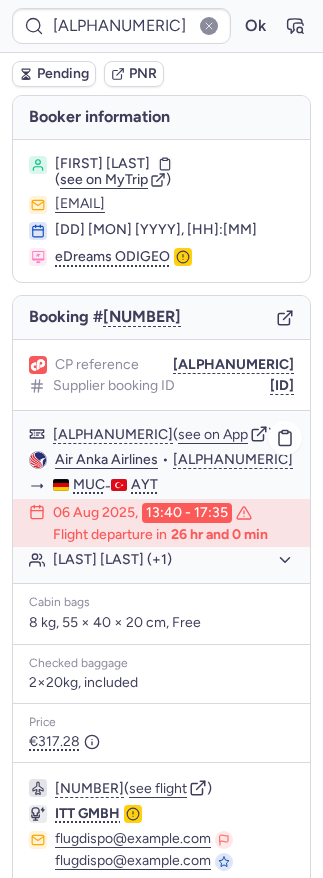 scroll, scrollTop: 127, scrollLeft: 0, axis: vertical 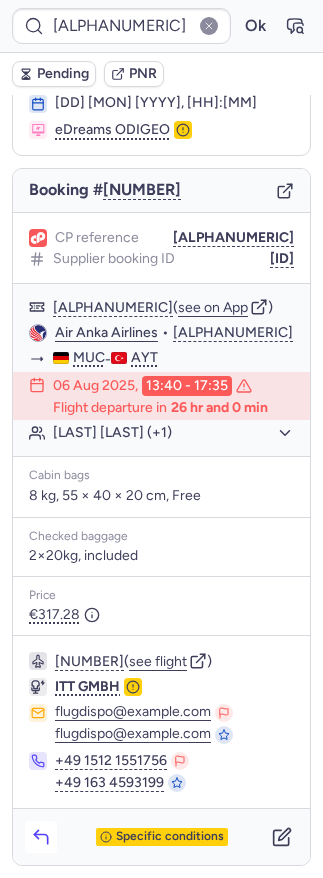 click at bounding box center [41, 837] 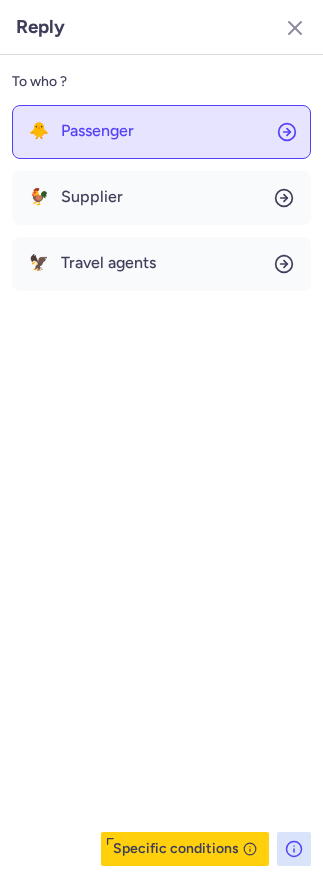 click on "🐥 Passenger" 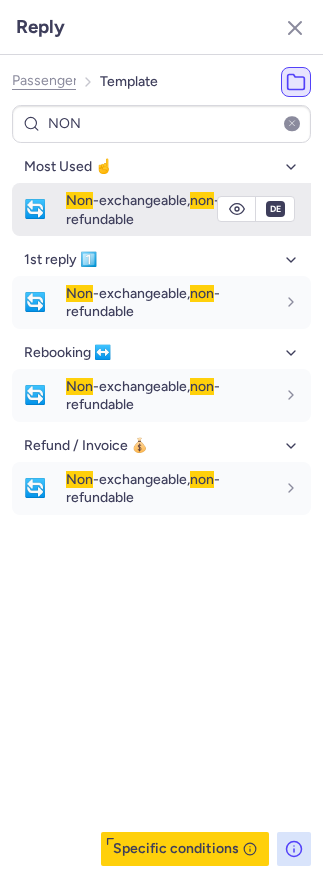 click on "Non -exchangeable,  non -refundable" at bounding box center [170, 209] 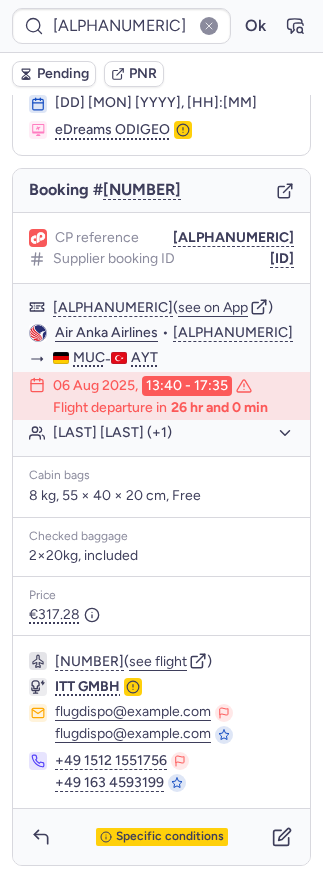 click on "CP reference [ID] Supplier booking ID [ID]" at bounding box center (161, 248) 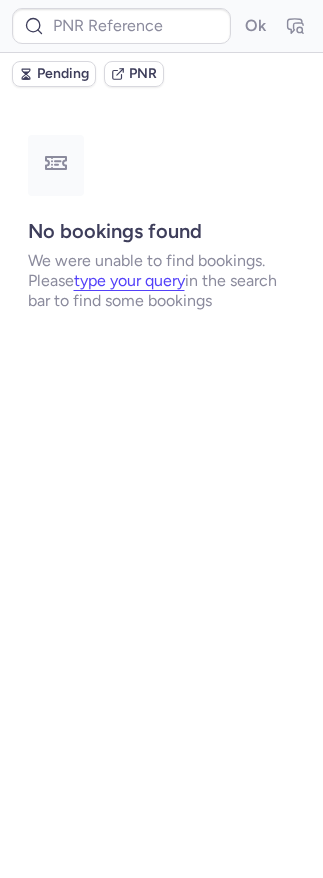 scroll, scrollTop: 0, scrollLeft: 0, axis: both 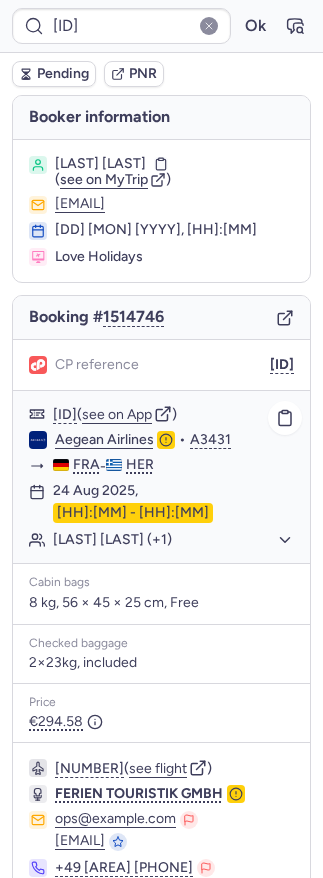 click on "[LAST] [LAST] (+1)" 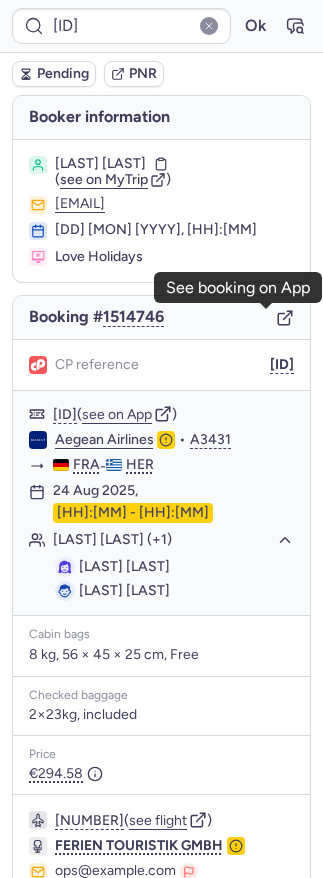 click 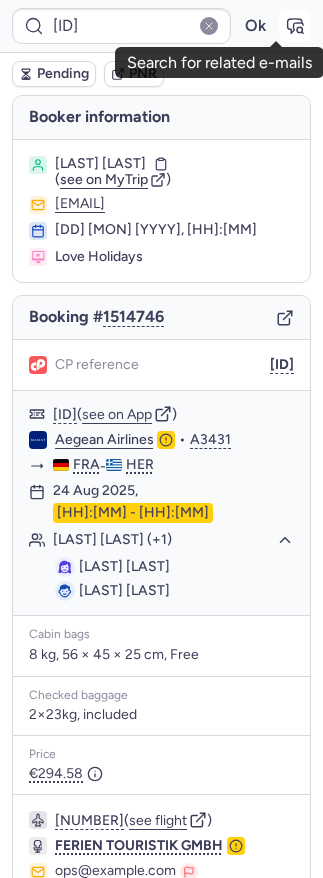 click 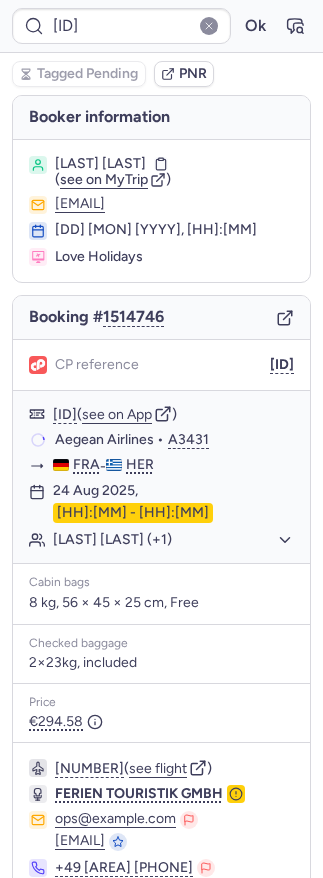 scroll, scrollTop: 87, scrollLeft: 0, axis: vertical 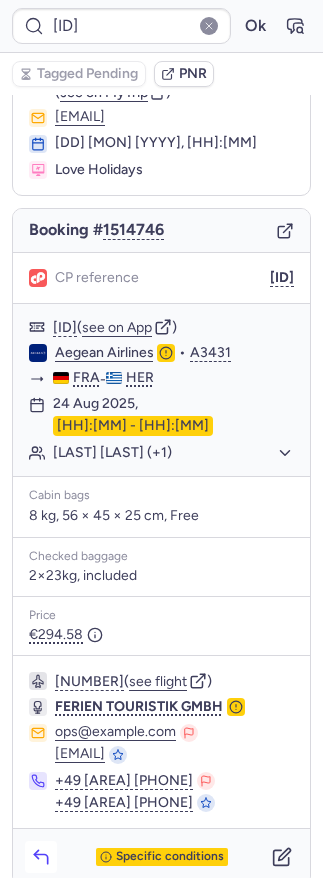 click at bounding box center (41, 857) 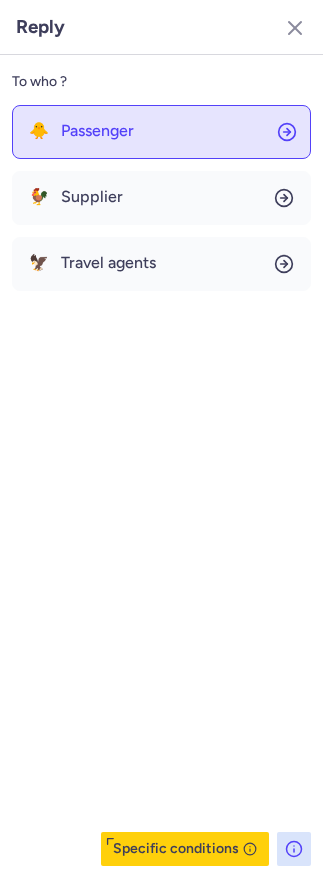 click on "Passenger" at bounding box center (97, 131) 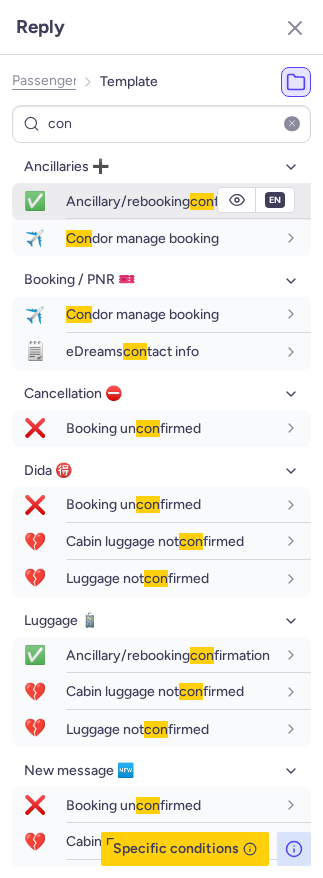 click on "Ancillary/rebooking  con firmation" at bounding box center [168, 201] 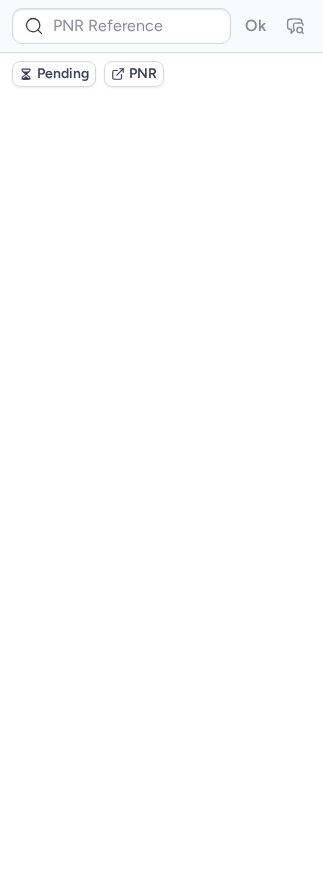 scroll, scrollTop: 0, scrollLeft: 0, axis: both 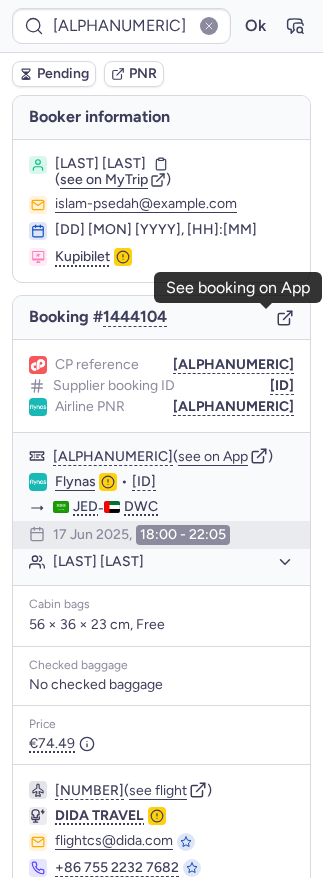 click 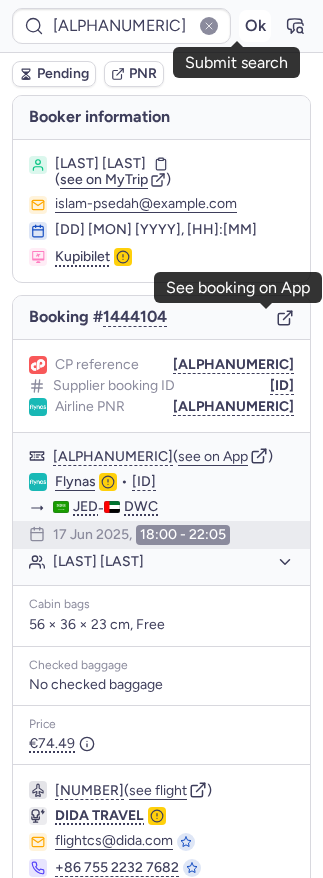 click on "Ok" at bounding box center (255, 26) 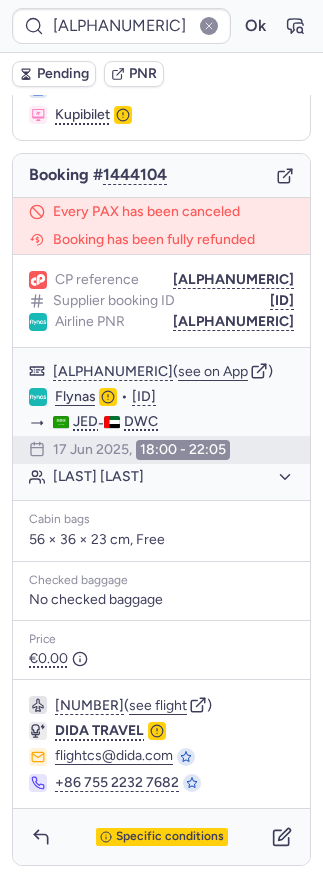 scroll, scrollTop: 0, scrollLeft: 0, axis: both 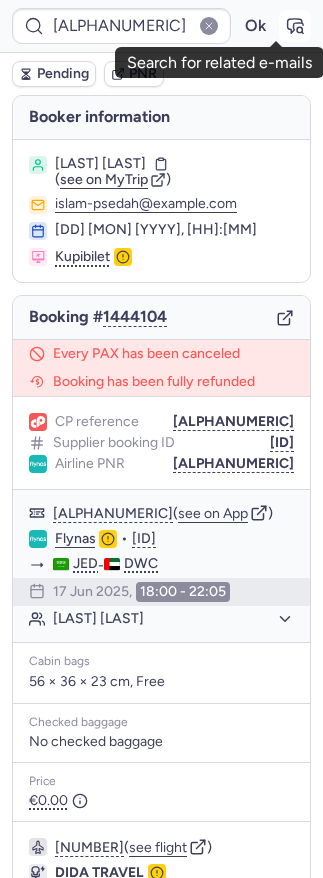 click 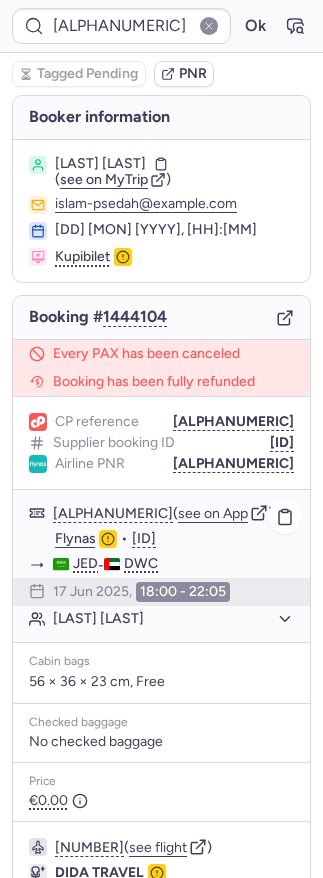 scroll, scrollTop: 158, scrollLeft: 0, axis: vertical 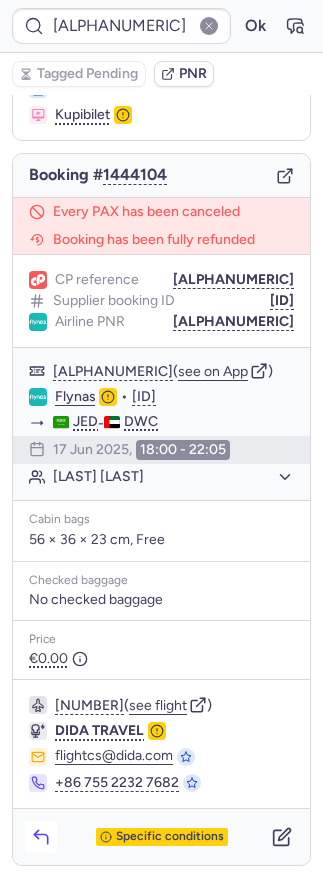 click at bounding box center [41, 837] 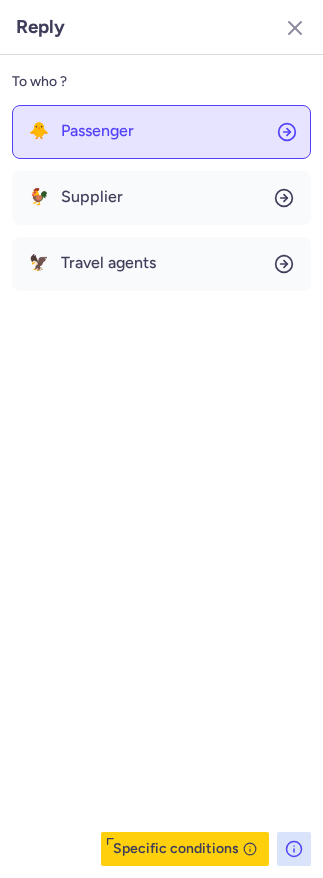 click on "Passenger" at bounding box center (97, 131) 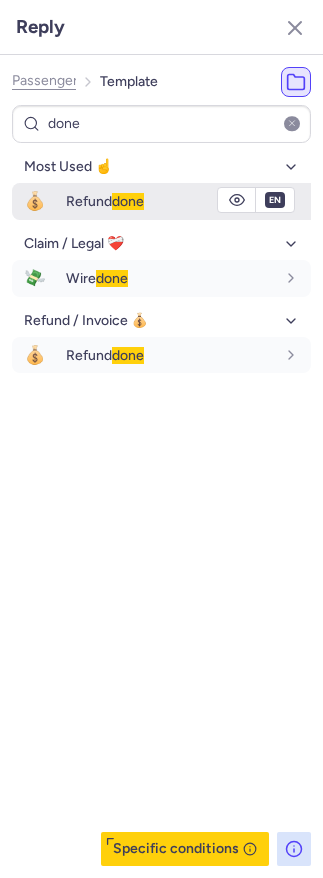 click on "Refund  done" at bounding box center [105, 201] 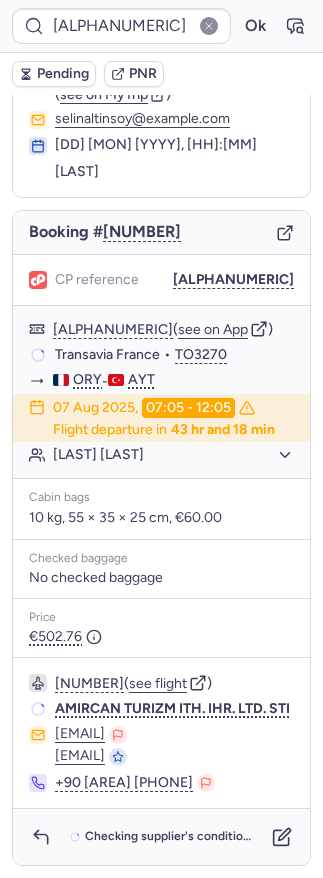 scroll, scrollTop: 123, scrollLeft: 0, axis: vertical 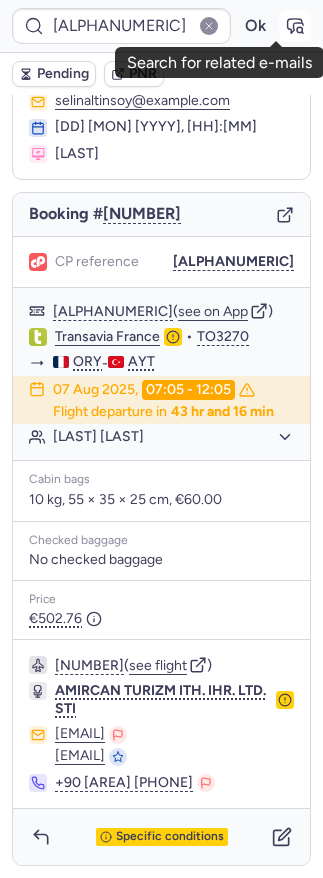 click 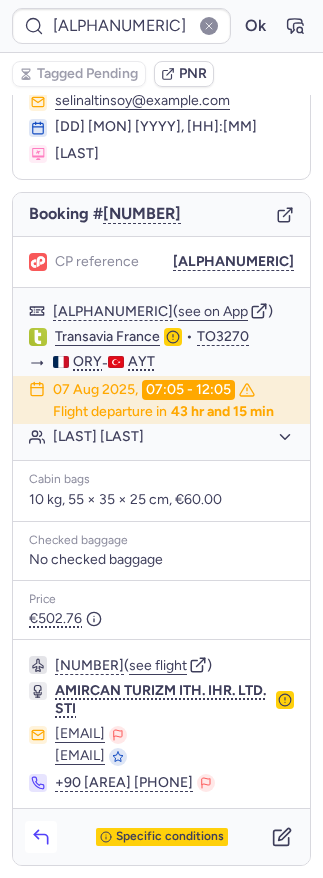 click 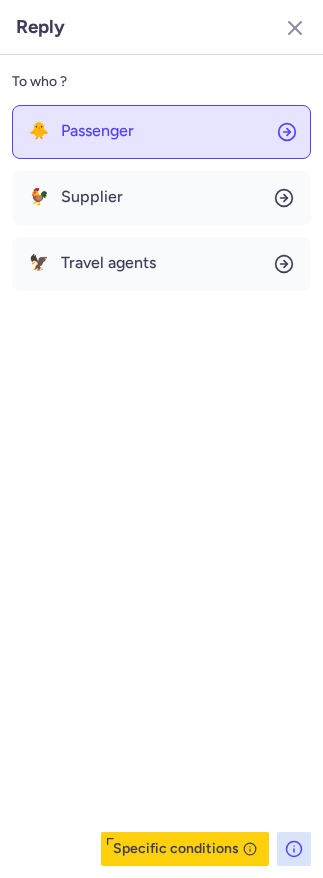 click on "🐥 Passenger" 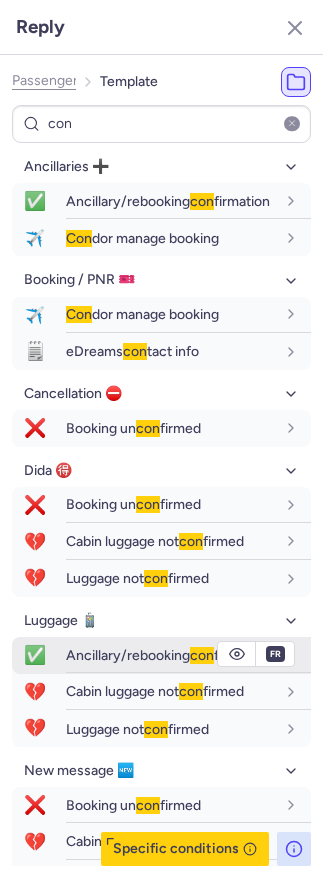 click on "Ancillary/rebooking  con firmation" at bounding box center (168, 655) 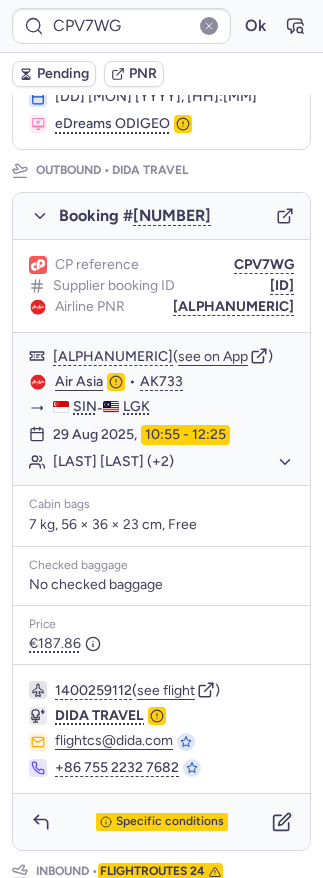 scroll, scrollTop: 190, scrollLeft: 0, axis: vertical 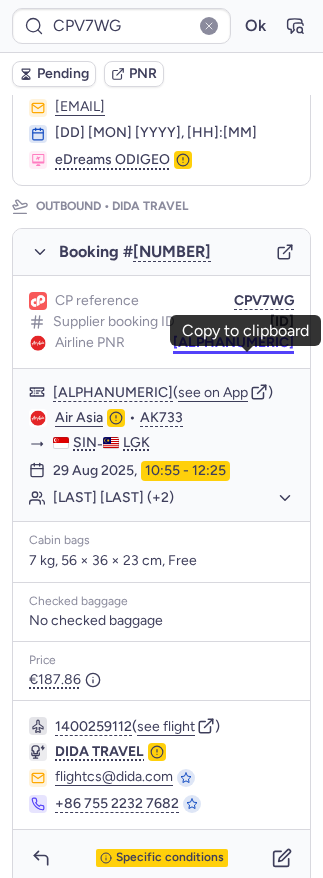 click on "[ALPHANUMERIC]" at bounding box center (233, 343) 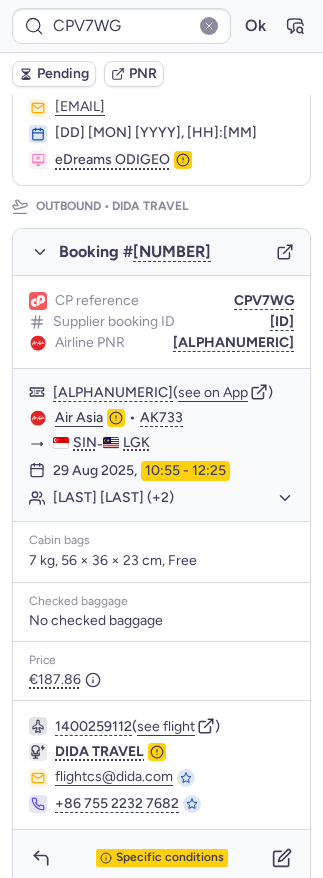 scroll, scrollTop: 1028, scrollLeft: 0, axis: vertical 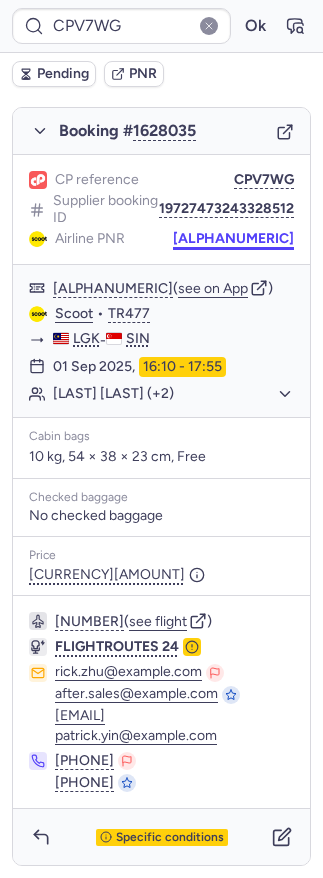 click on "[ALPHANUMERIC]" at bounding box center [233, 239] 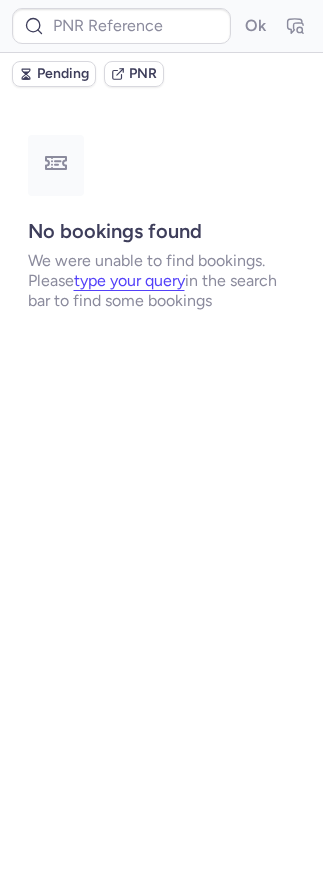 scroll, scrollTop: 0, scrollLeft: 0, axis: both 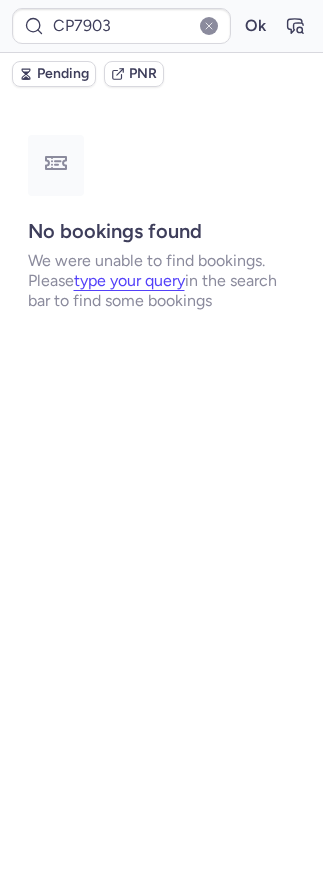type on "CP79O3" 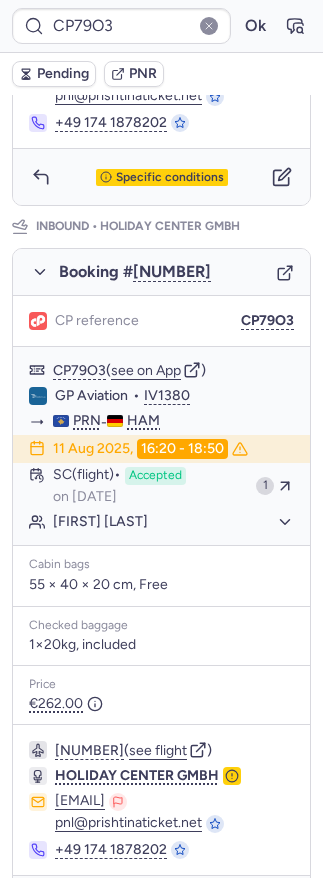 scroll, scrollTop: 1001, scrollLeft: 0, axis: vertical 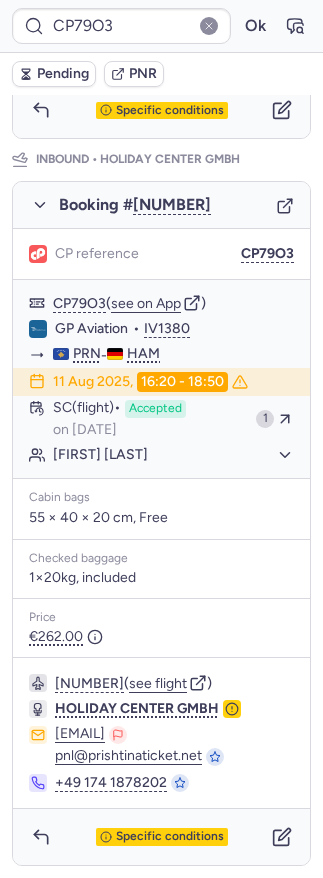 click on "Pending" at bounding box center [54, 74] 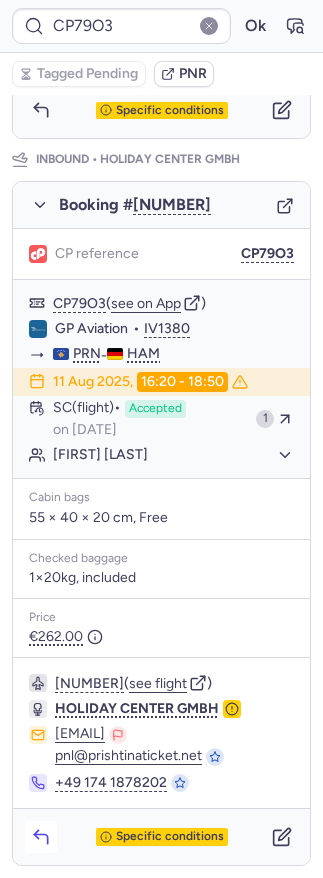 click 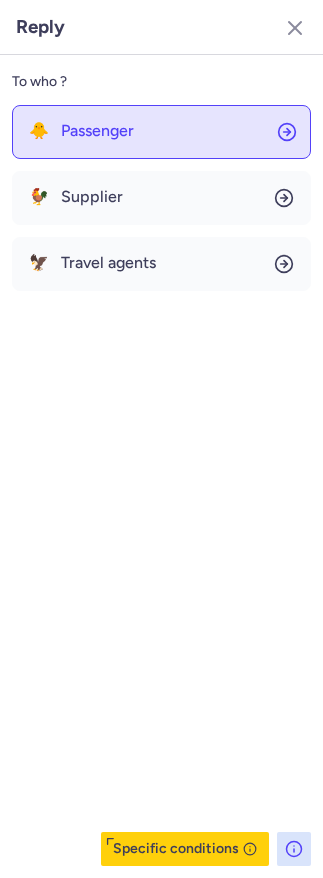click on "🐥 Passenger" 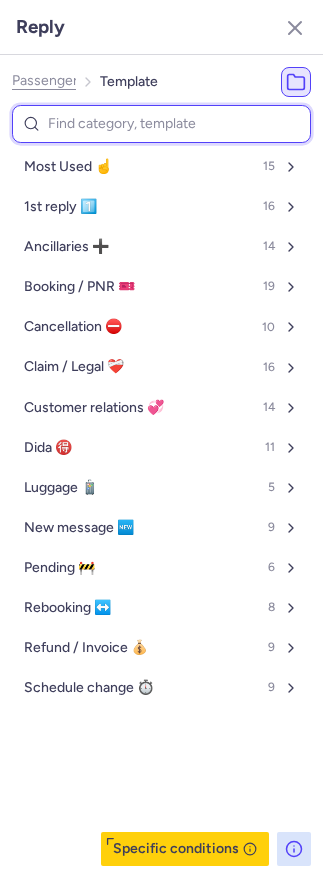 paste on "p" 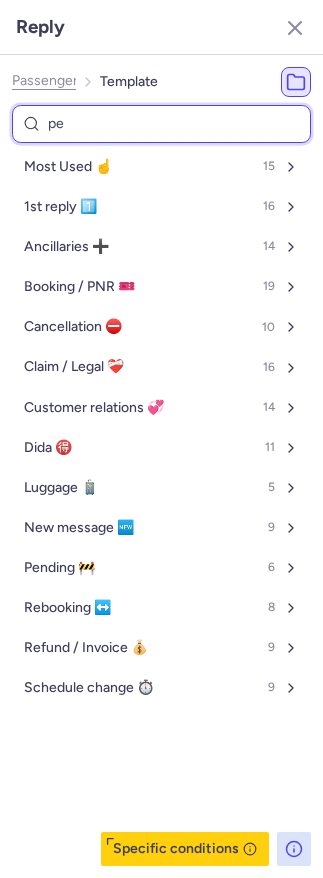 type on "pen" 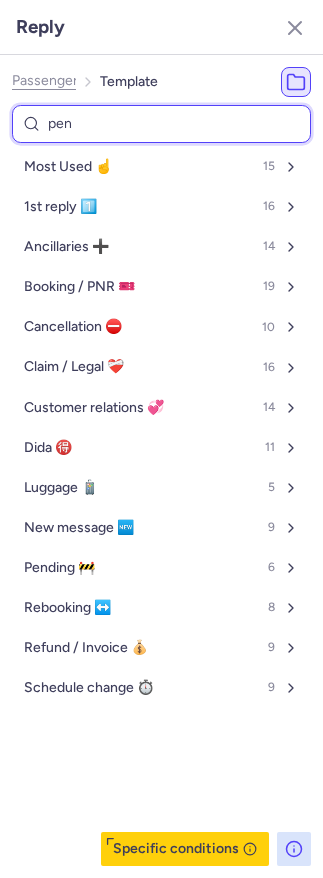 select on "en" 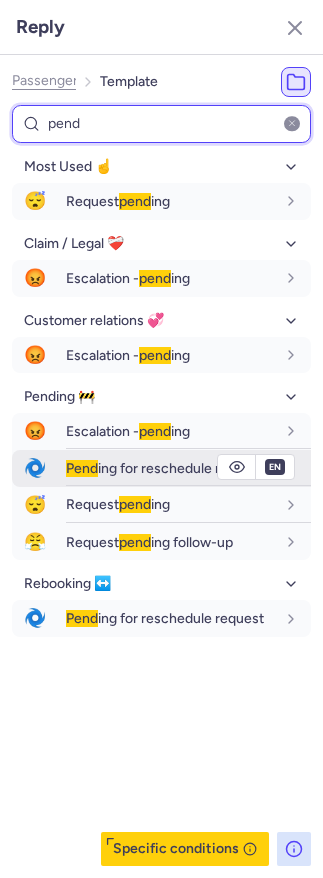 type on "pend" 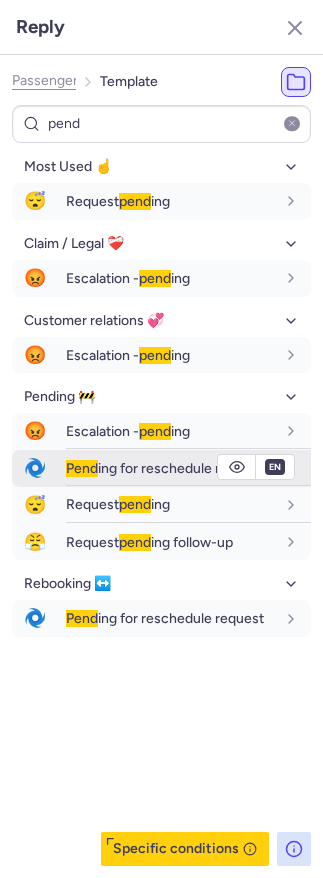 click on "Pend ing for reschedule request" at bounding box center (165, 468) 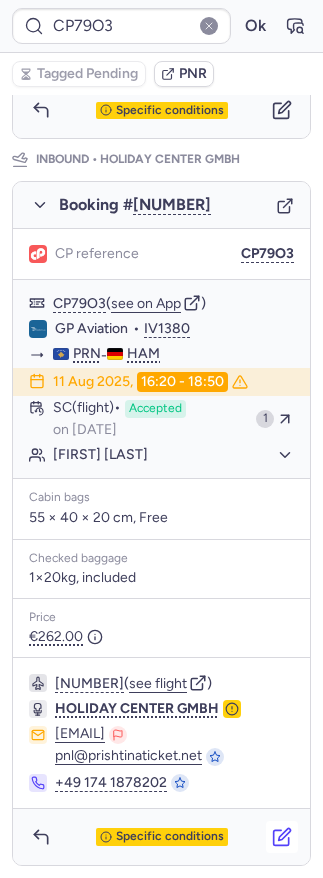 click 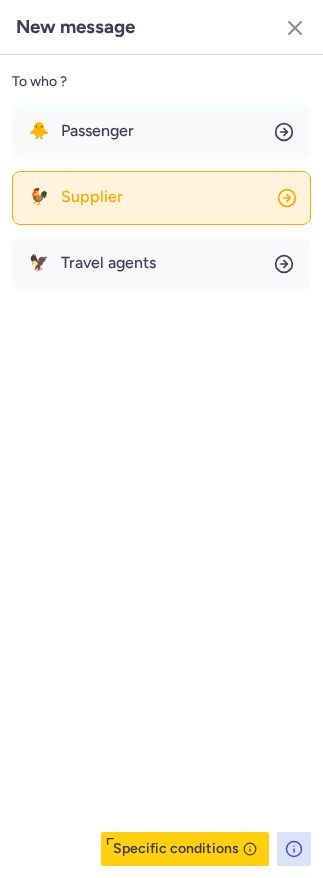 click on "Supplier" at bounding box center (92, 197) 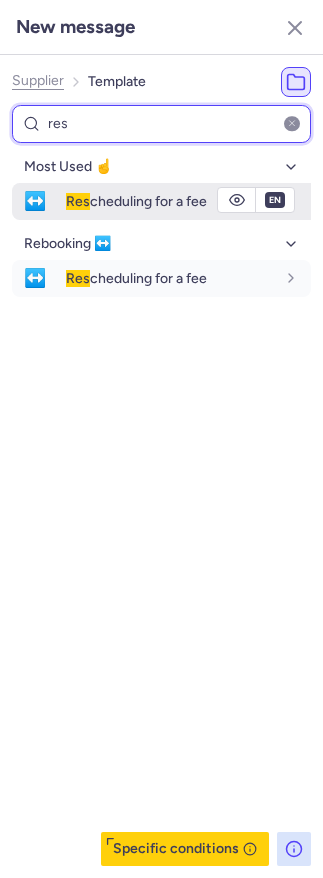 type on "res" 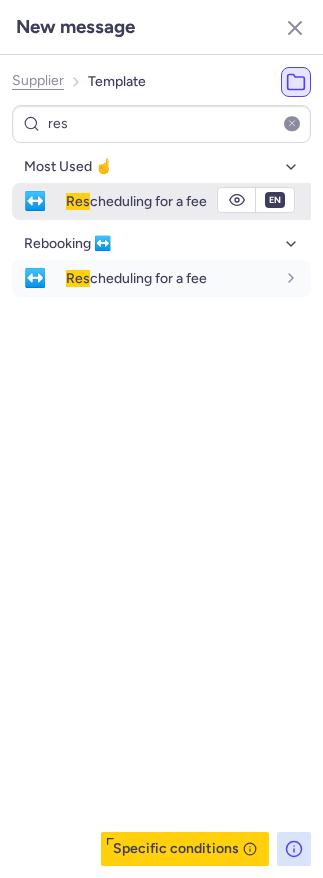 click on "Res cheduling for a fee" at bounding box center [188, 201] 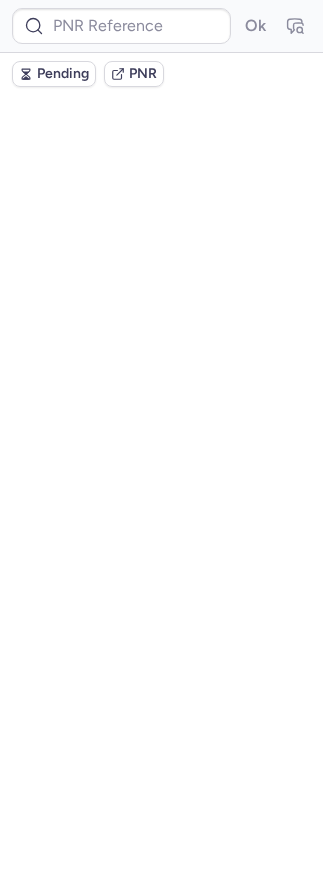 scroll, scrollTop: 0, scrollLeft: 0, axis: both 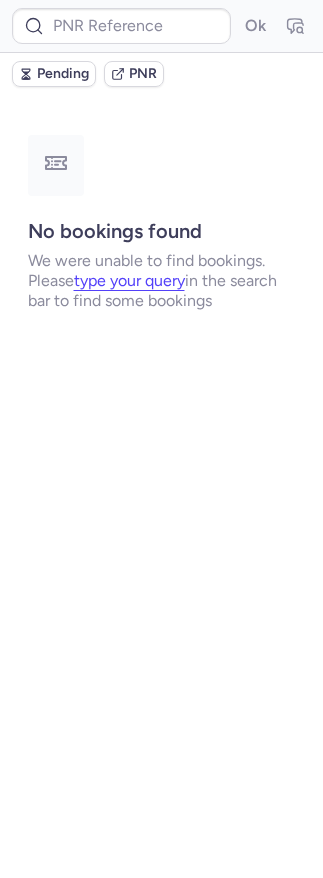 type on "CP79O3" 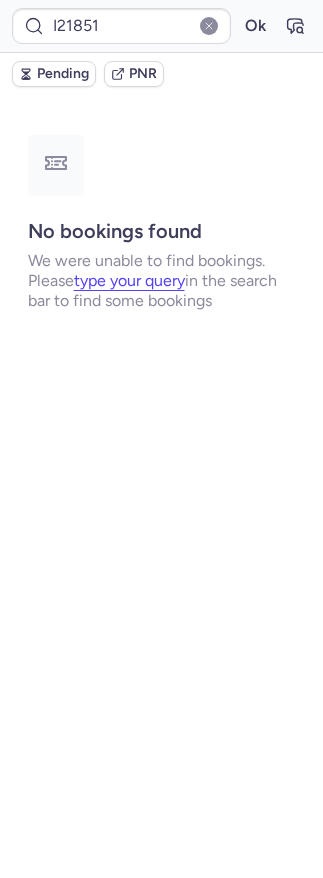 type on "CP79O3" 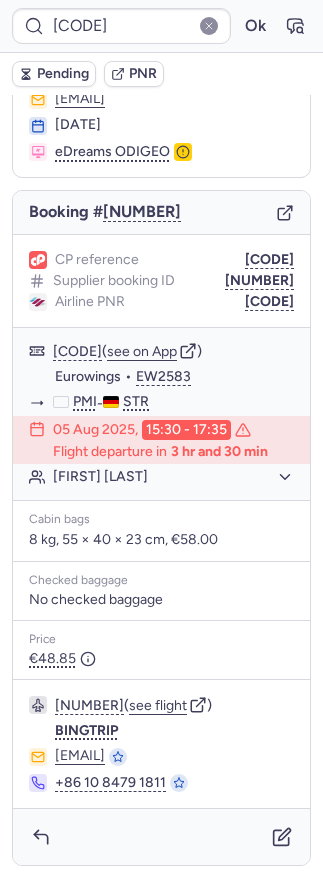 scroll, scrollTop: 136, scrollLeft: 0, axis: vertical 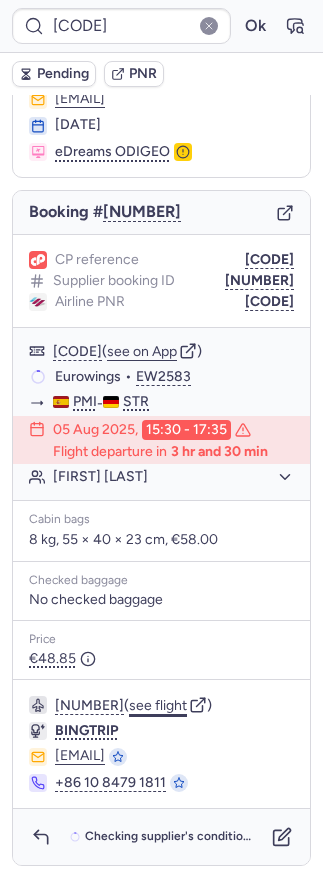 click on "see flight" 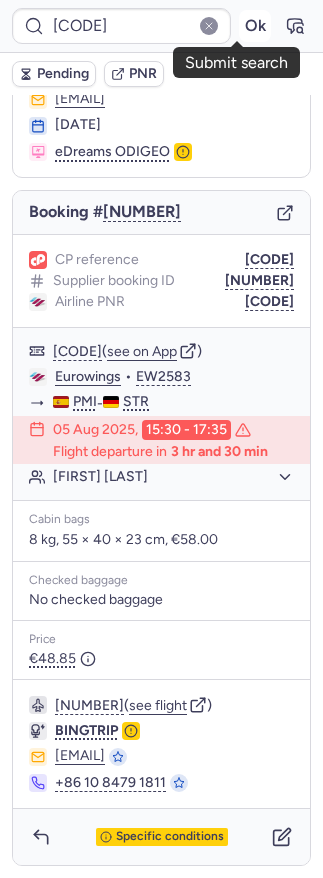 click on "Ok" at bounding box center (255, 26) 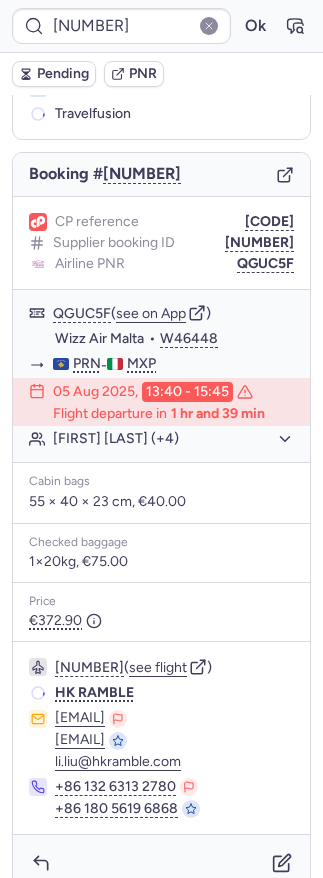 scroll, scrollTop: 136, scrollLeft: 0, axis: vertical 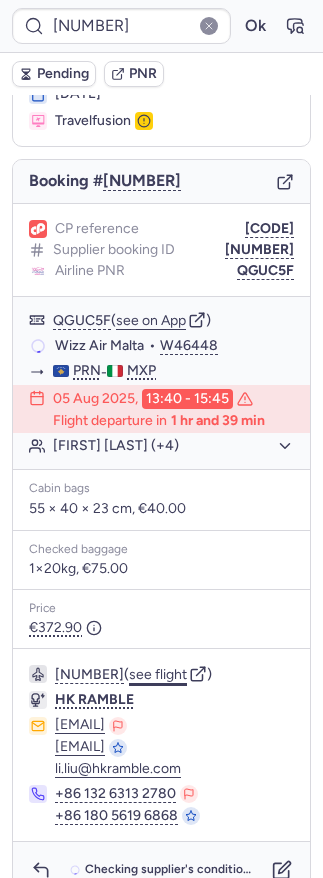 click on "see flight" 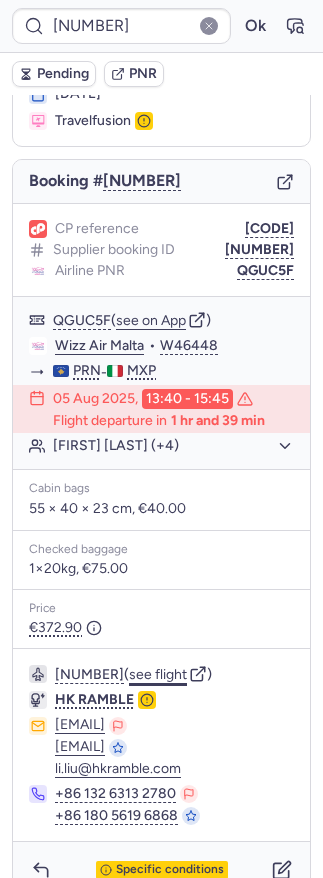 type on "CP79O3" 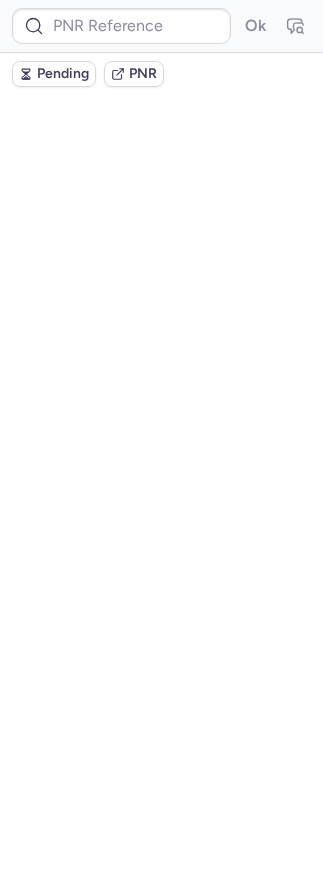 scroll, scrollTop: 0, scrollLeft: 0, axis: both 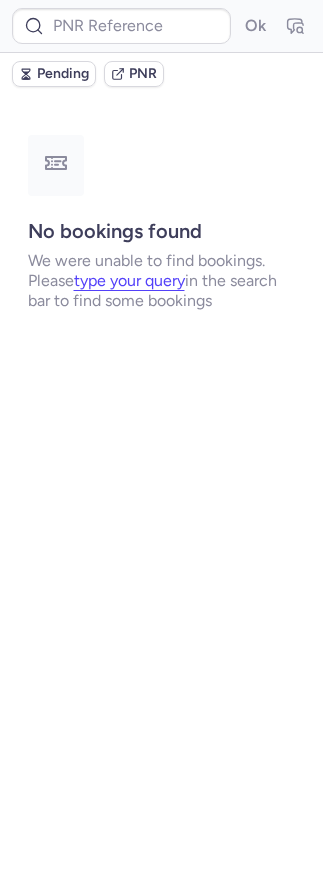 type on "CPMNVD" 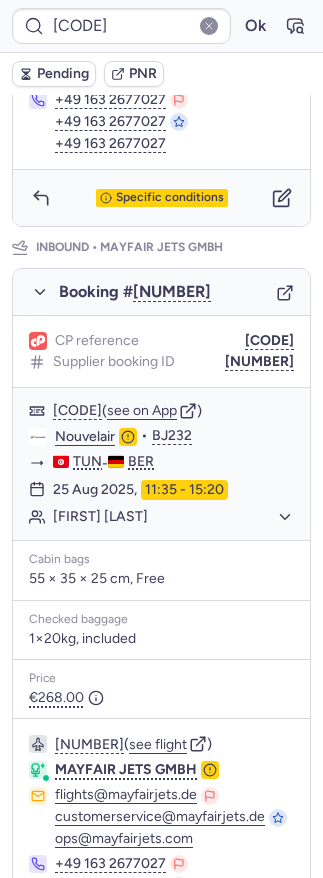 scroll, scrollTop: 1144, scrollLeft: 0, axis: vertical 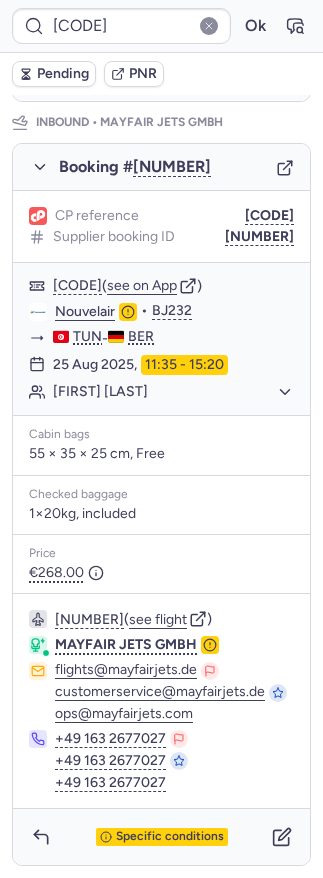 click on "Specific conditions" at bounding box center [161, 837] 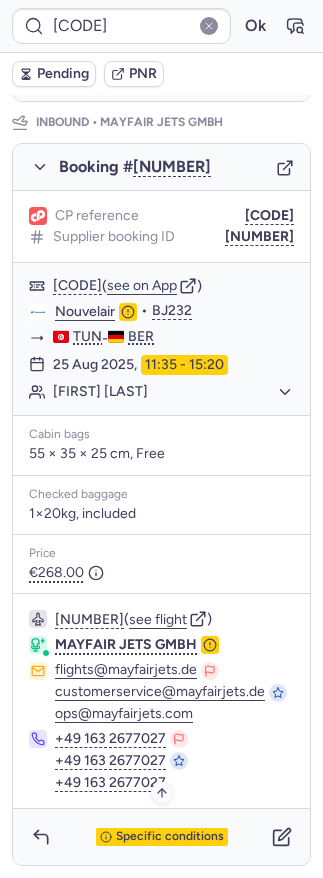 click on "Specific conditions" at bounding box center [170, 837] 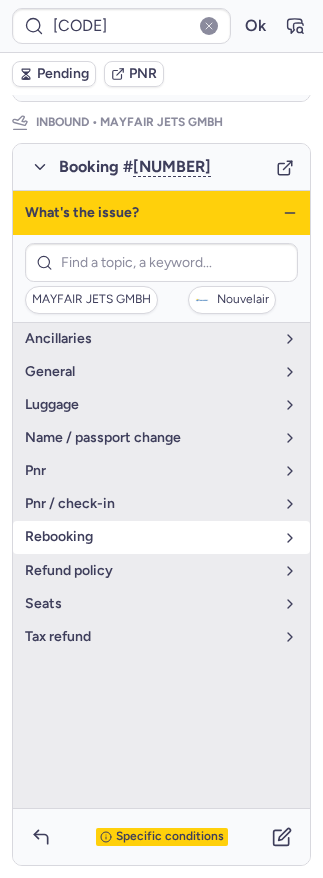 click on "rebooking" at bounding box center (149, 537) 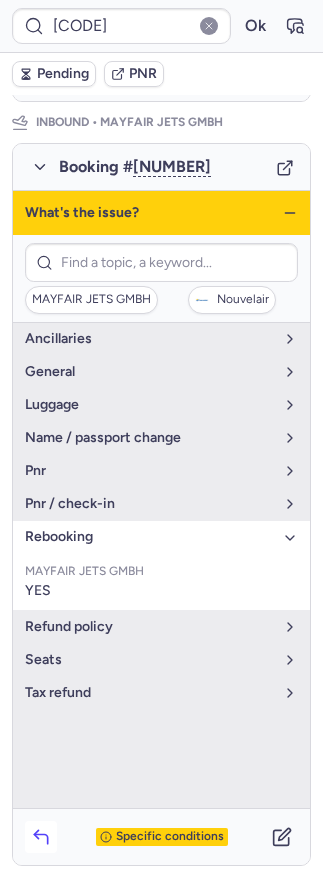 click 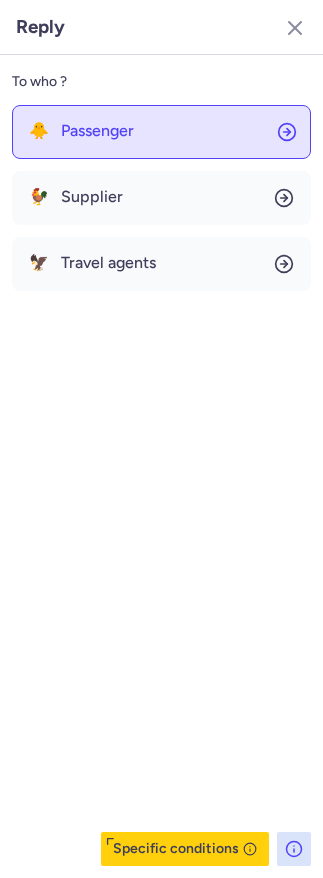 click on "🐥 Passenger" 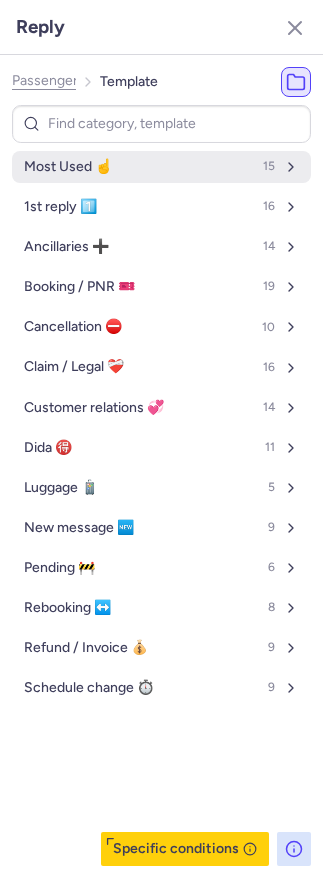 click on "Most Used ☝️ 15" at bounding box center (161, 167) 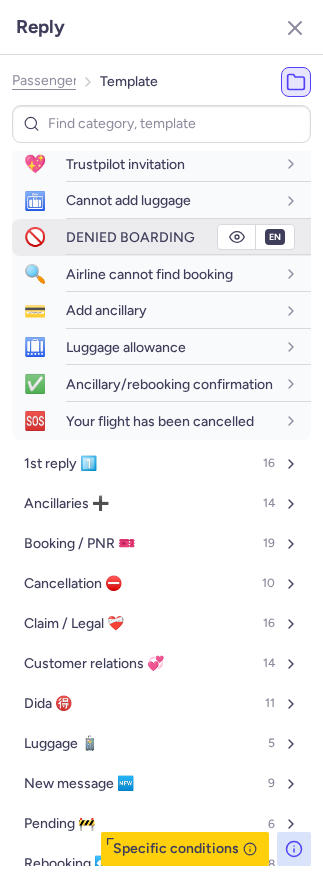 scroll, scrollTop: 0, scrollLeft: 0, axis: both 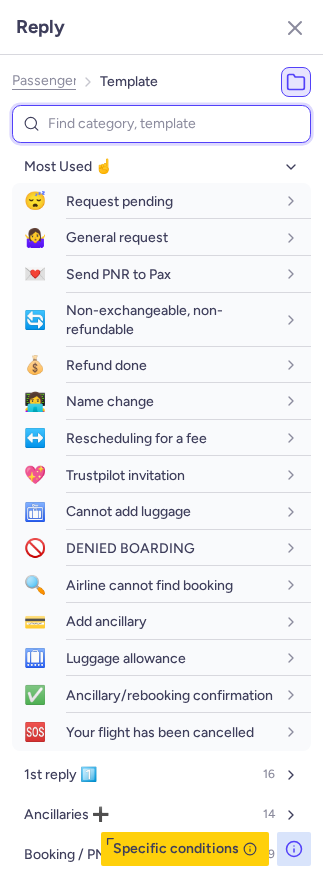 click at bounding box center [161, 124] 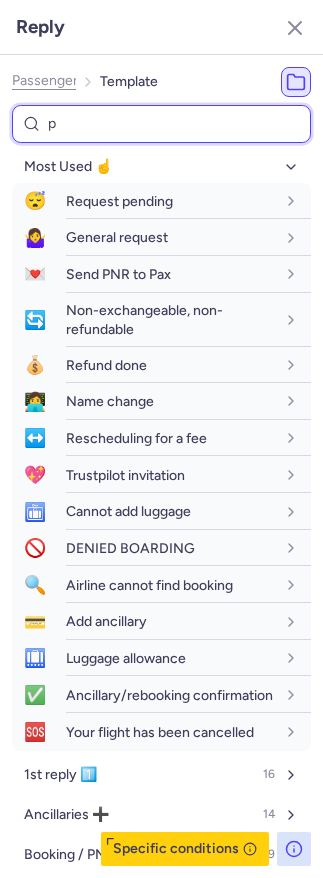 select on "en" 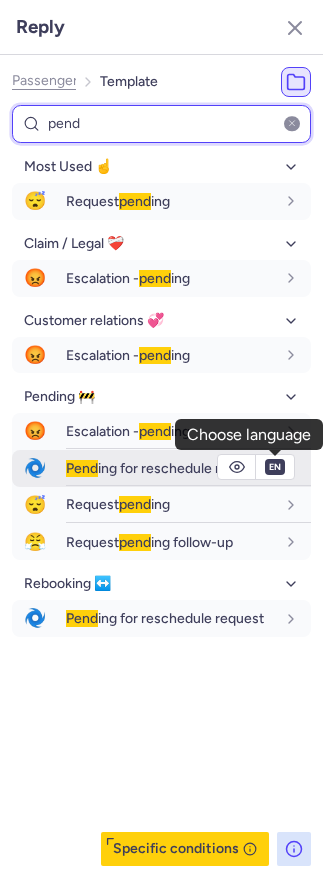 type on "pend" 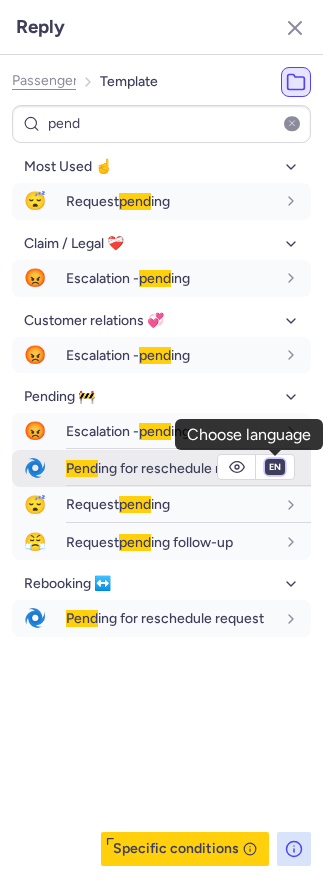 click on "fr en de nl pt es it ru" at bounding box center (275, 467) 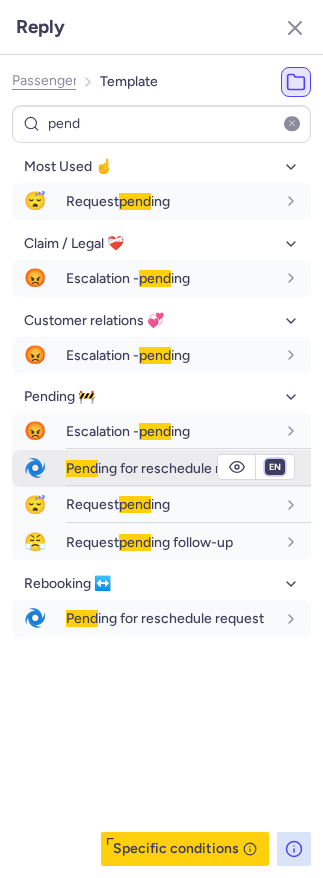 select on "de" 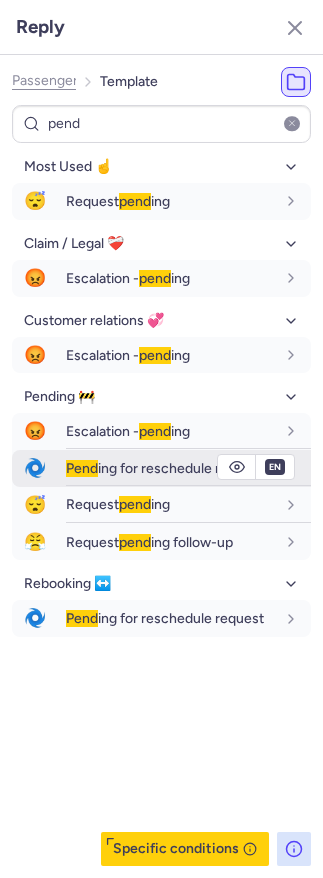 click on "fr en de nl pt es it ru" at bounding box center (275, 467) 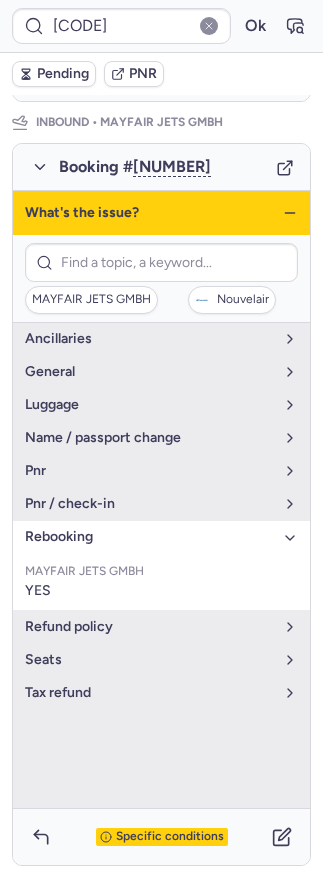 click 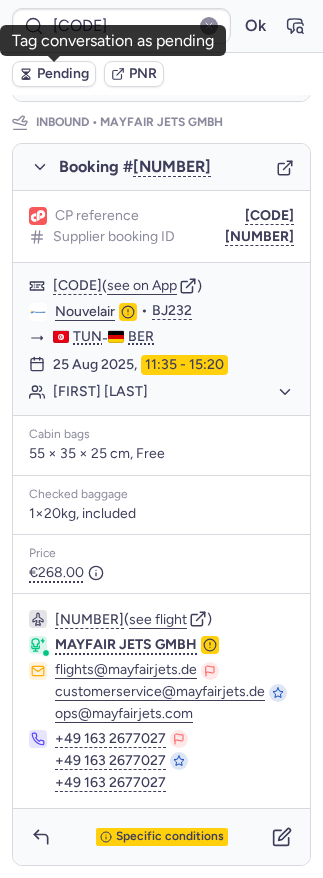 click on "Pending" at bounding box center [63, 74] 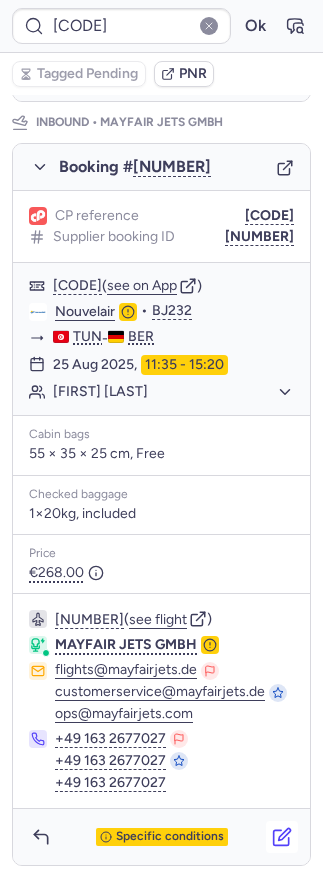 click 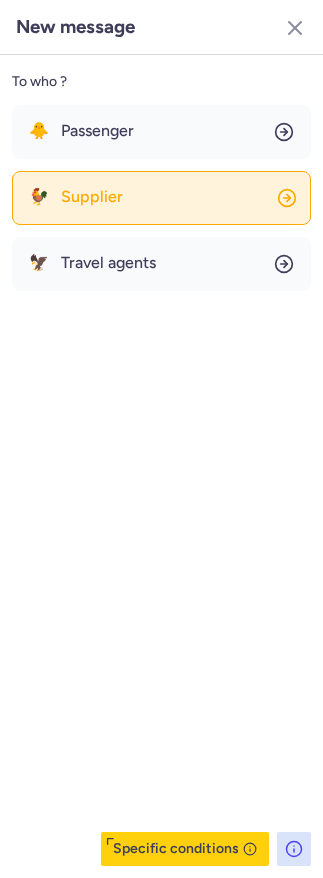 click on "🐓 Supplier" 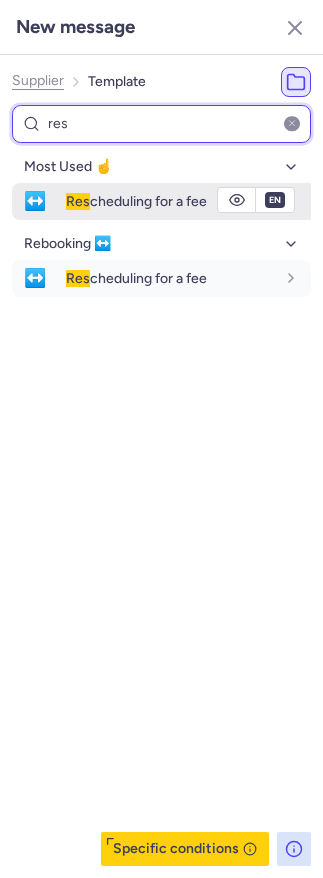 type on "res" 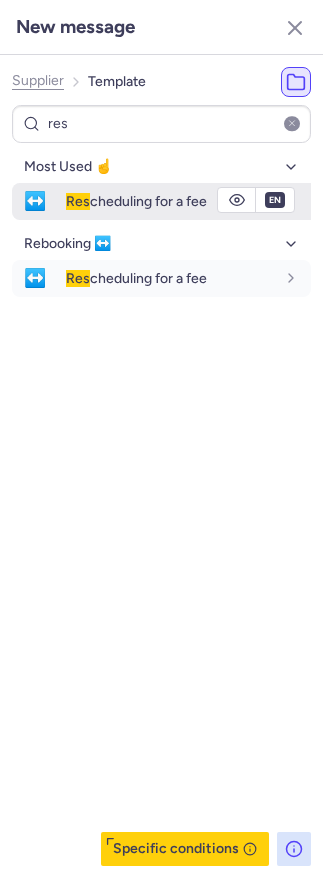 click on "Res" at bounding box center (78, 201) 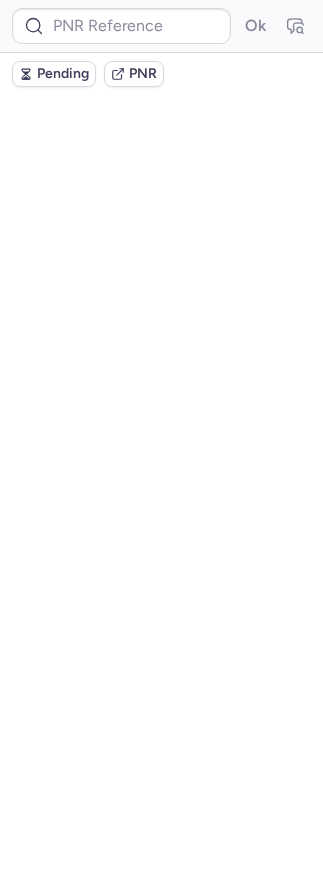 scroll, scrollTop: 0, scrollLeft: 0, axis: both 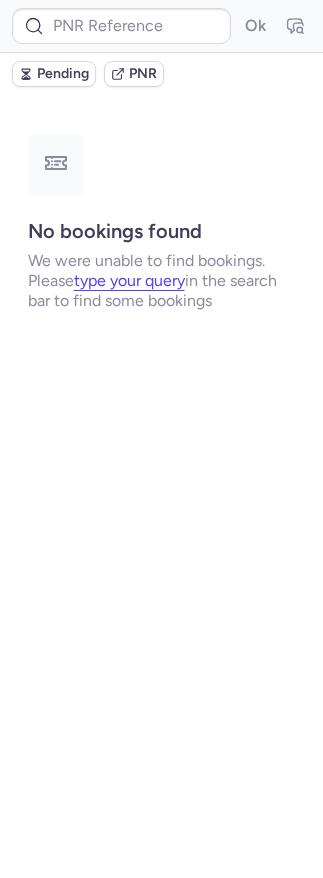 type on "CPMNVD" 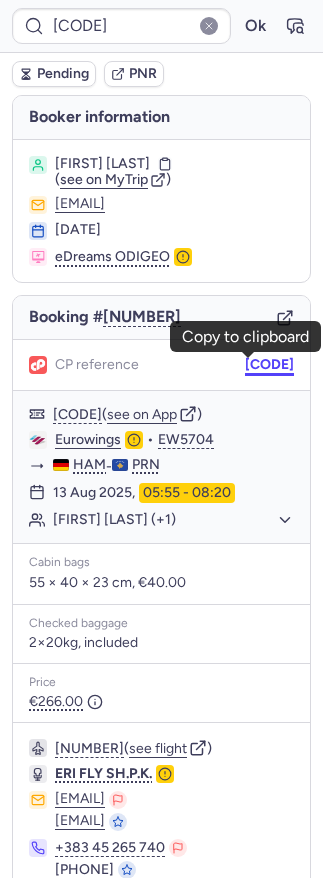 click on "CPYS4E" at bounding box center (269, 365) 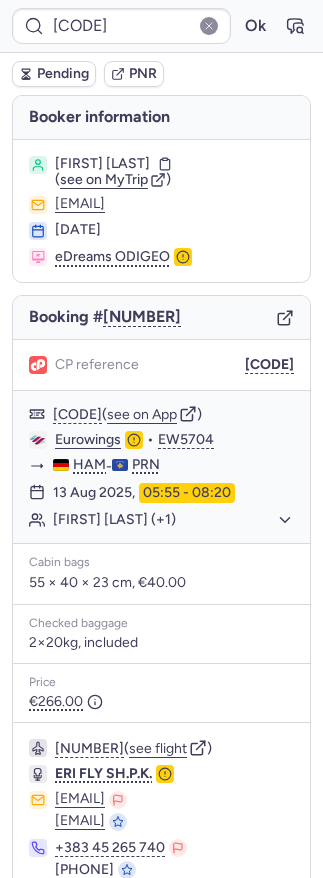 scroll, scrollTop: 87, scrollLeft: 0, axis: vertical 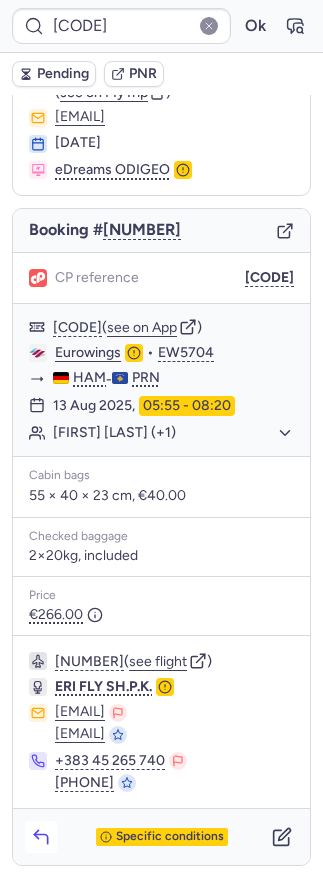 click 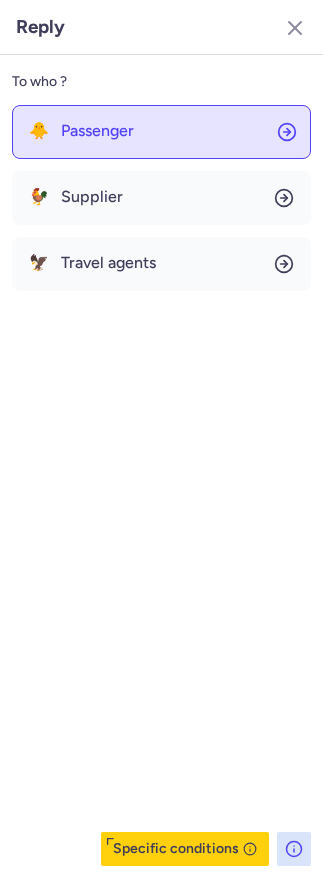 click on "🐥 Passenger" 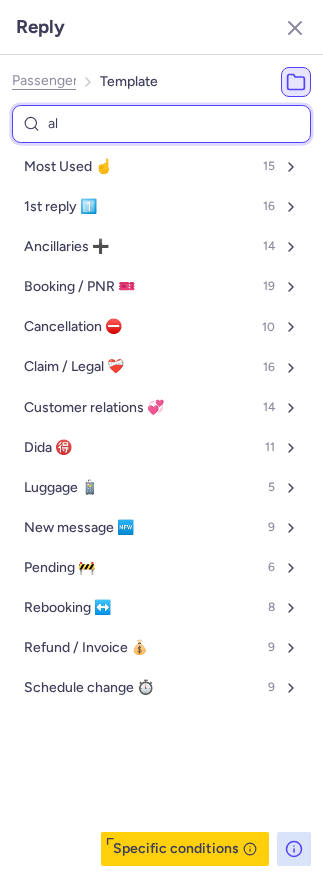 type on "all" 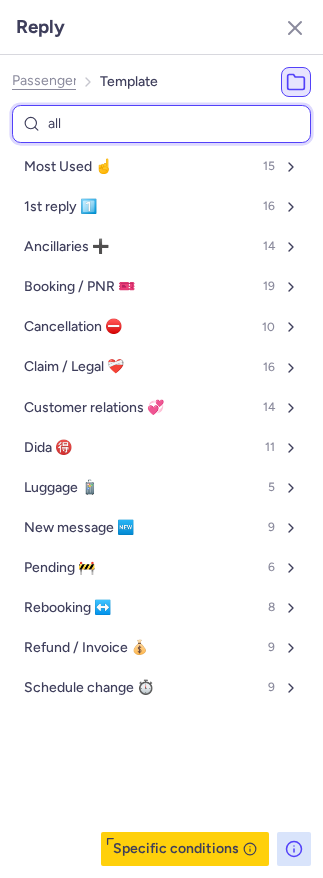 select on "en" 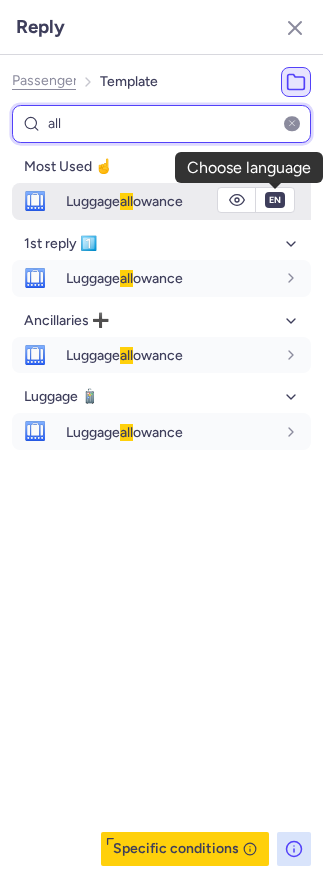 type on "all" 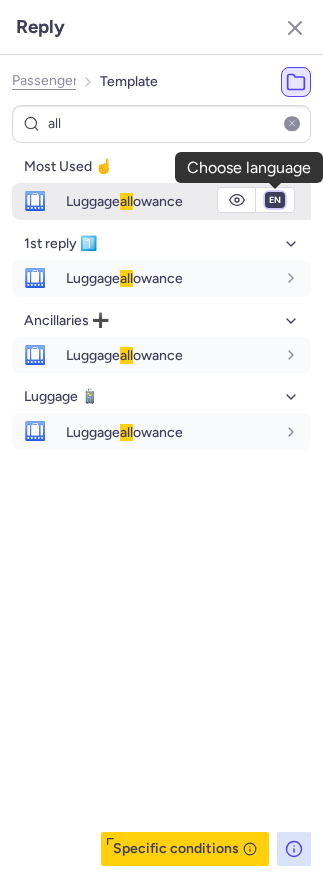 click on "fr en de nl pt es it ru" at bounding box center [275, 200] 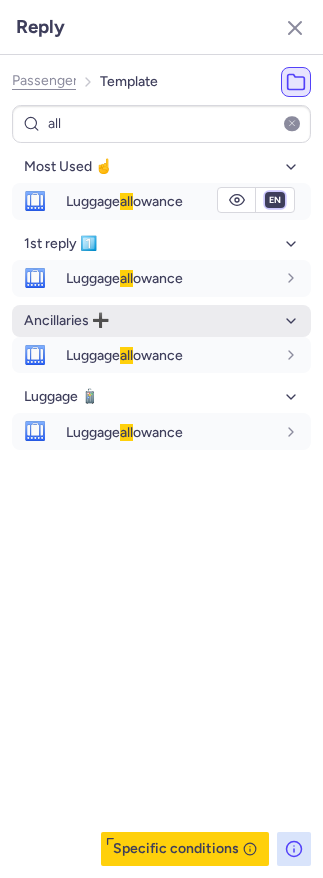 select on "de" 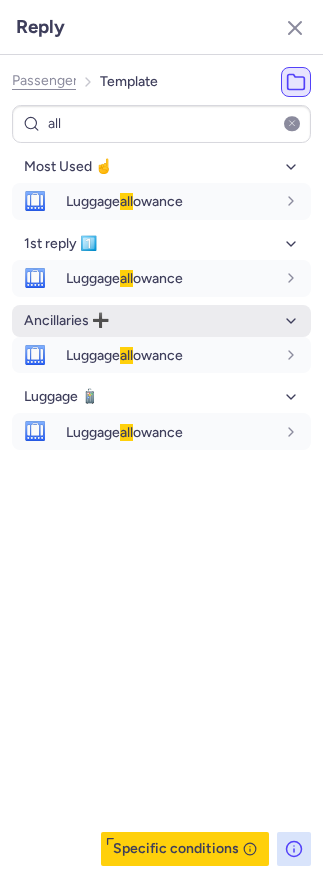 click on "fr en de nl pt es it ru" at bounding box center [275, 200] 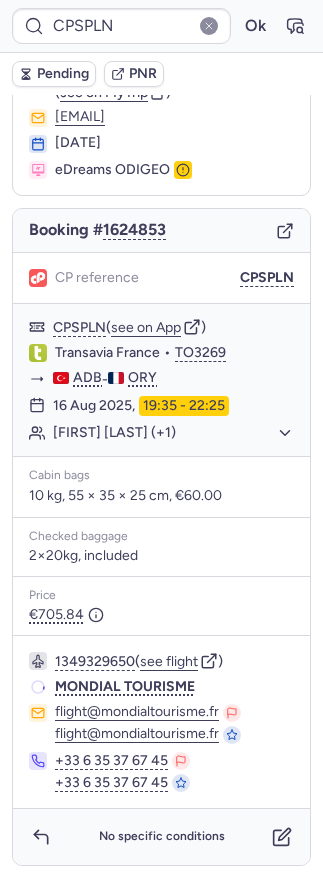 scroll, scrollTop: 0, scrollLeft: 0, axis: both 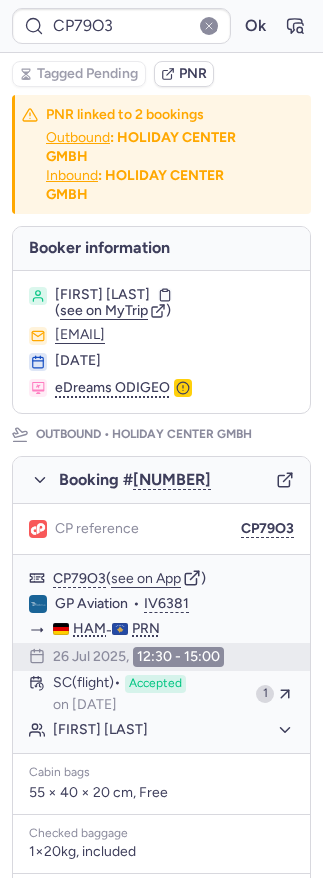 type on "CPMNVD" 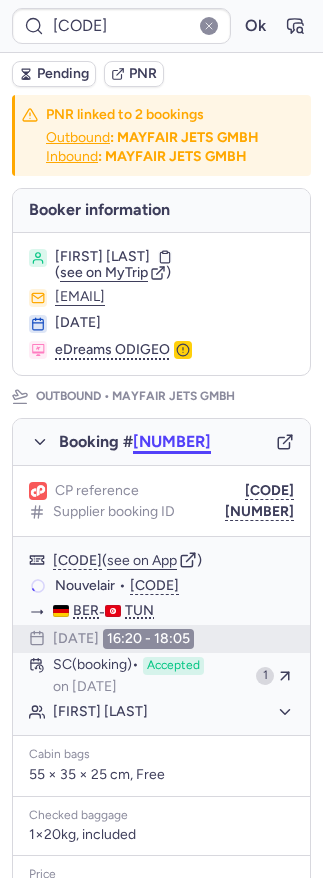 scroll, scrollTop: 1144, scrollLeft: 0, axis: vertical 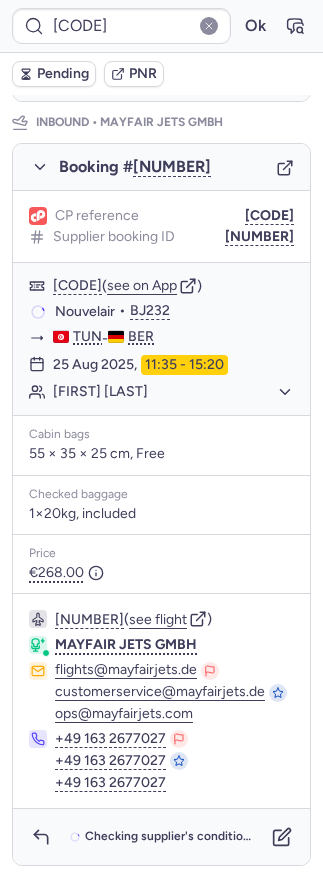 click on "Booking # 1482714" at bounding box center [161, 167] 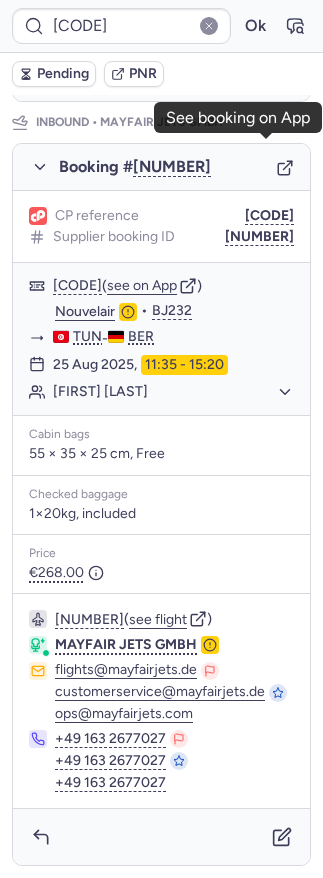 click 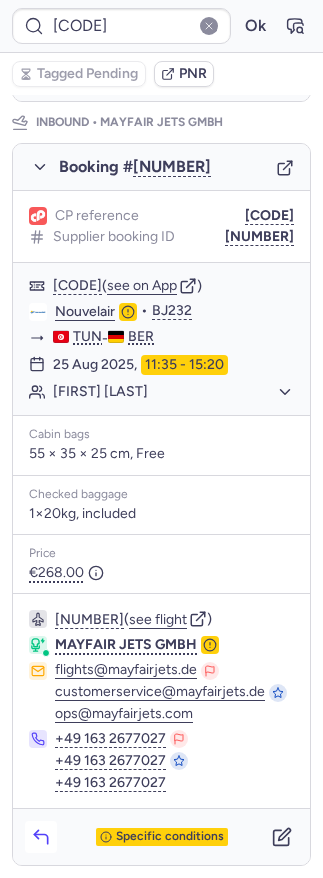 click at bounding box center [41, 837] 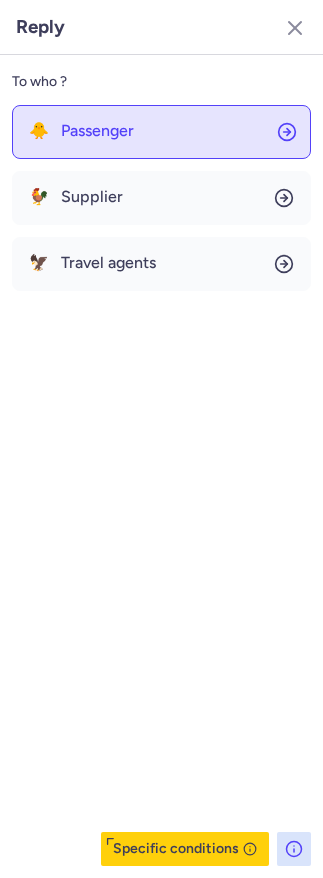 click on "🐥 Passenger" 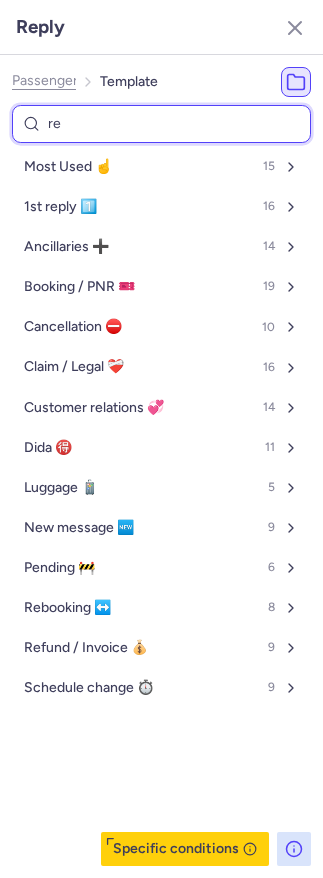 type on "res" 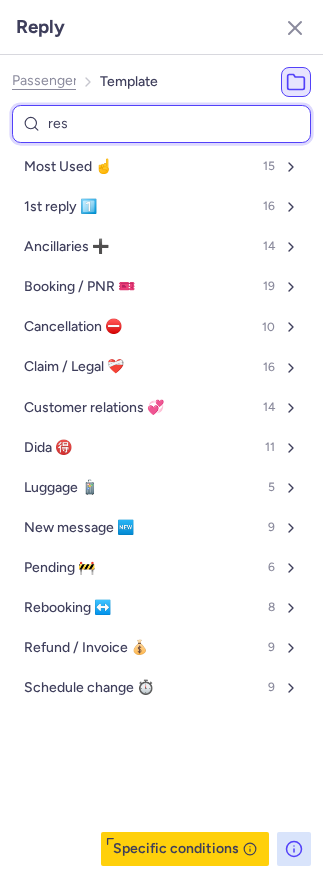select on "de" 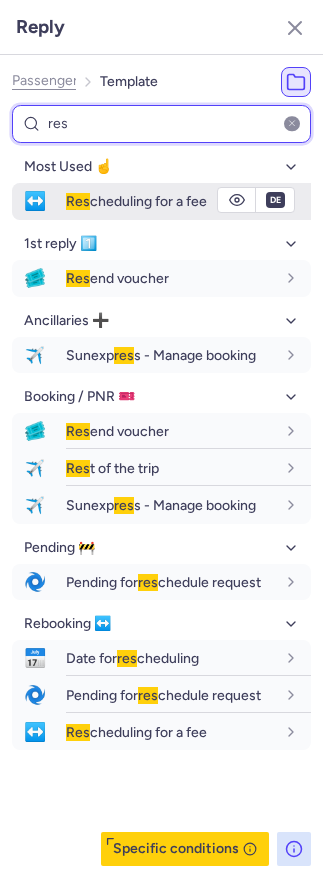 type on "res" 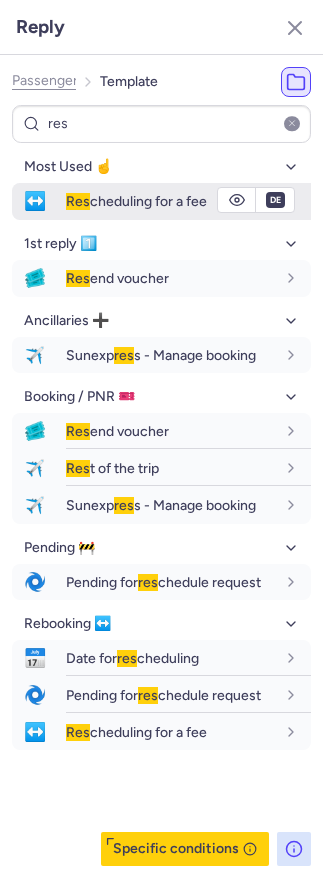 click on "Res cheduling for a fee" at bounding box center (136, 201) 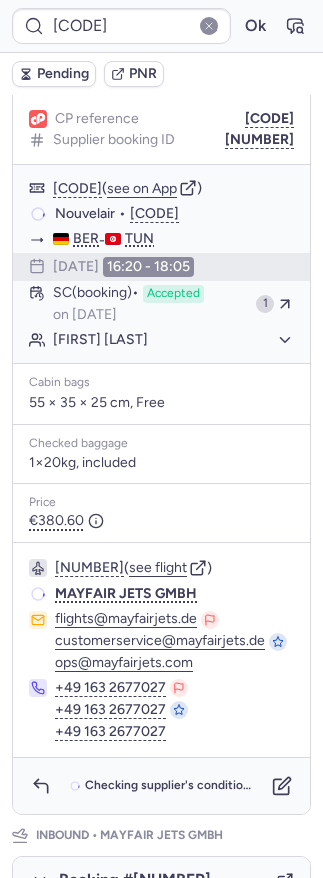 scroll, scrollTop: 313, scrollLeft: 0, axis: vertical 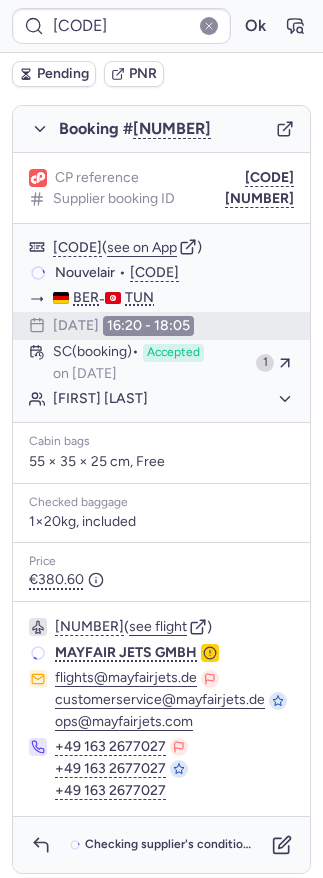 type on "CP79O3" 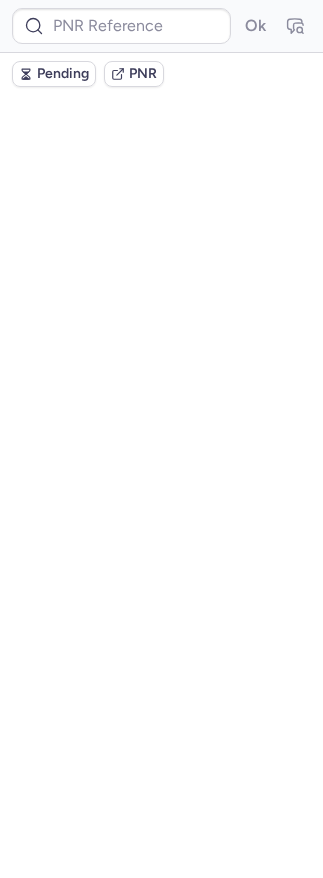 scroll, scrollTop: 0, scrollLeft: 0, axis: both 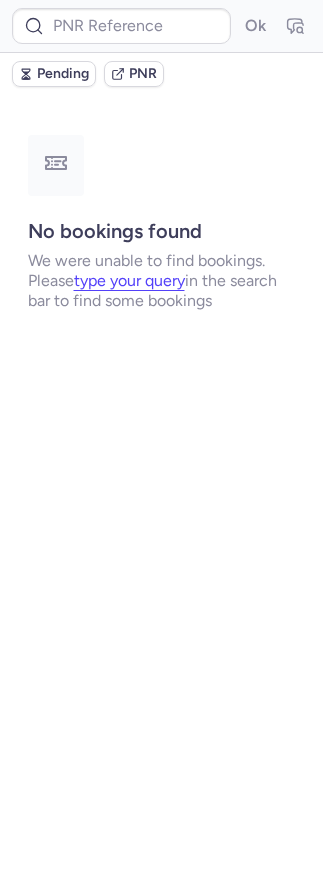 type on "CPGJXI" 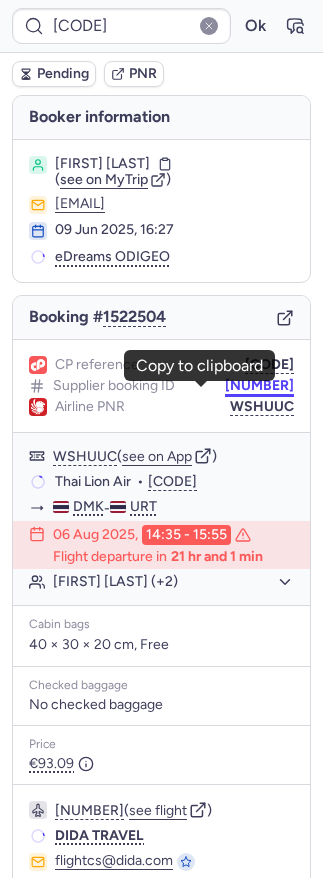 click on "DT1749482864785678" at bounding box center [259, 386] 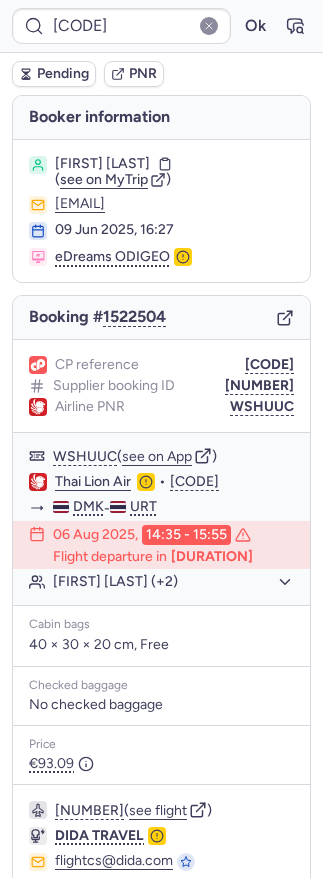 type on "CP79O3" 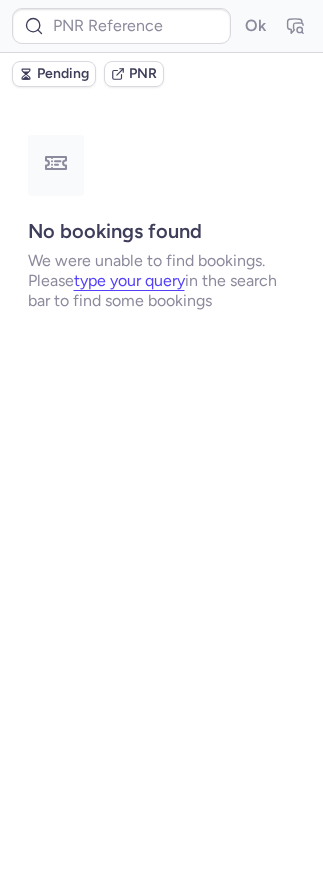 type on "DT1754388241630714" 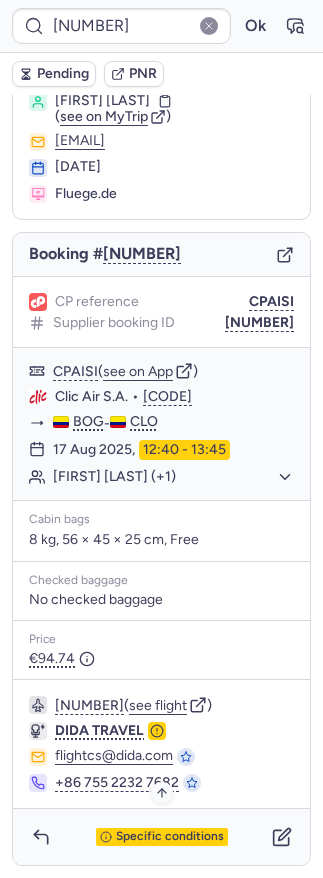 scroll, scrollTop: 78, scrollLeft: 0, axis: vertical 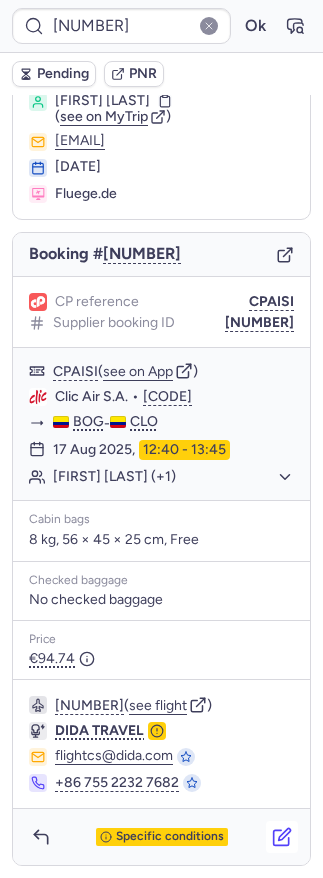 click 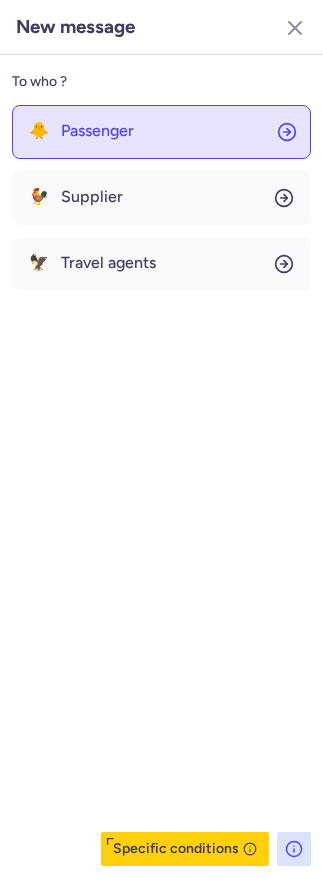 click on "Passenger" at bounding box center (97, 131) 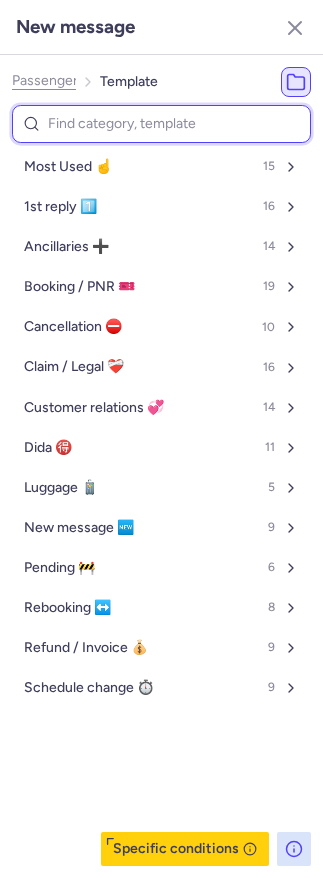 paste on "p" 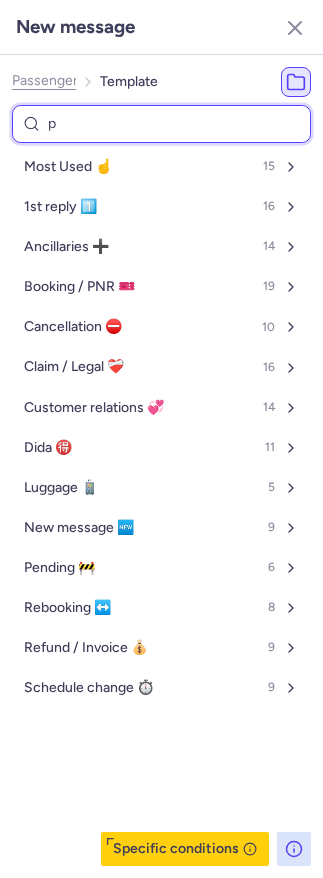 select on "en" 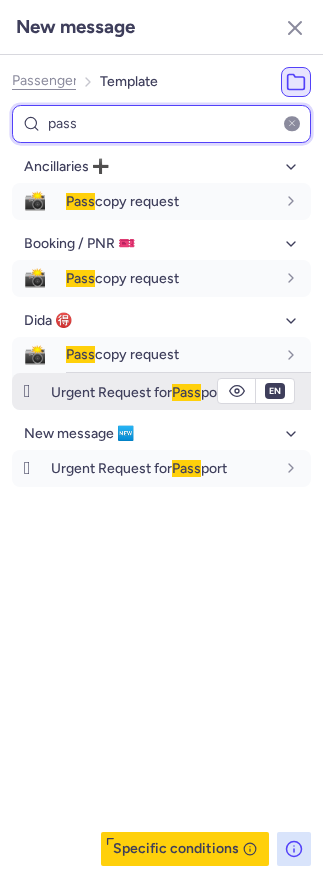 type on "pass" 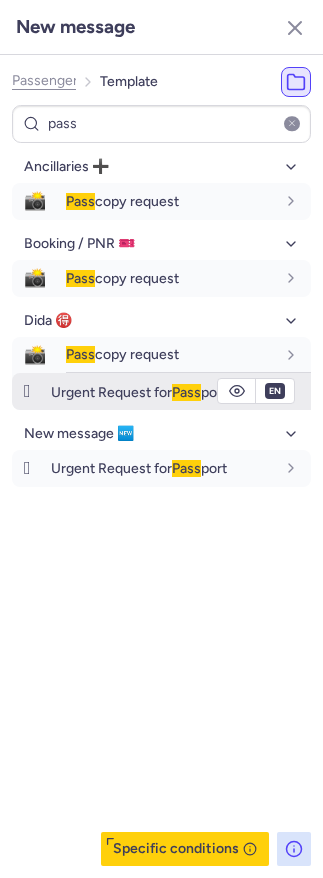 click on "Urgent Request for  Pass port" at bounding box center (139, 392) 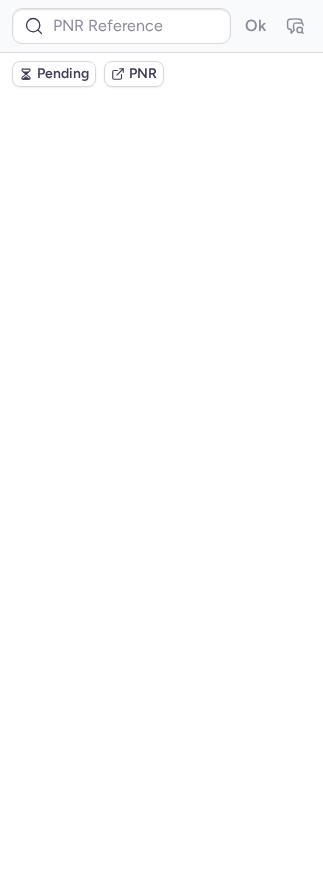 scroll, scrollTop: 0, scrollLeft: 0, axis: both 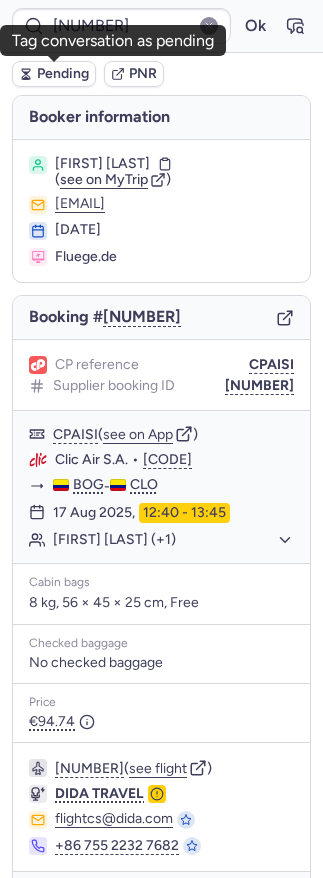 click on "Pending" at bounding box center [63, 74] 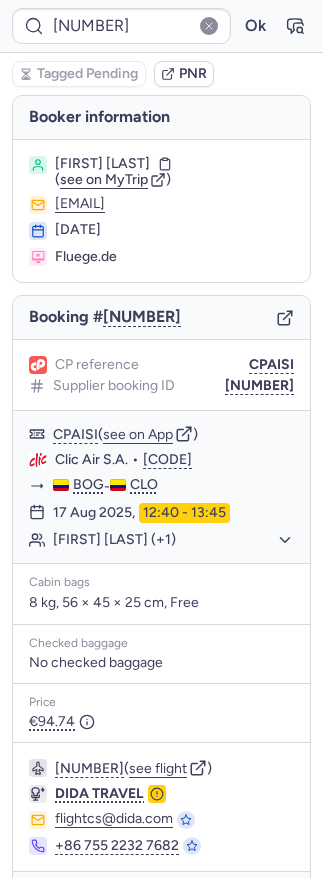 type on "CP79O3" 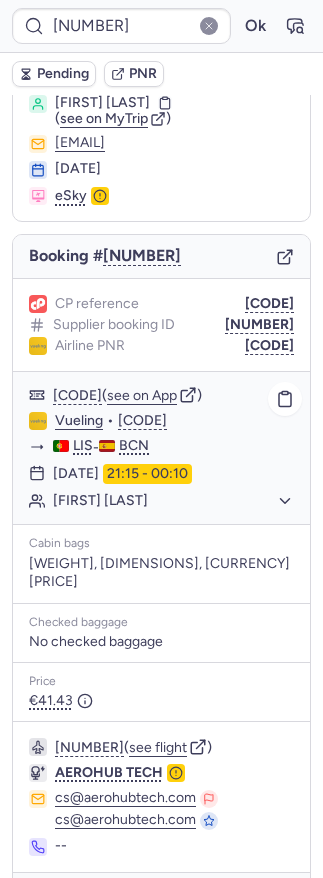scroll, scrollTop: 63, scrollLeft: 0, axis: vertical 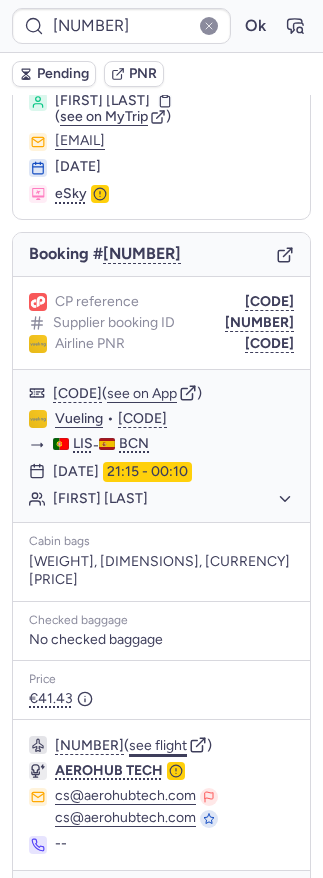 click on "see flight" 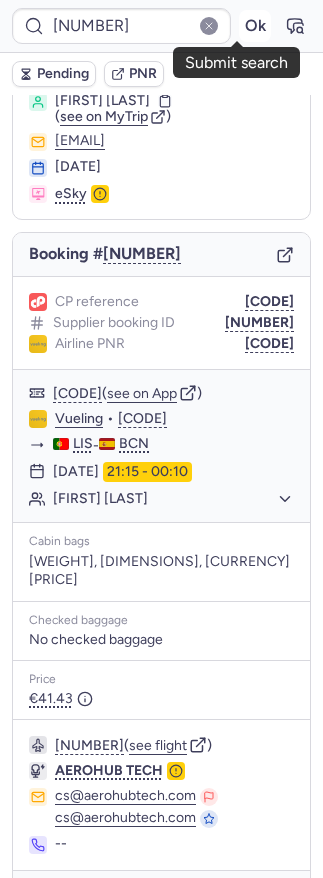 click on "Ok" at bounding box center (255, 26) 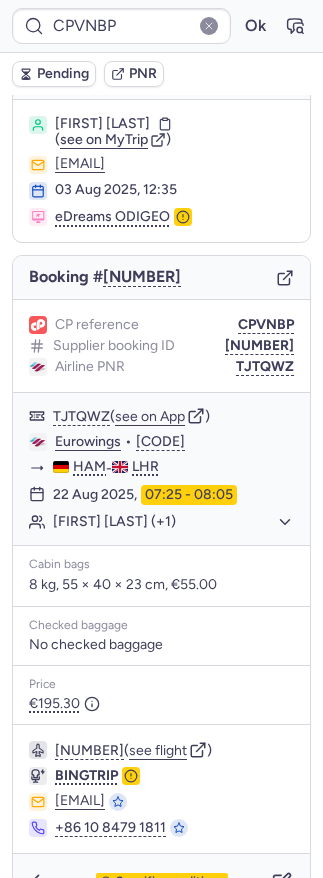 scroll, scrollTop: 117, scrollLeft: 0, axis: vertical 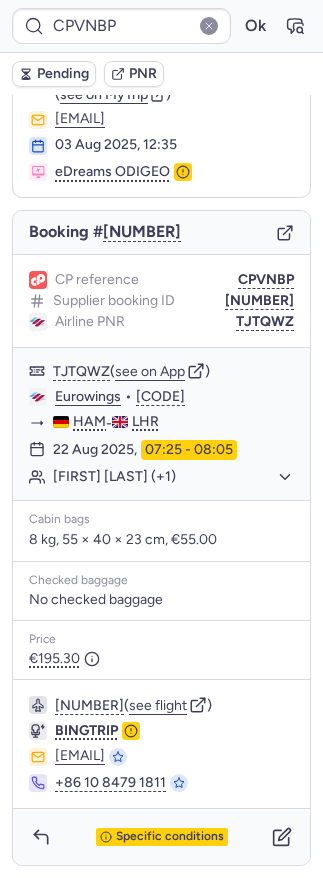 click on "Specific conditions" at bounding box center [161, 837] 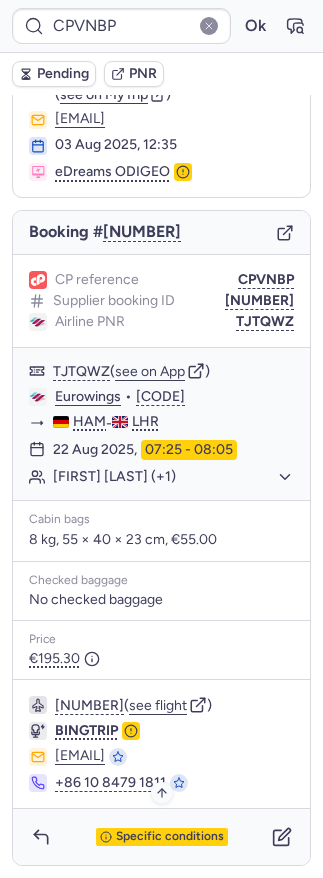 click on "Specific conditions" at bounding box center [170, 837] 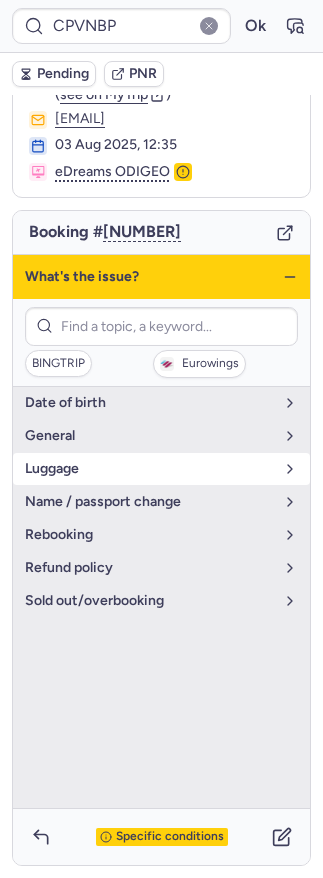 click on "luggage" at bounding box center (149, 469) 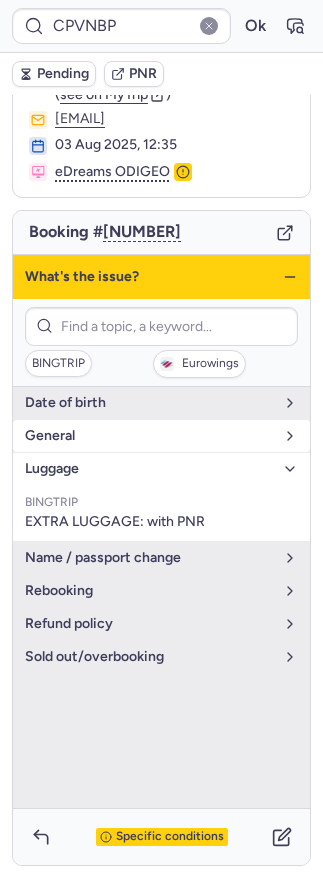 click on "general" at bounding box center (149, 436) 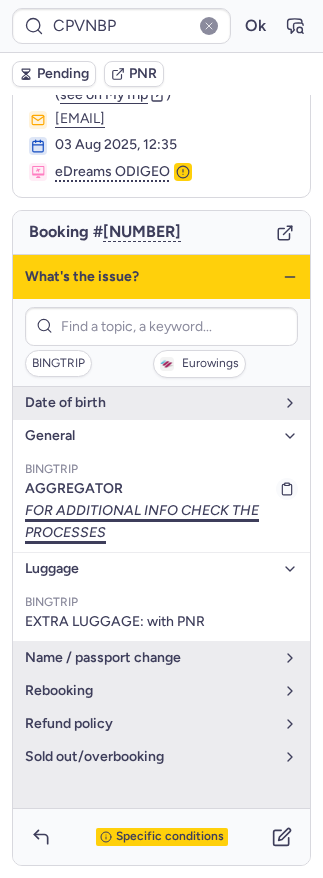 click on "FOR ADDITIONAL INFO CHECK THE PROCESSES" at bounding box center (161, 522) 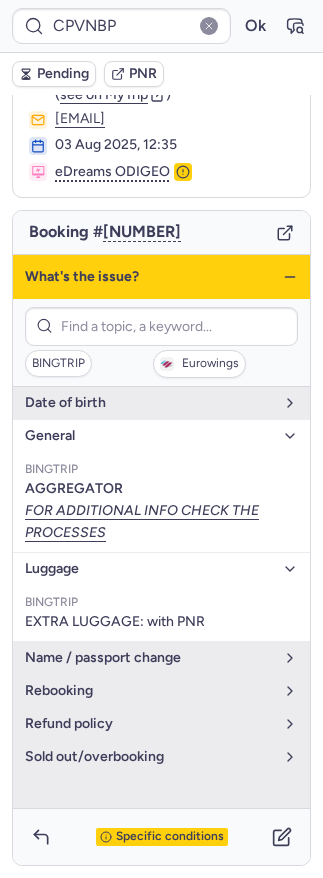 click 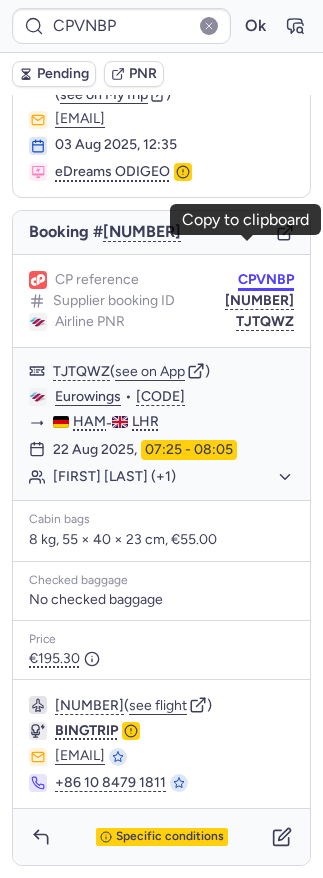 click on "CPVNBP" at bounding box center (266, 280) 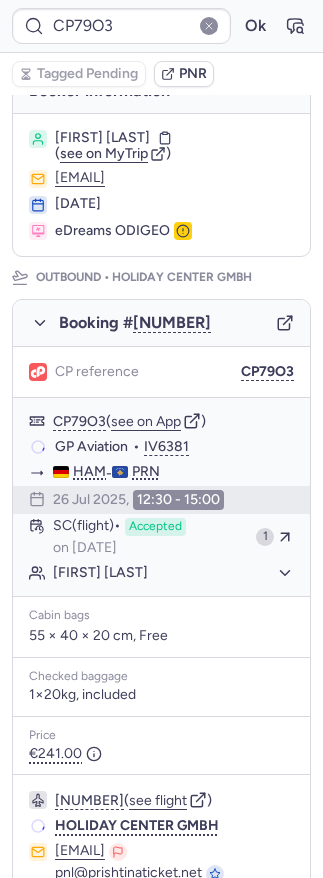 scroll, scrollTop: 248, scrollLeft: 0, axis: vertical 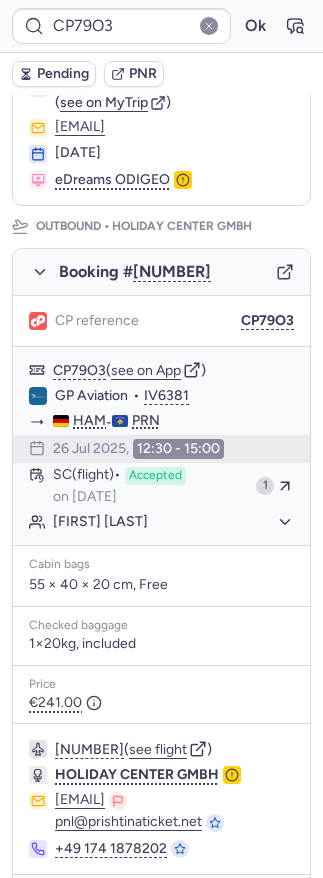 type on "[ALPHANUMERIC]" 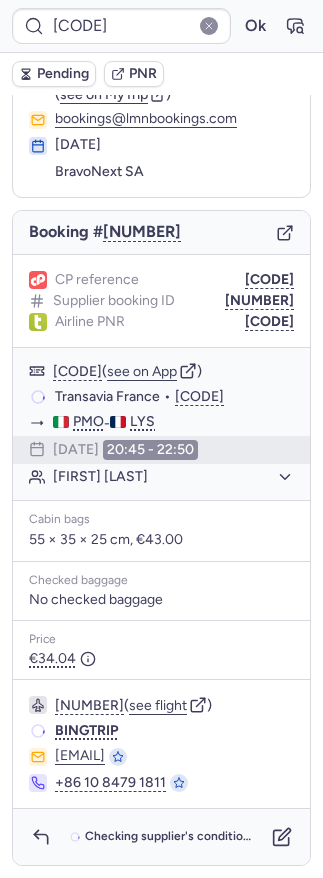 scroll, scrollTop: 117, scrollLeft: 0, axis: vertical 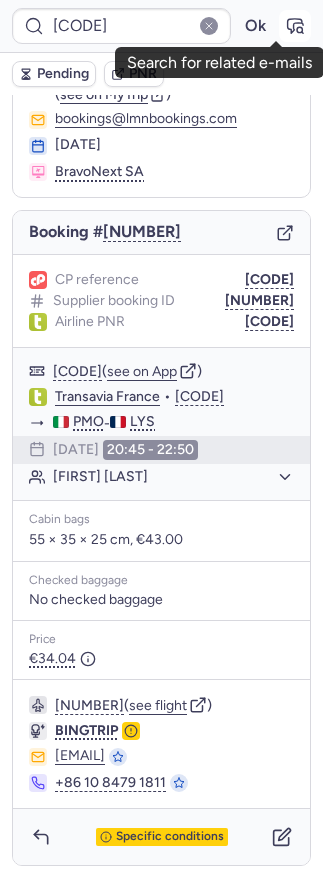click at bounding box center [295, 26] 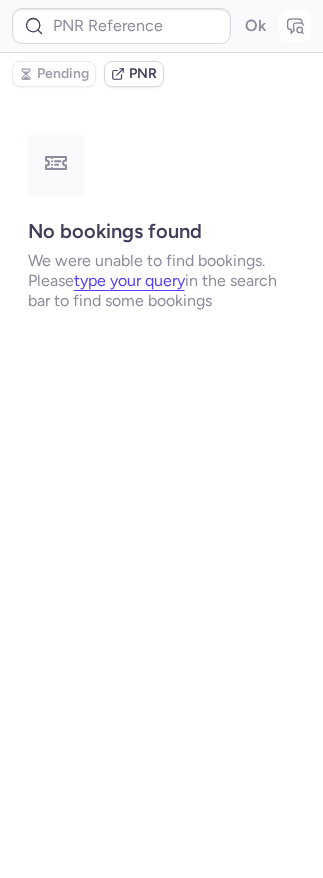 scroll, scrollTop: 0, scrollLeft: 0, axis: both 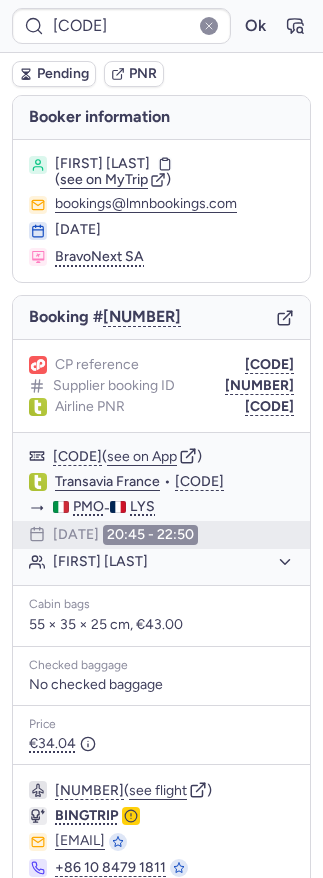 type on "CP7CNB" 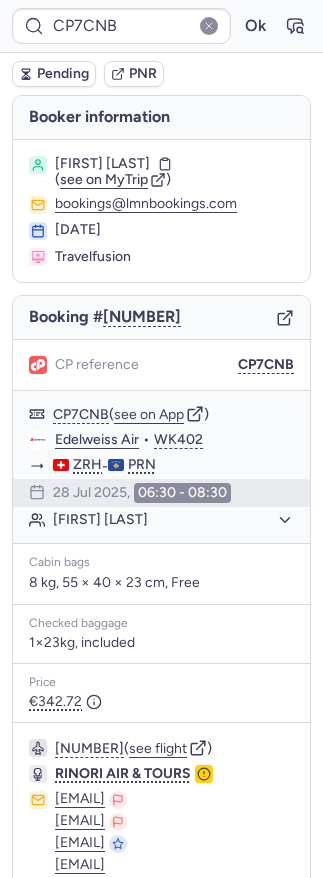 scroll, scrollTop: 107, scrollLeft: 0, axis: vertical 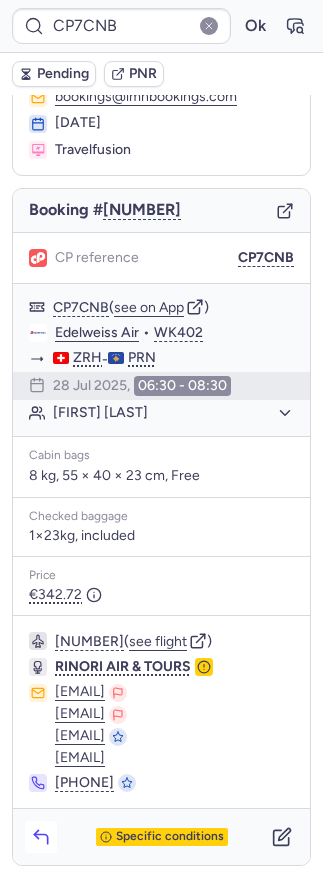 click 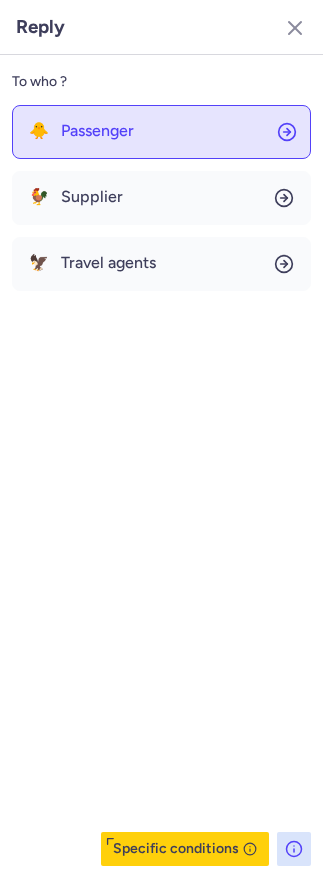 click on "🐥 Passenger" 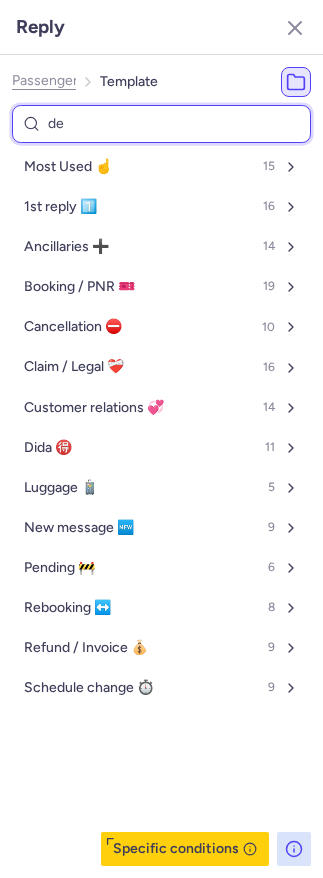 type on "den" 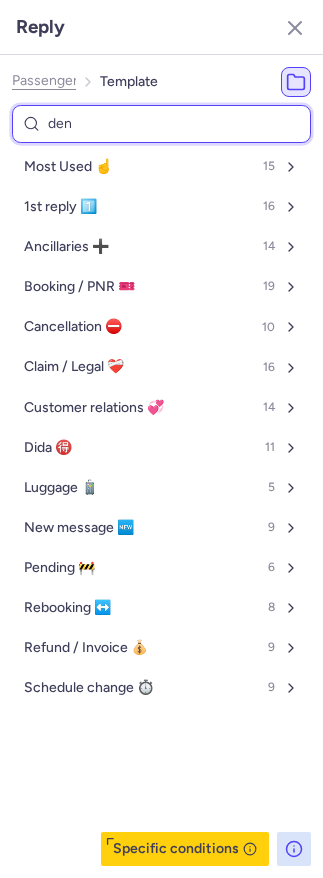select on "en" 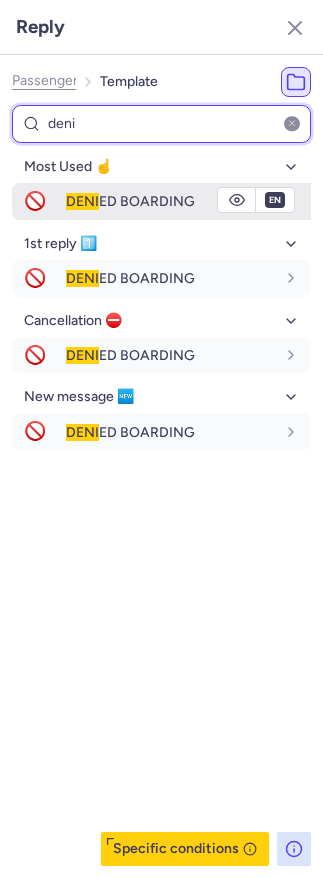type on "deni" 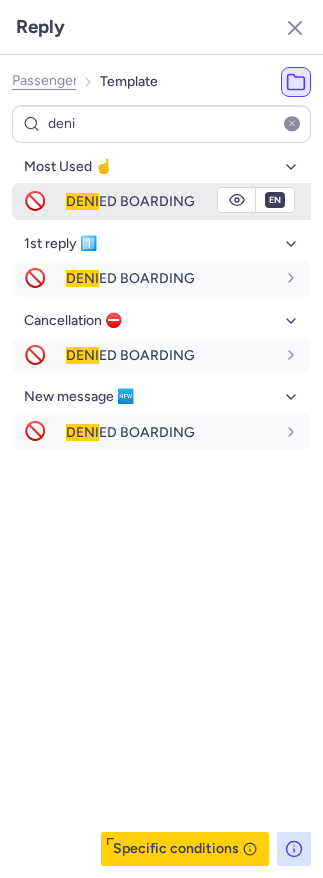 click on "DENI ED BOARDING" at bounding box center (188, 201) 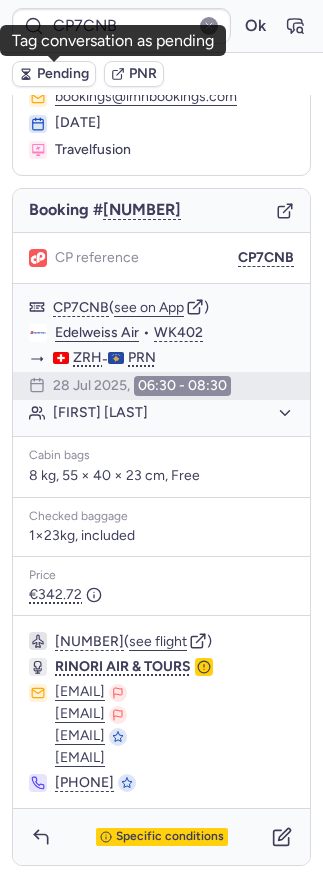 click on "Pending" at bounding box center (63, 74) 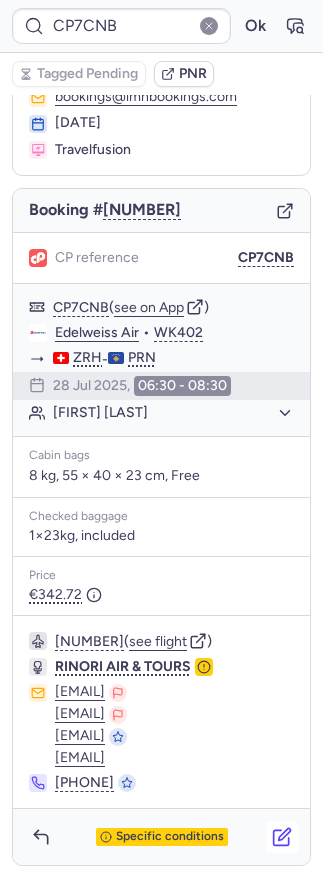 click 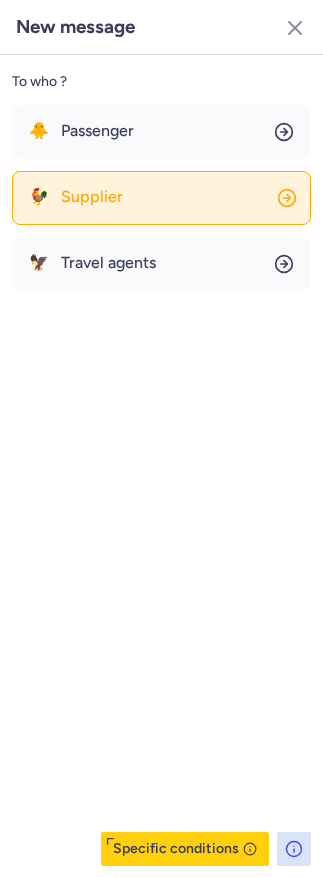 click on "🐓 Supplier" 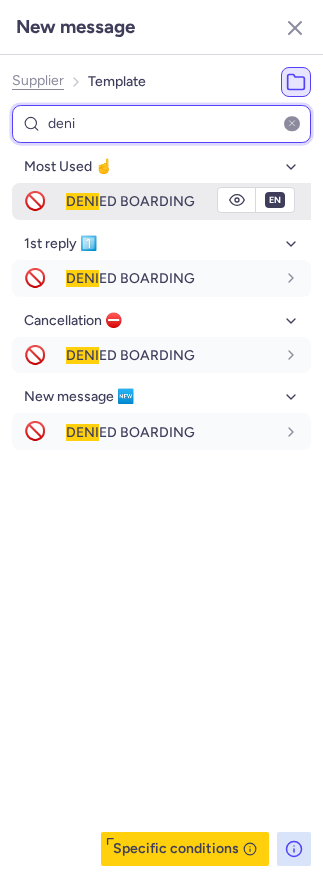 type on "deni" 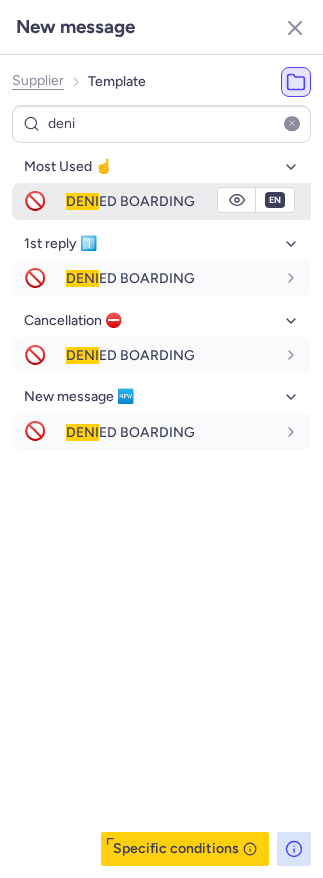 click on "🚫" at bounding box center [35, 201] 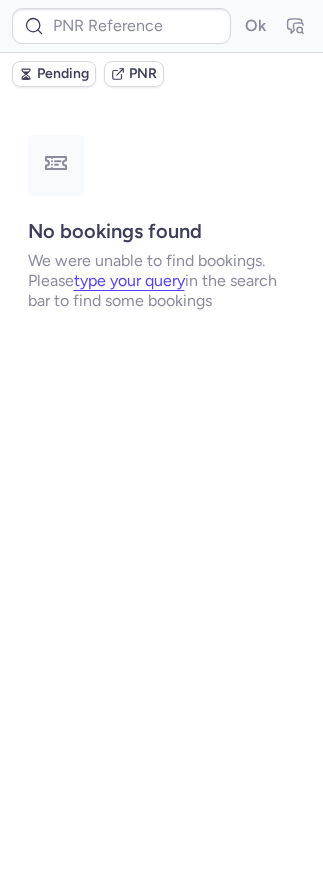 scroll, scrollTop: 0, scrollLeft: 0, axis: both 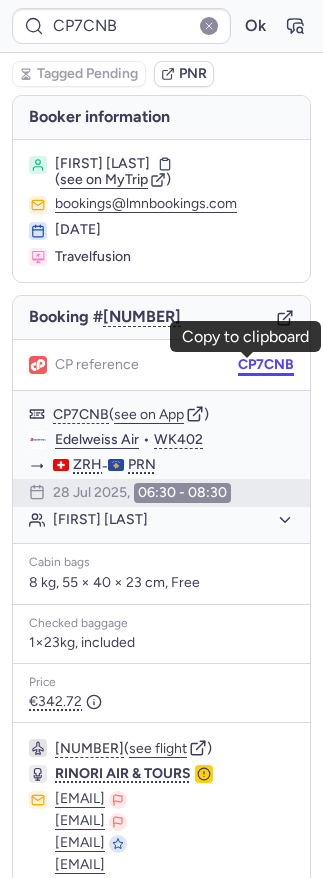 click on "CP7CNB" at bounding box center (266, 365) 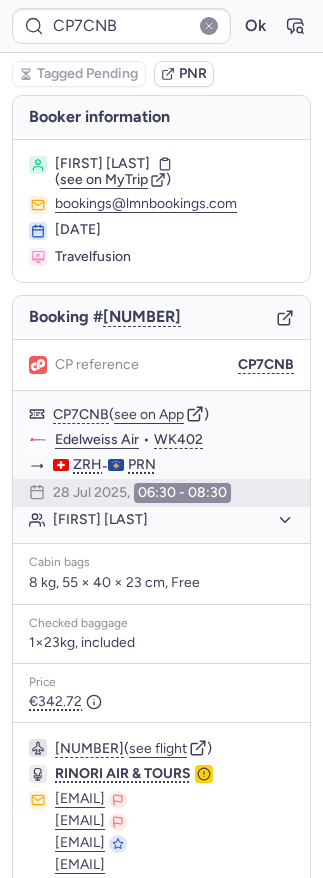type on "[ALPHANUMERIC]" 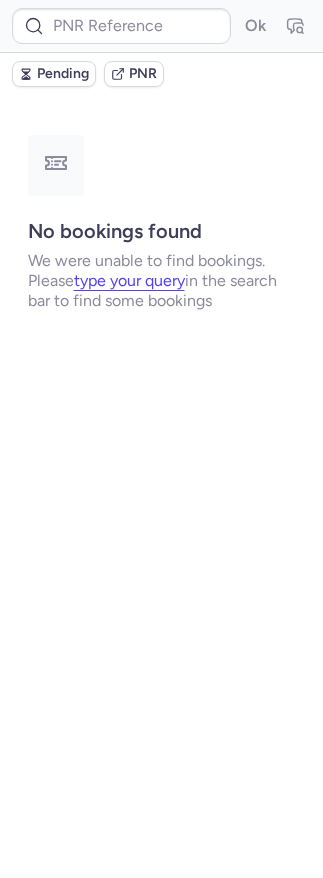 type on "CP7CNB" 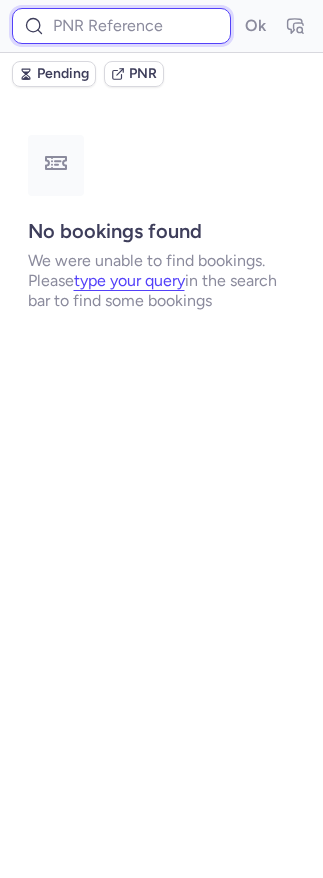 click at bounding box center [121, 26] 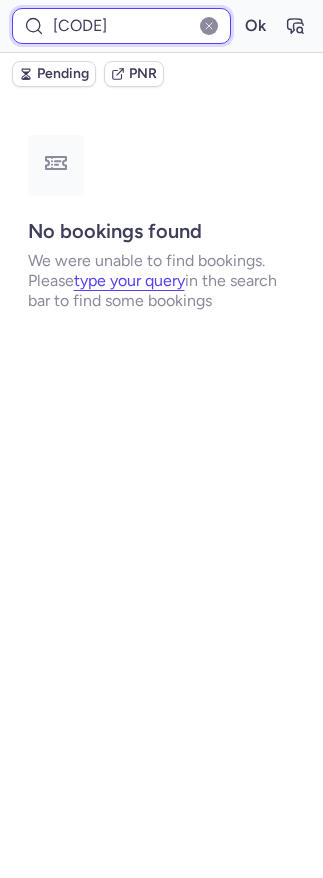 click on "Ok" at bounding box center (255, 26) 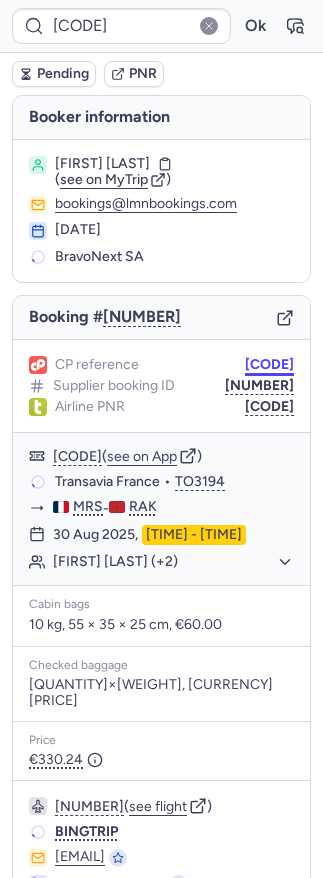 click on "CPZYP3" at bounding box center (269, 365) 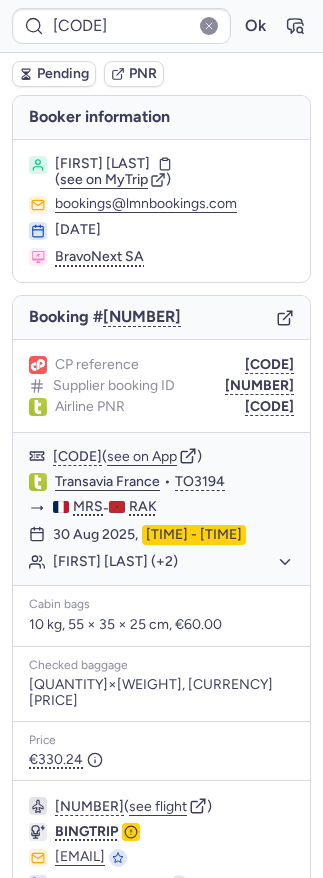 type on "CPZYP3" 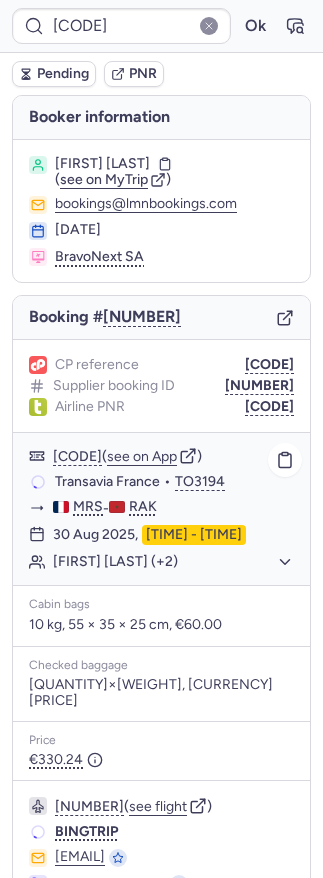click on "Christiane DOMENE (+2)" 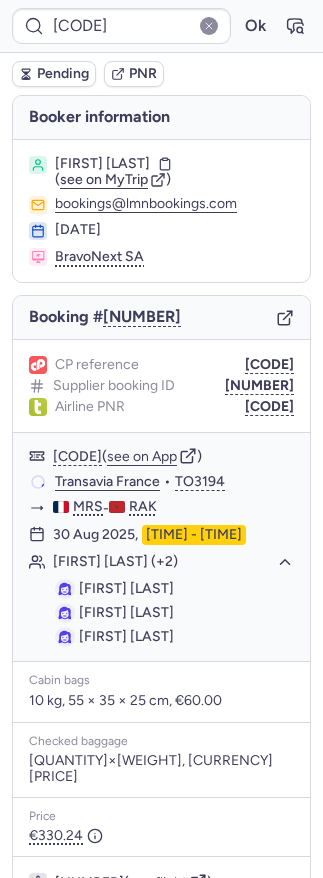 scroll, scrollTop: 193, scrollLeft: 0, axis: vertical 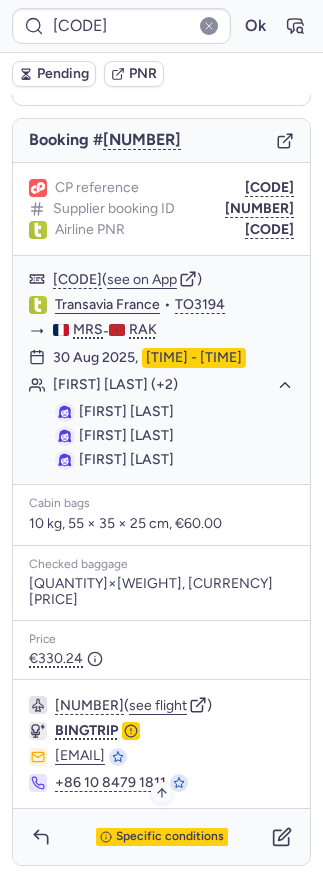click on "Specific conditions" at bounding box center (170, 837) 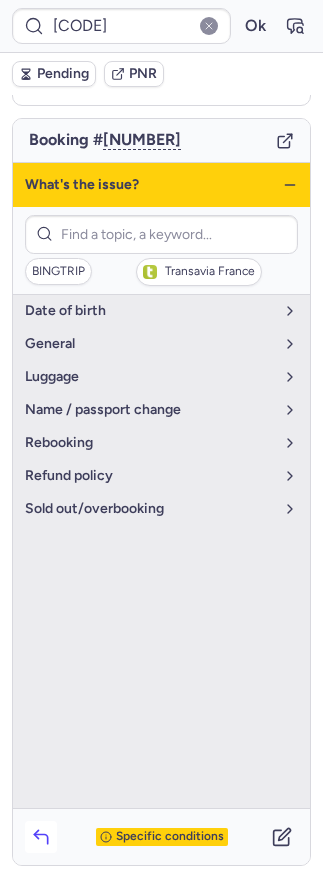 click 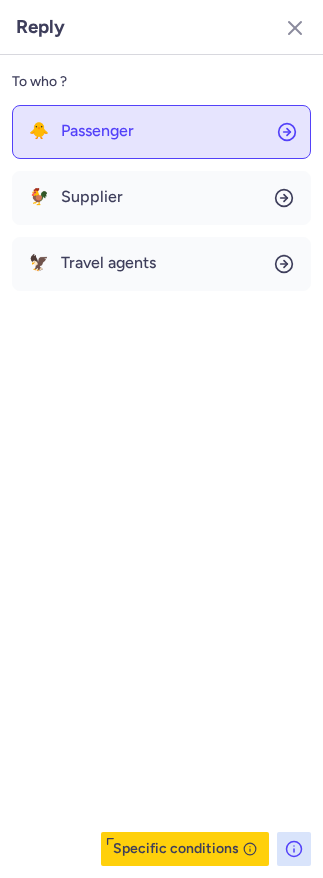 click on "🐥 Passenger" 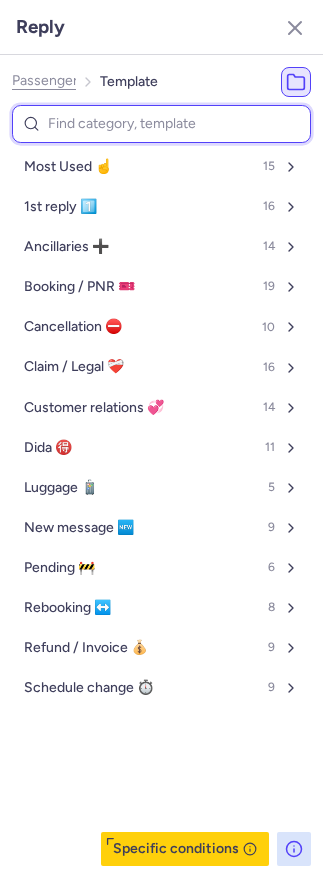 paste on "p" 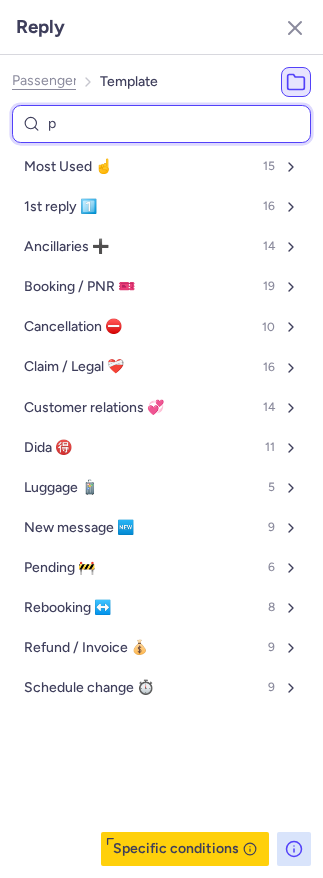 select on "en" 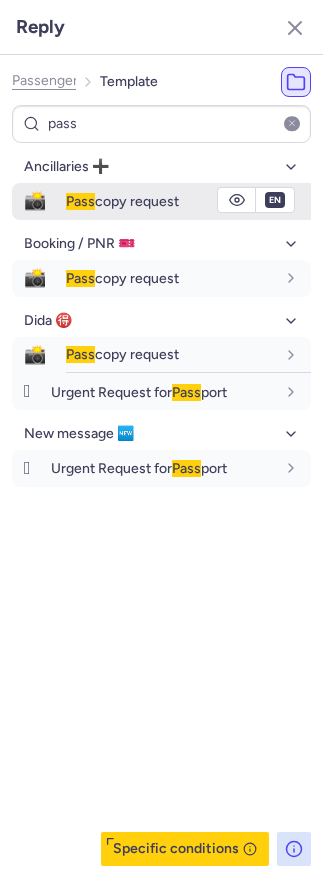 click on "Pass  copy request" at bounding box center (122, 201) 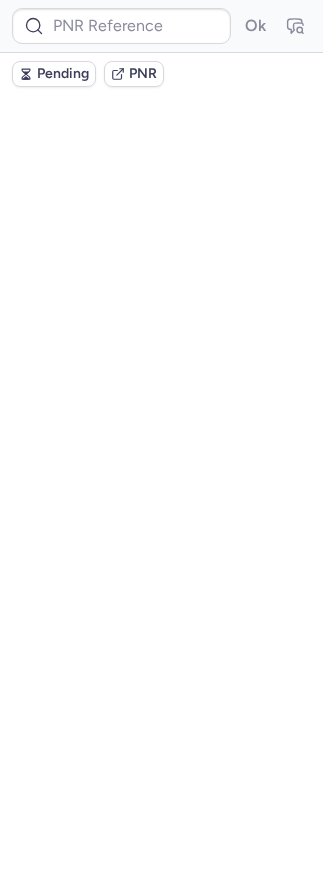 scroll, scrollTop: 0, scrollLeft: 0, axis: both 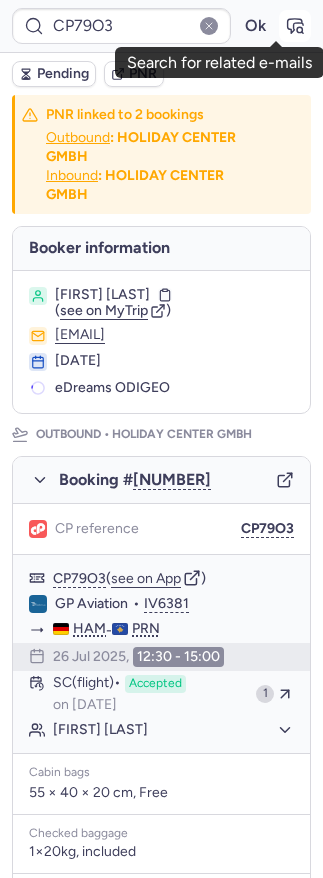 click at bounding box center [295, 26] 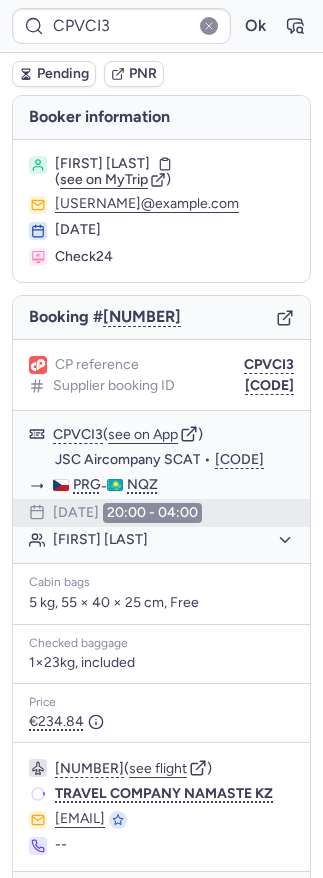 scroll, scrollTop: 83, scrollLeft: 0, axis: vertical 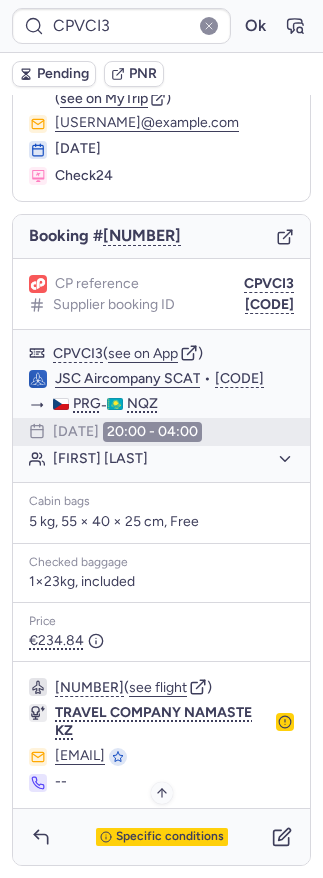 click on "Specific conditions" at bounding box center (170, 837) 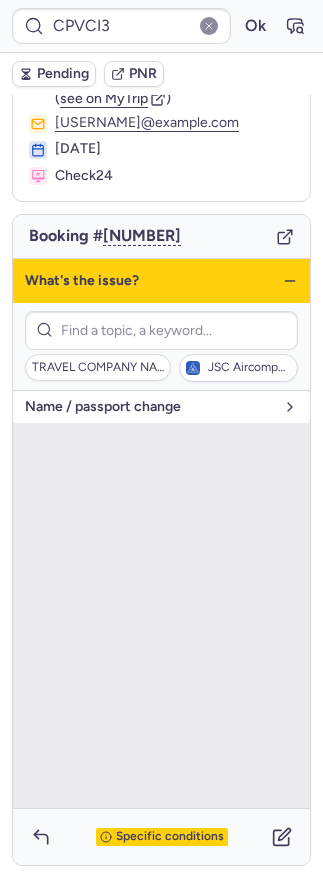 click on "name / passport change" at bounding box center [149, 407] 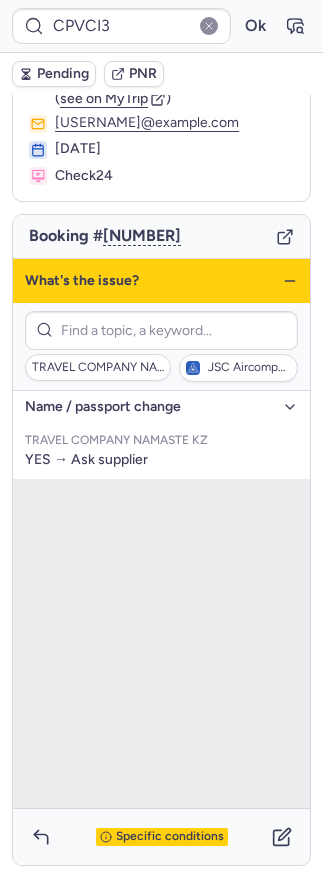 click 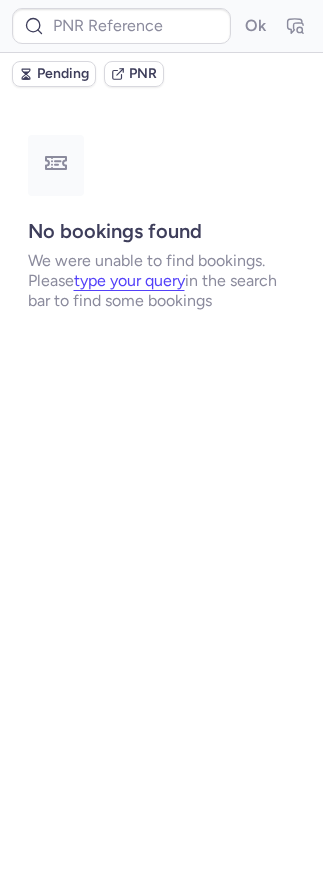 scroll, scrollTop: 0, scrollLeft: 0, axis: both 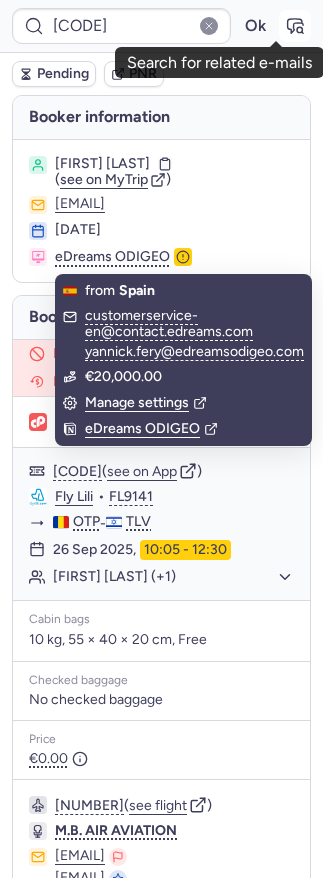 click 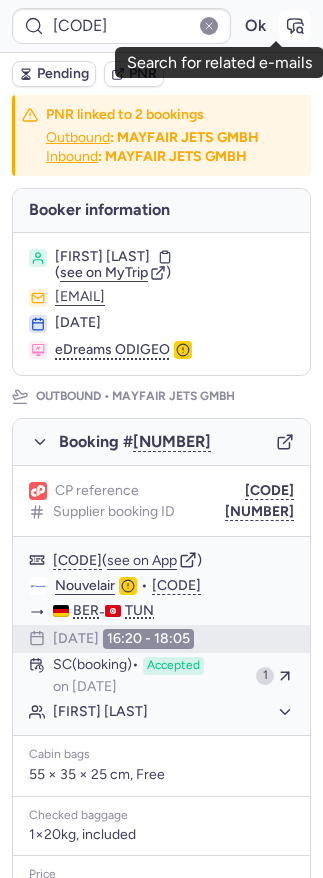 click 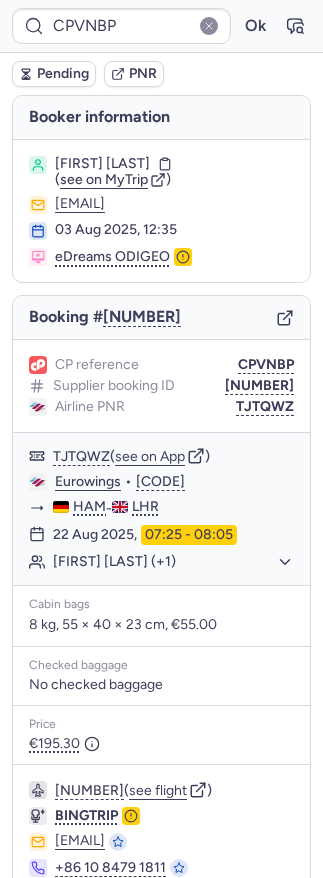 scroll, scrollTop: 117, scrollLeft: 0, axis: vertical 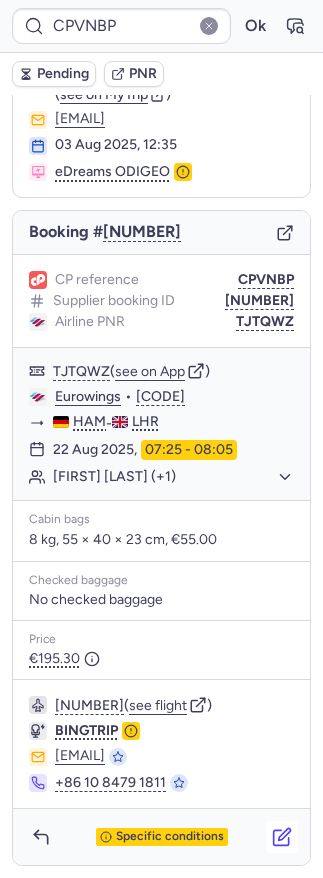 click 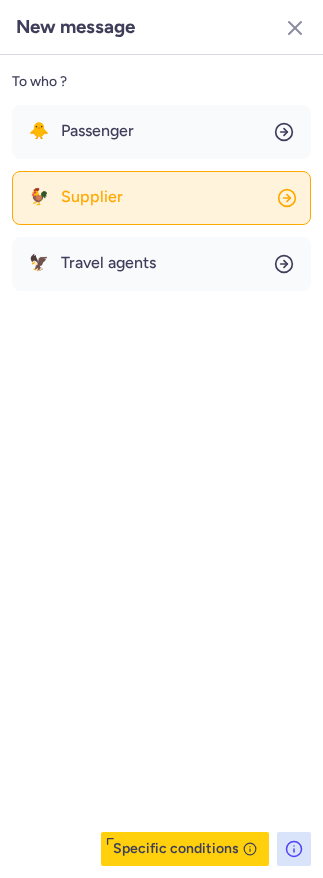 click on "🐓 Supplier" 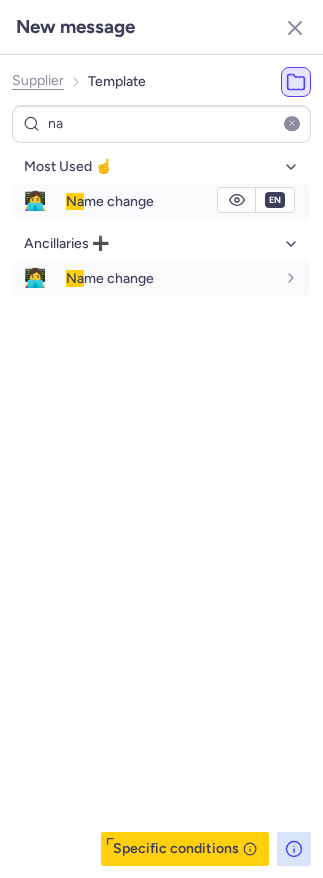 click on "Na me change" at bounding box center [110, 201] 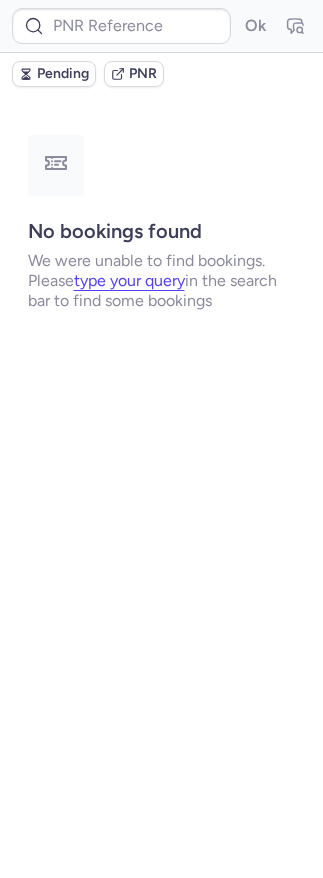 scroll, scrollTop: 0, scrollLeft: 0, axis: both 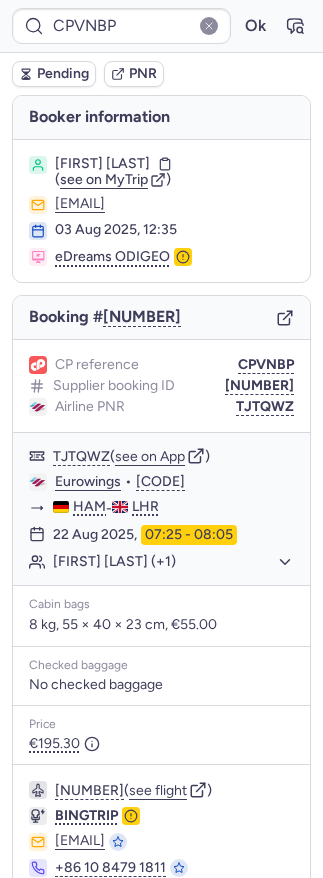 click 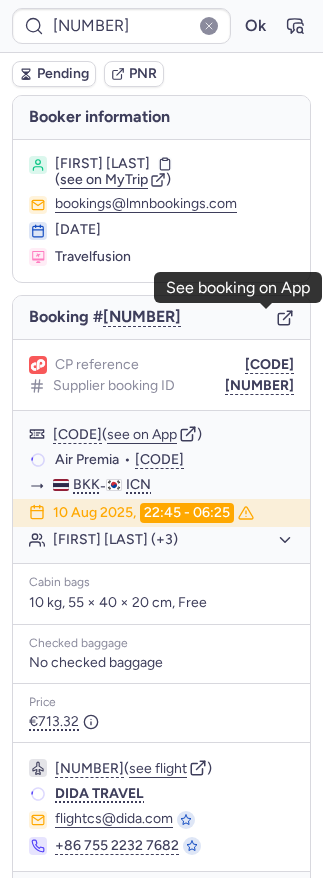 click 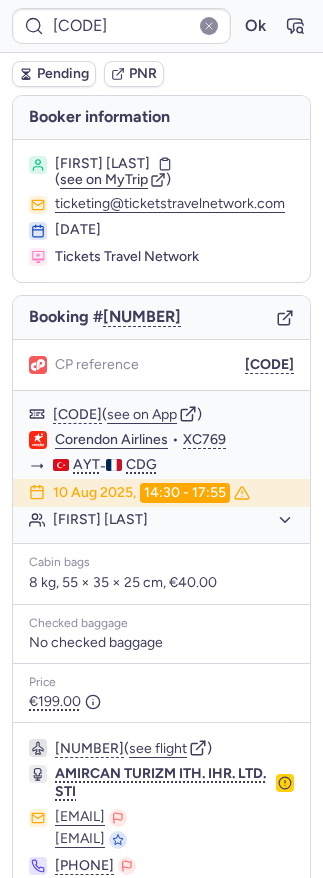 scroll, scrollTop: 107, scrollLeft: 0, axis: vertical 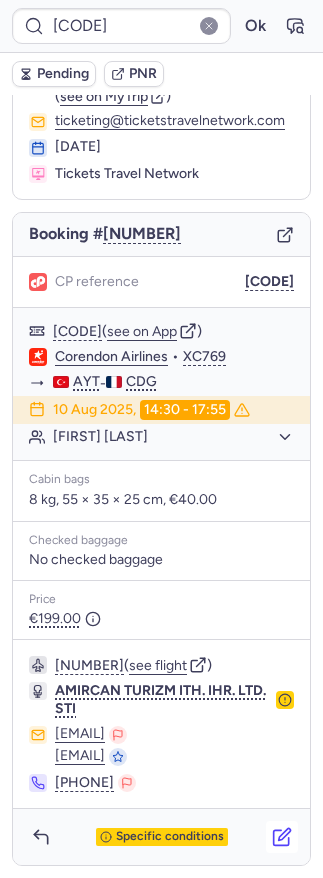 click 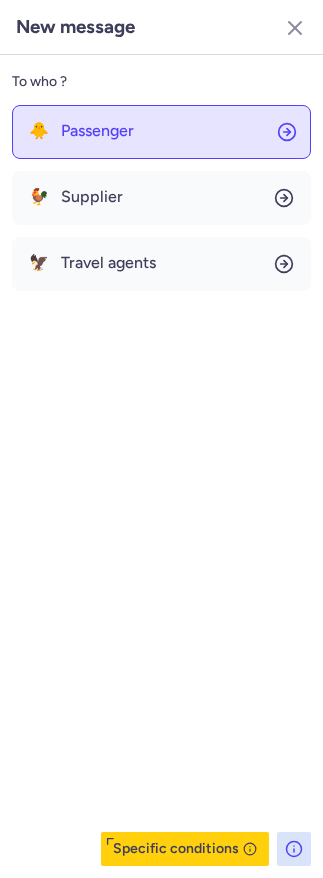 click on "🐥 Passenger" 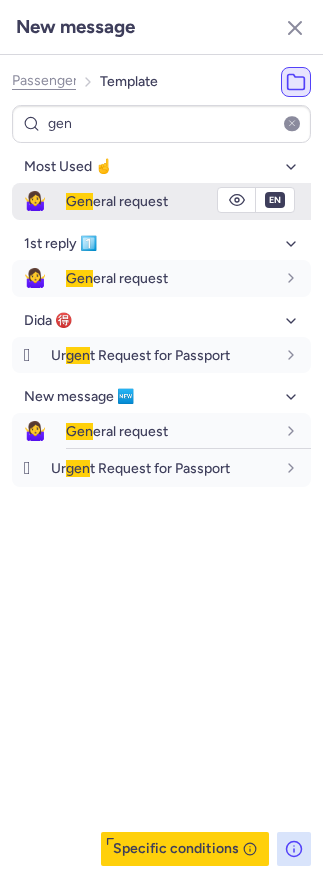 click on "Gen eral request" at bounding box center [117, 201] 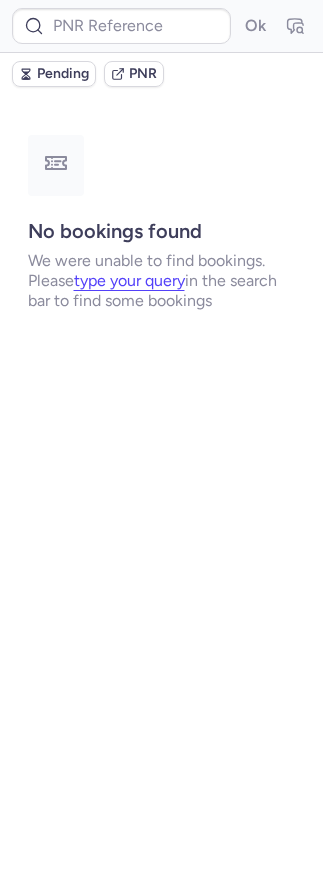 scroll, scrollTop: 0, scrollLeft: 0, axis: both 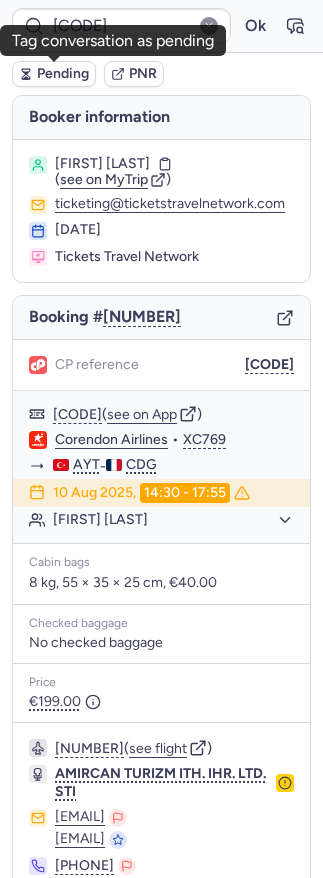 click on "Pending" at bounding box center [63, 74] 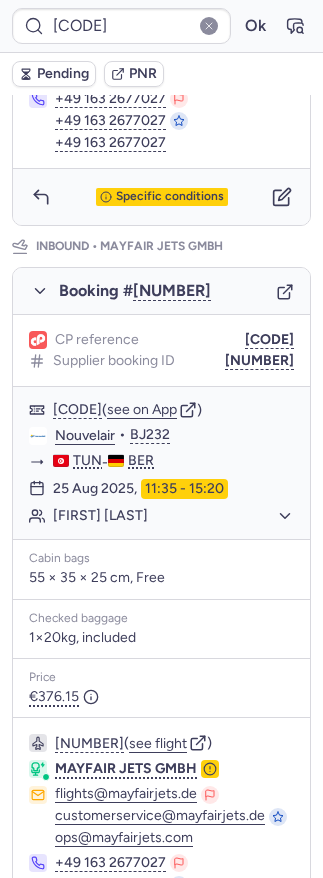 scroll, scrollTop: 1144, scrollLeft: 0, axis: vertical 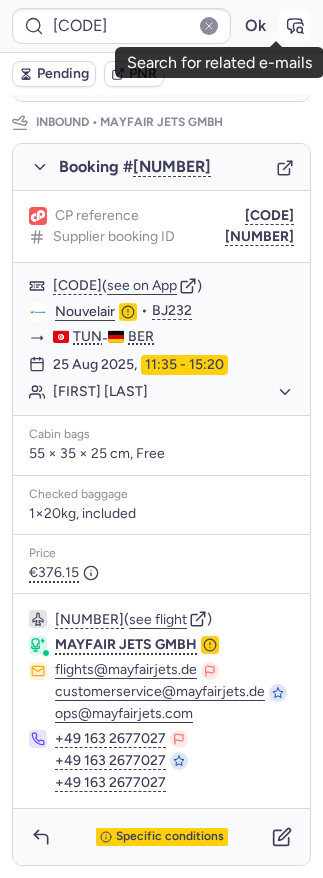 click 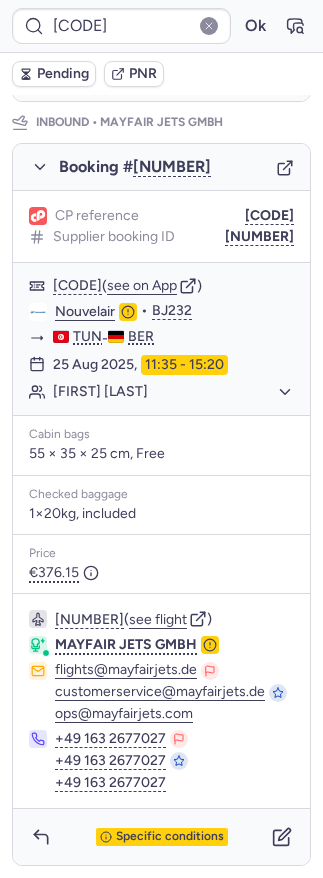 click 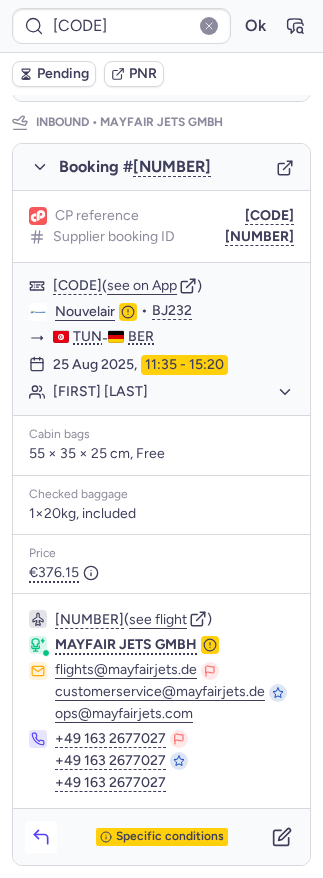 click at bounding box center (41, 837) 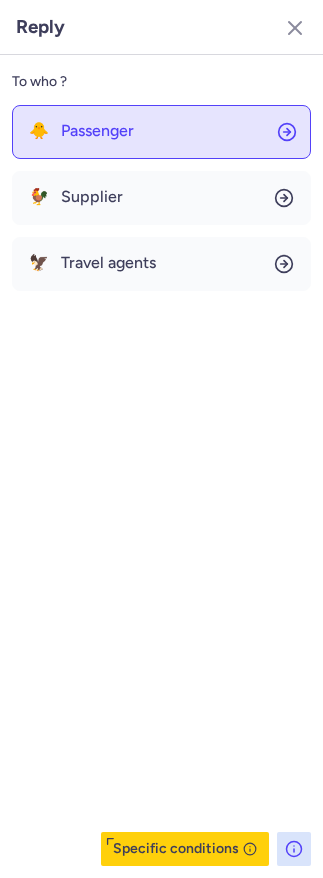 click on "Passenger" at bounding box center (97, 131) 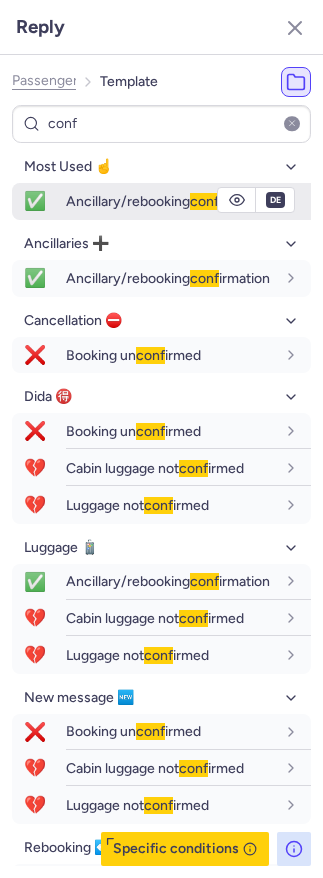 click on "Ancillary/rebooking  conf irmation" at bounding box center (168, 201) 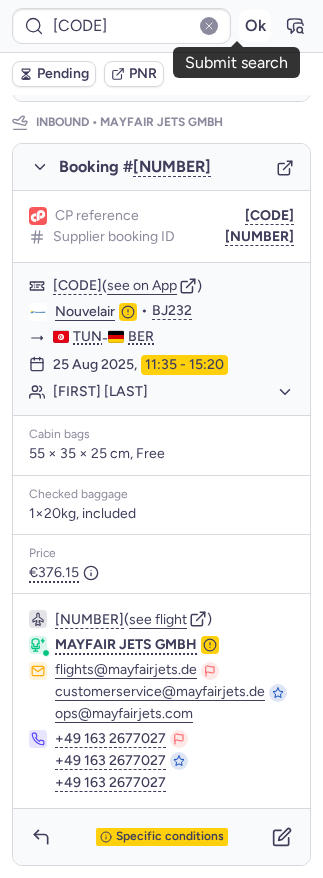 click on "Ok" at bounding box center [255, 26] 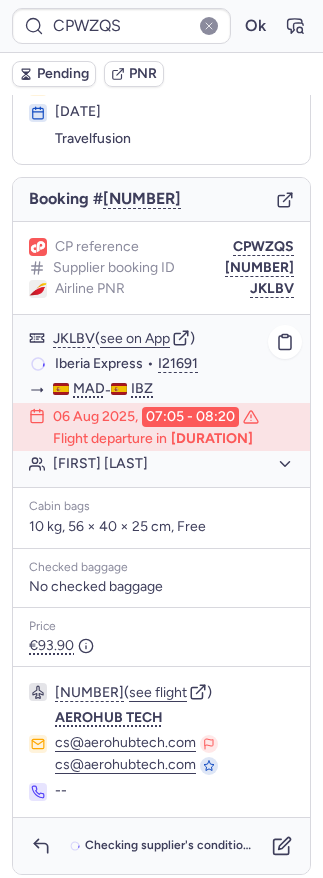 scroll, scrollTop: 163, scrollLeft: 0, axis: vertical 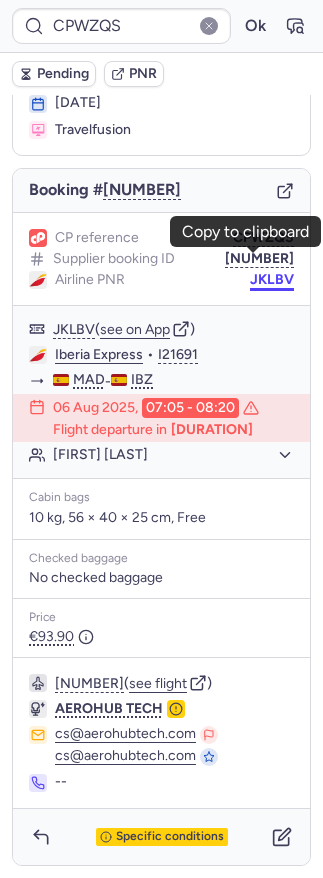 click on "JKLBV" at bounding box center [272, 280] 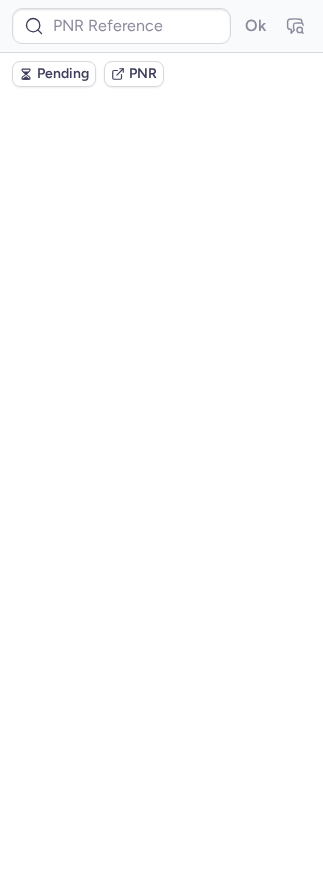 scroll, scrollTop: 0, scrollLeft: 0, axis: both 